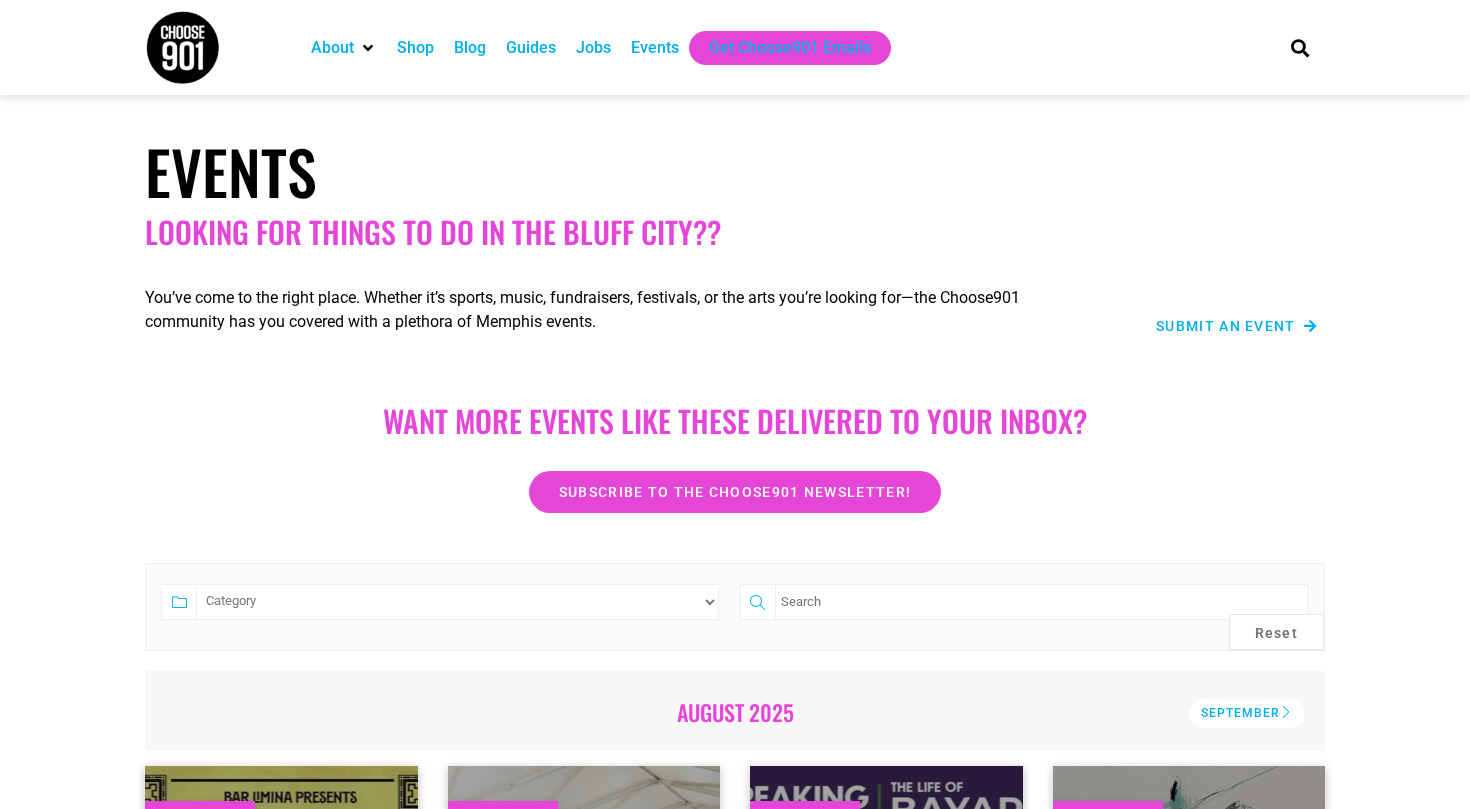 scroll, scrollTop: 0, scrollLeft: 0, axis: both 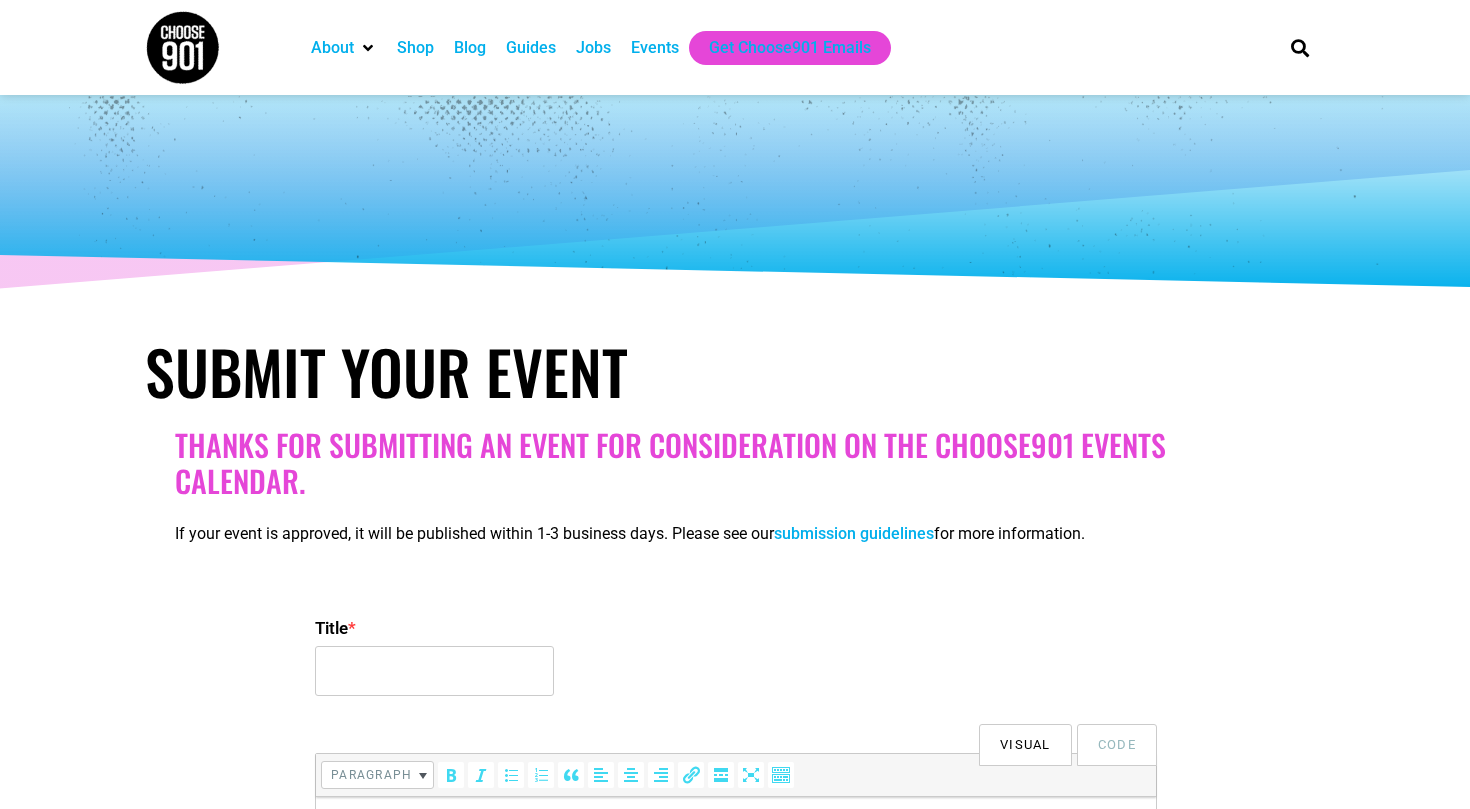 select 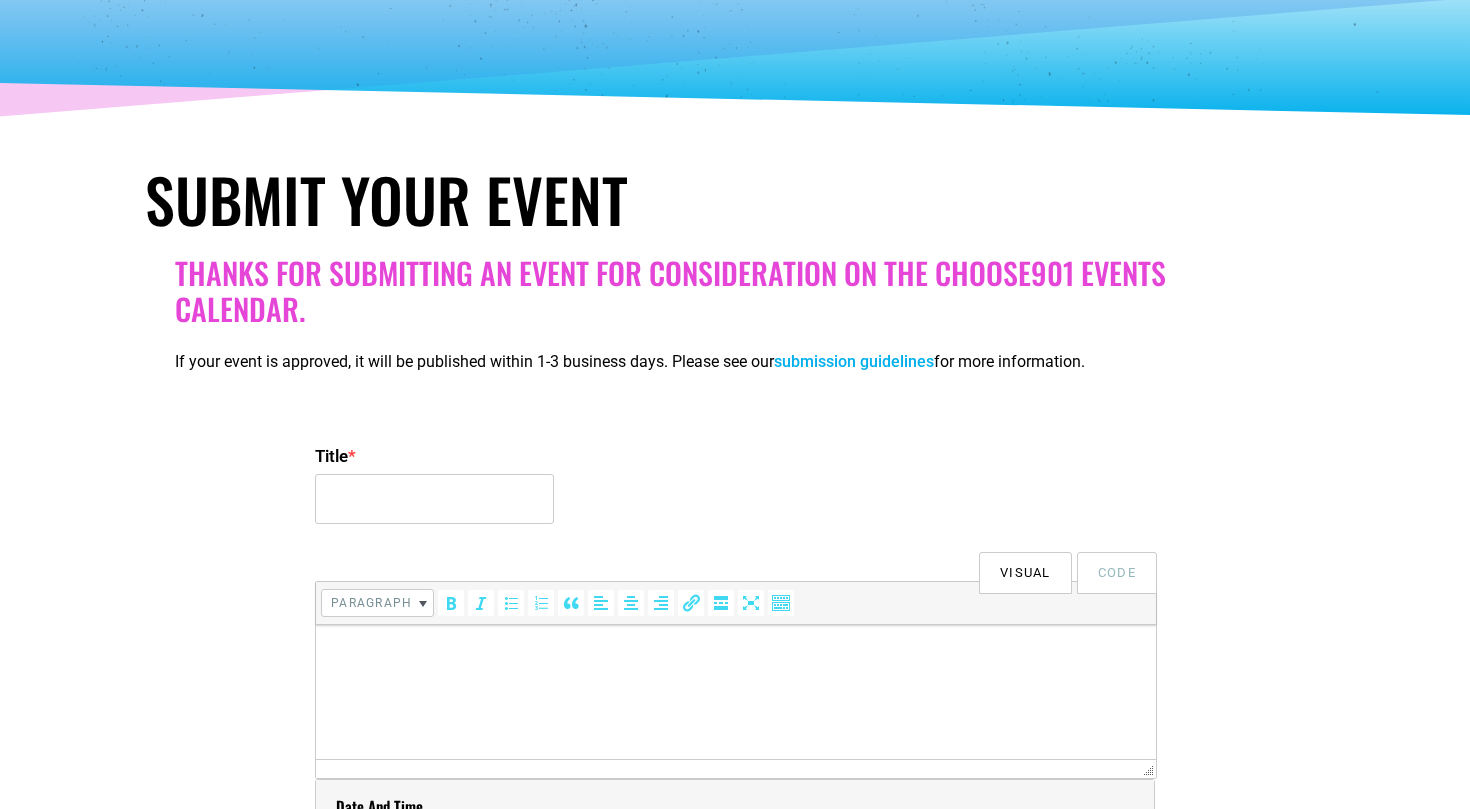 scroll, scrollTop: 0, scrollLeft: 0, axis: both 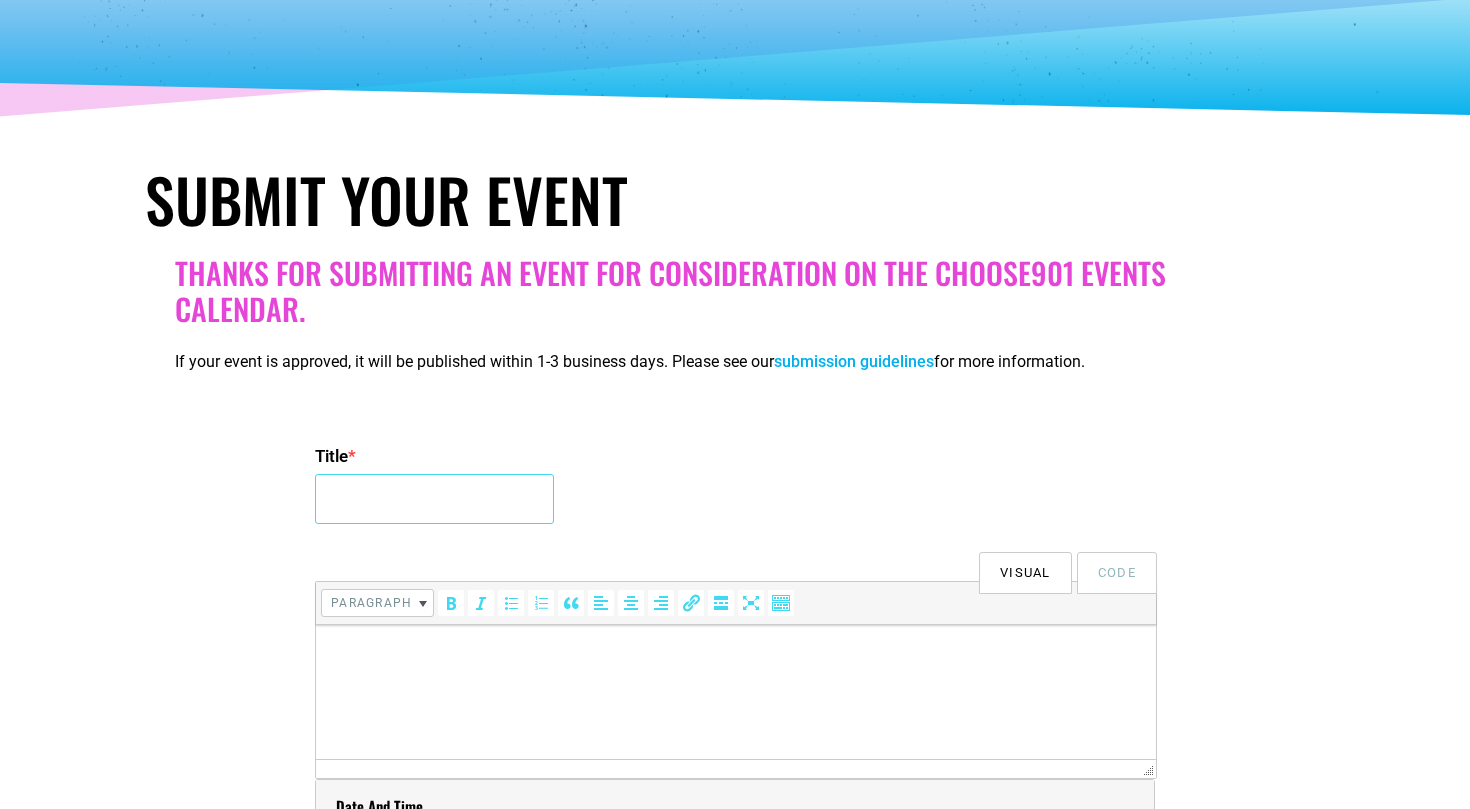 click on "Title  *" at bounding box center (434, 499) 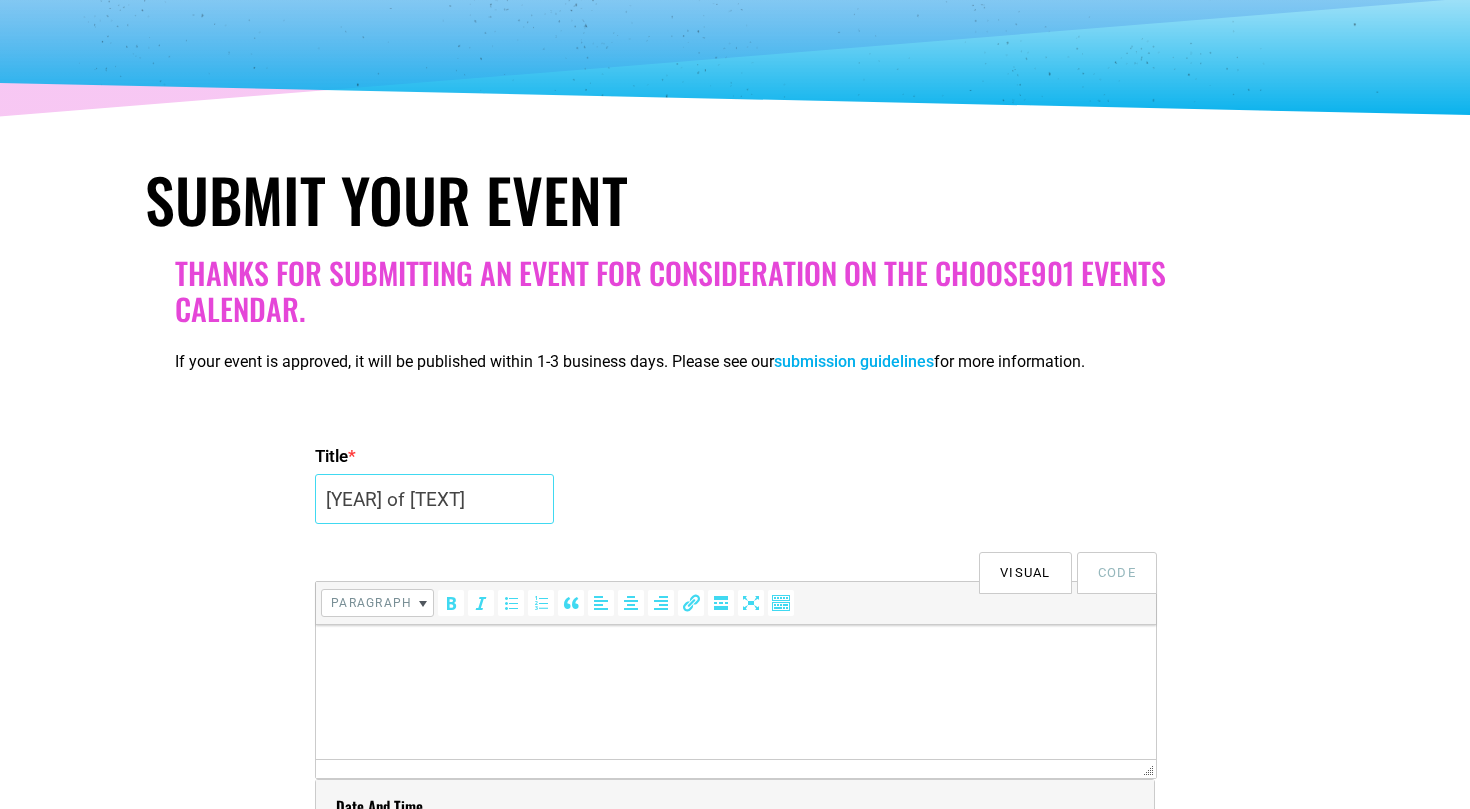 type on "[YEAR] of [TEXT]" 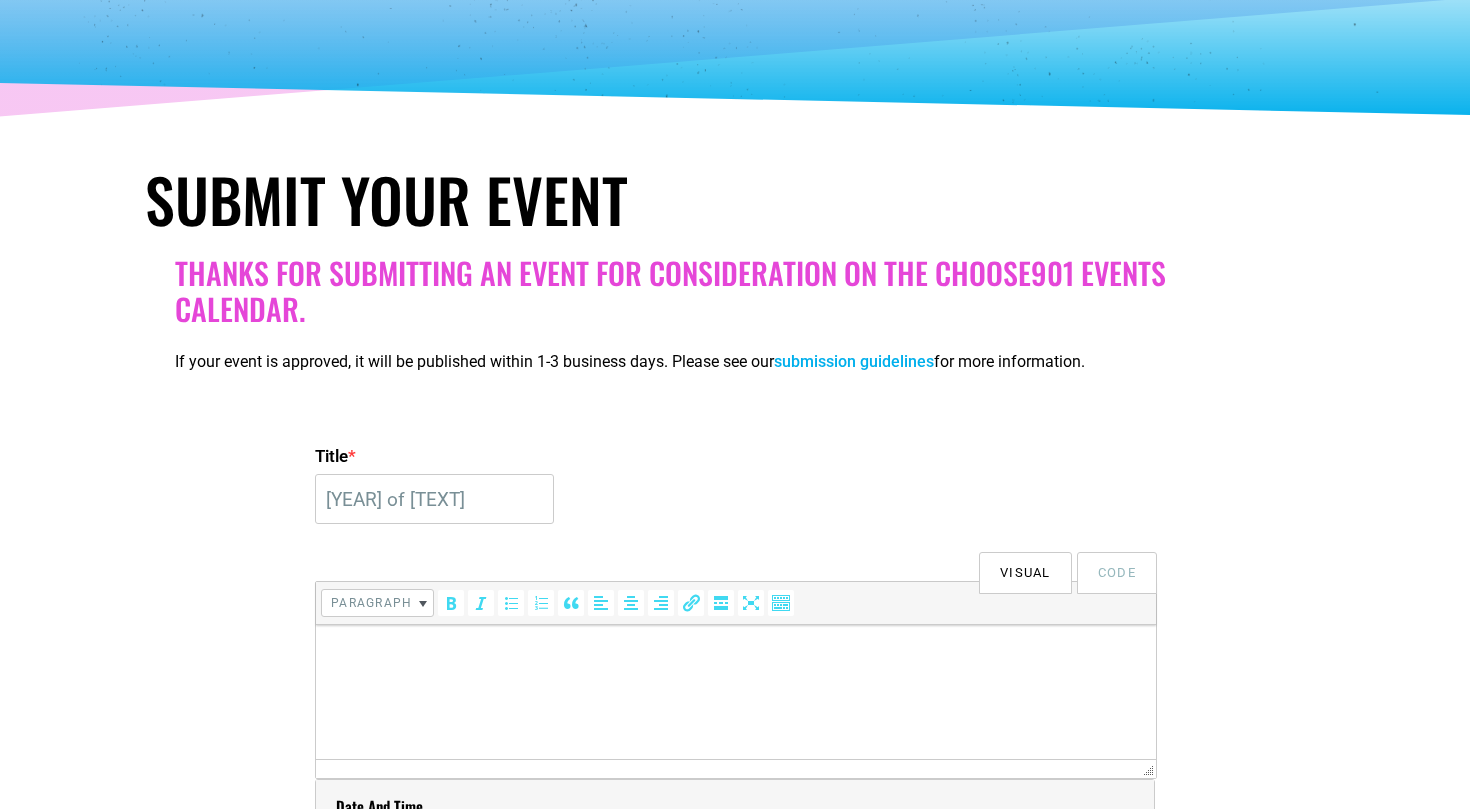 click at bounding box center [736, 653] 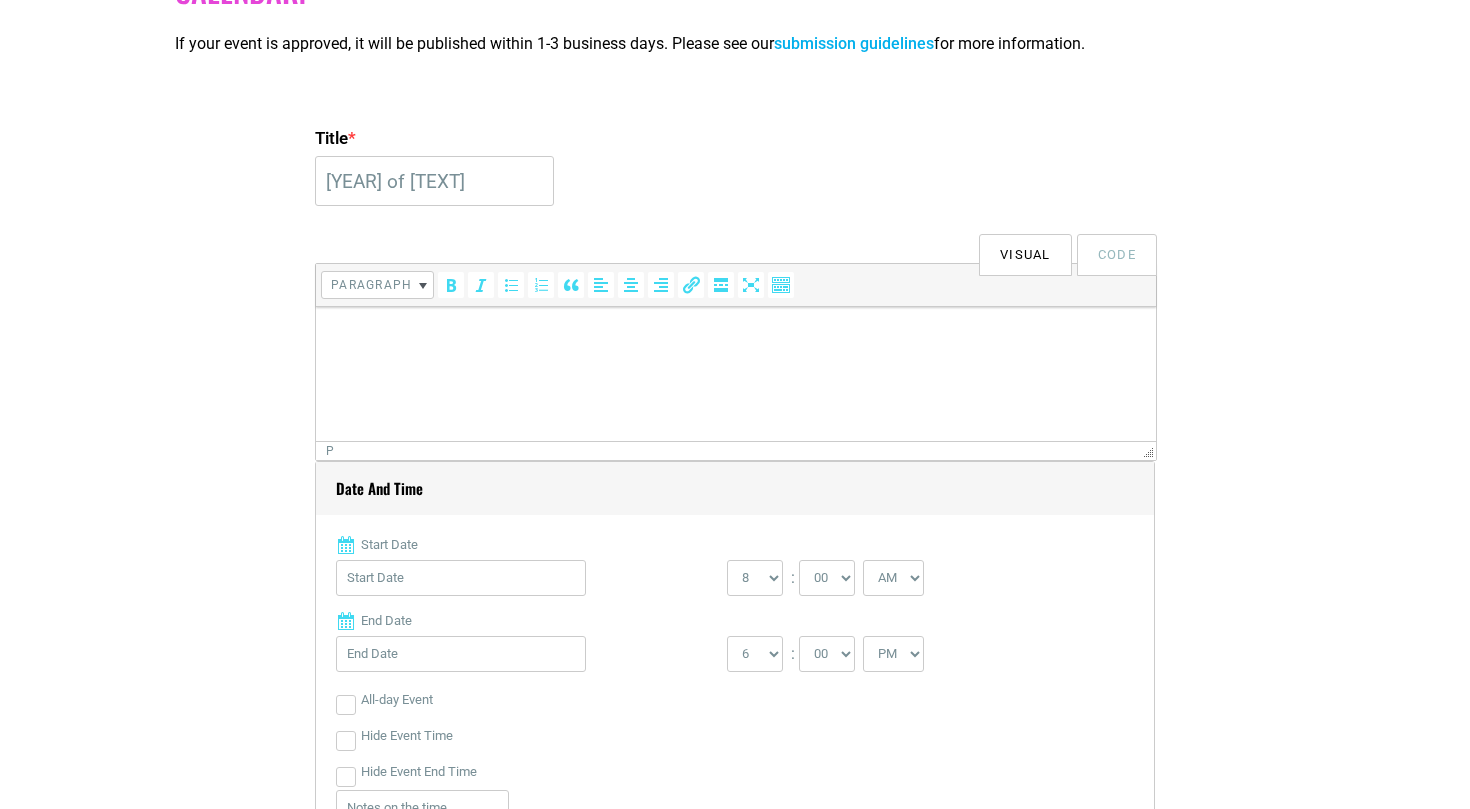 scroll, scrollTop: 492, scrollLeft: 0, axis: vertical 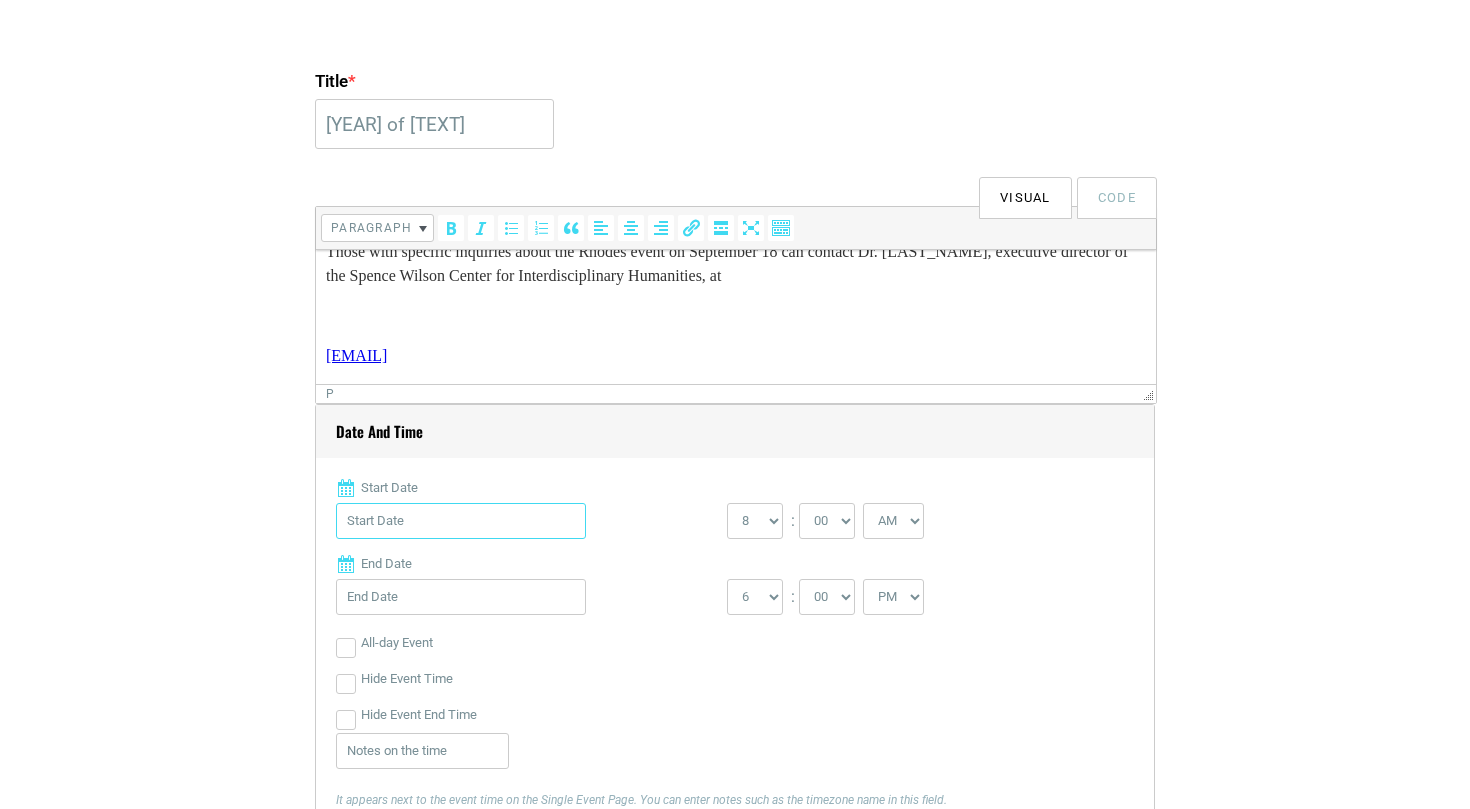 click on "Start Date" at bounding box center [461, 521] 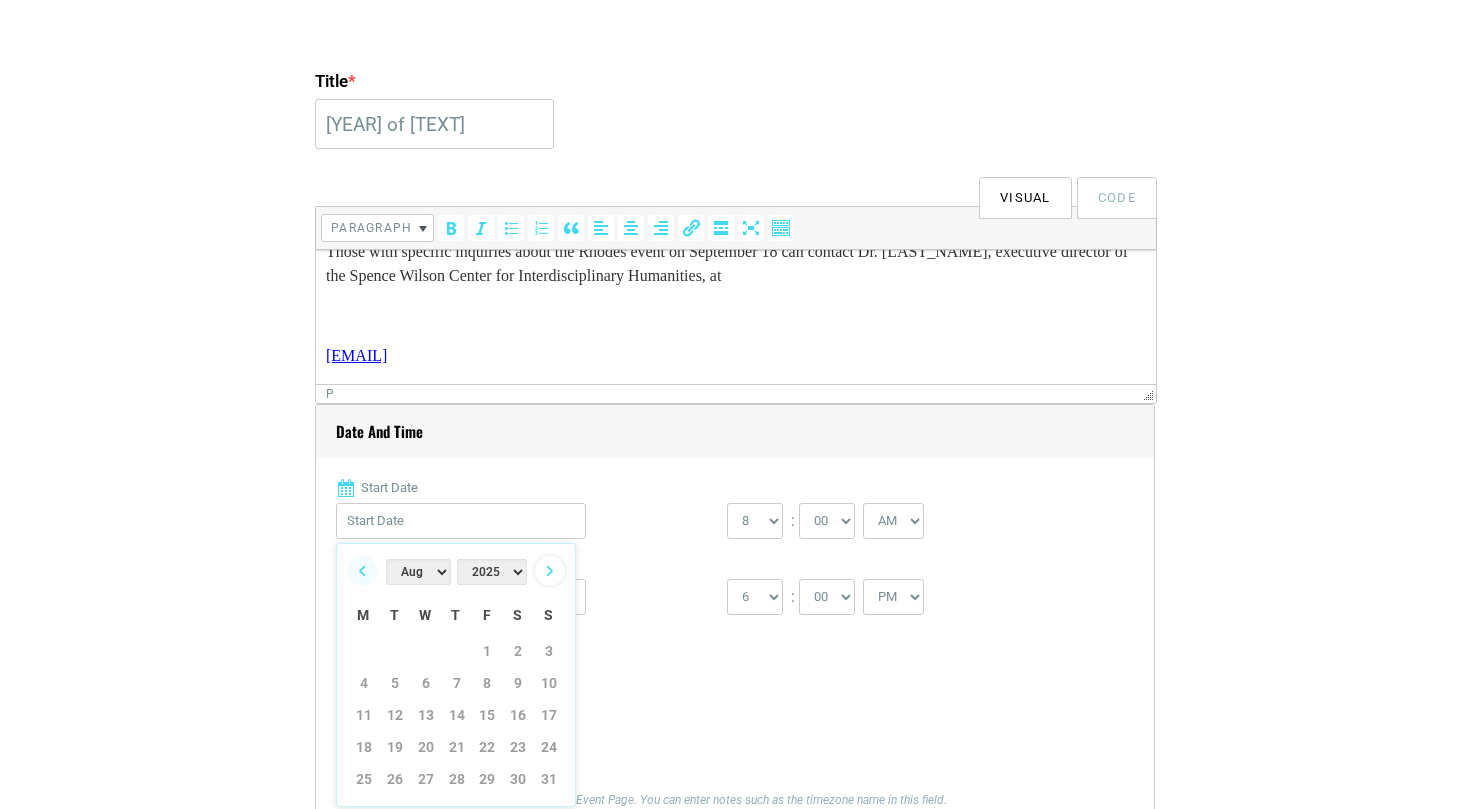 click on "Next" at bounding box center (550, 571) 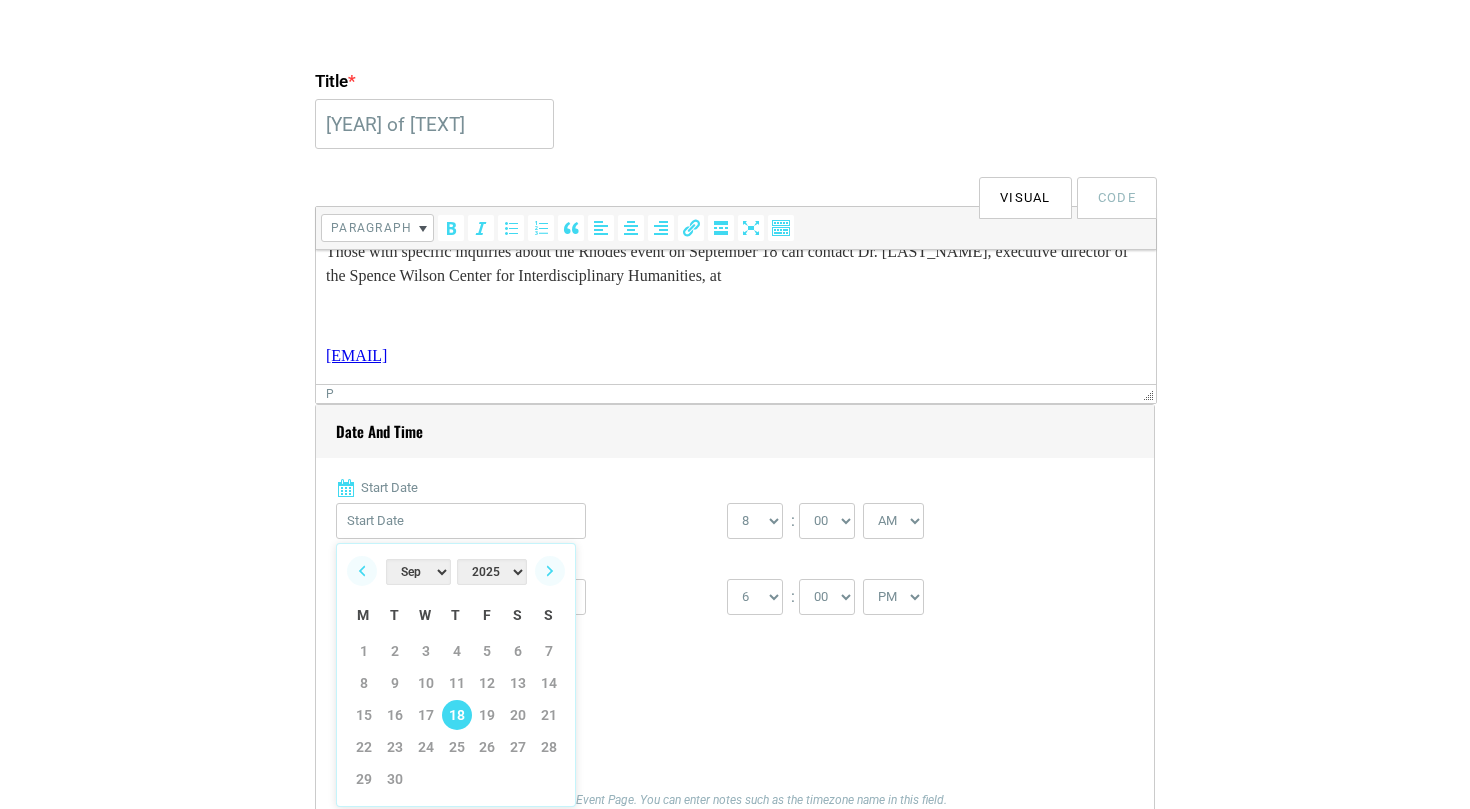 click on "18" at bounding box center [457, 715] 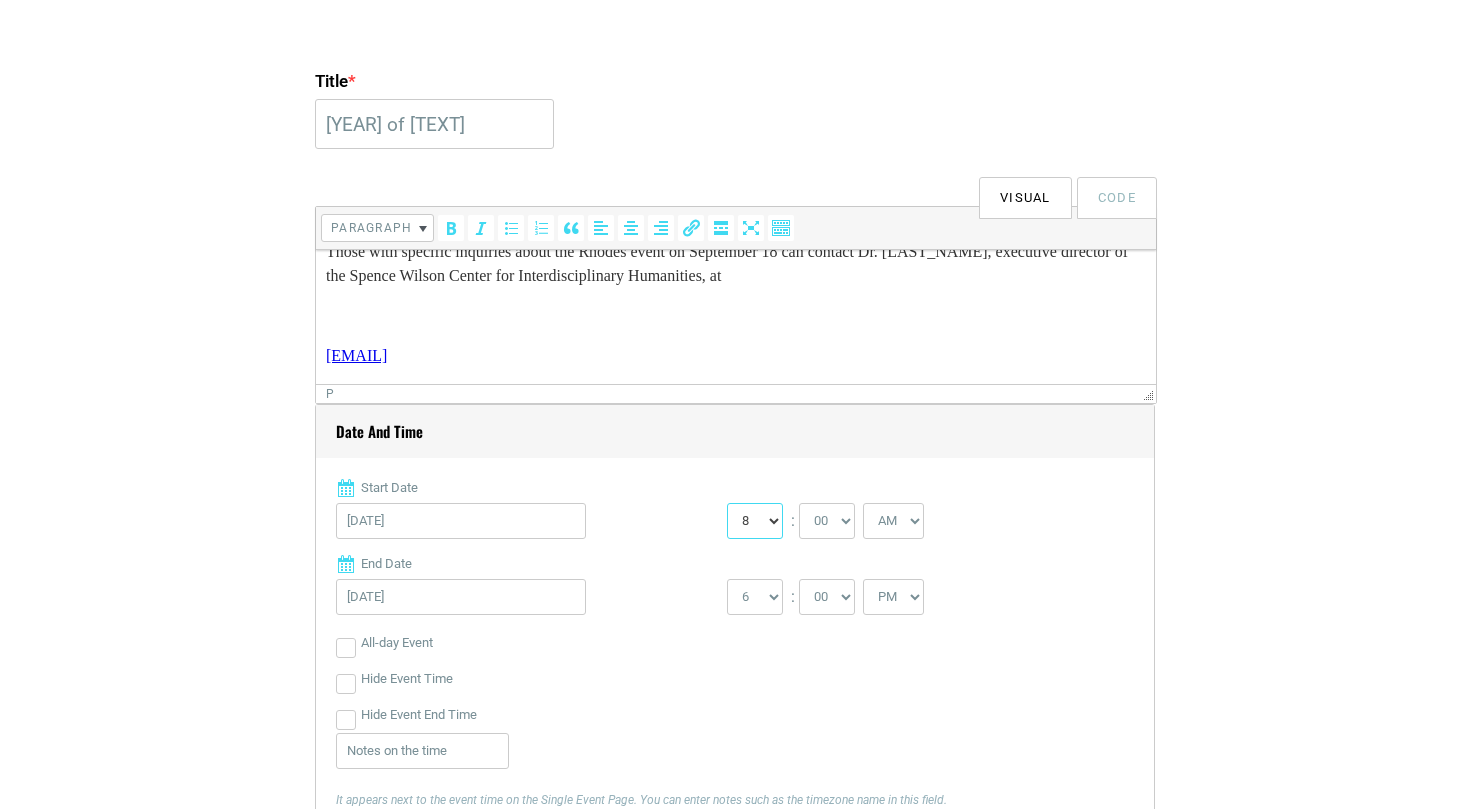 select on "6" 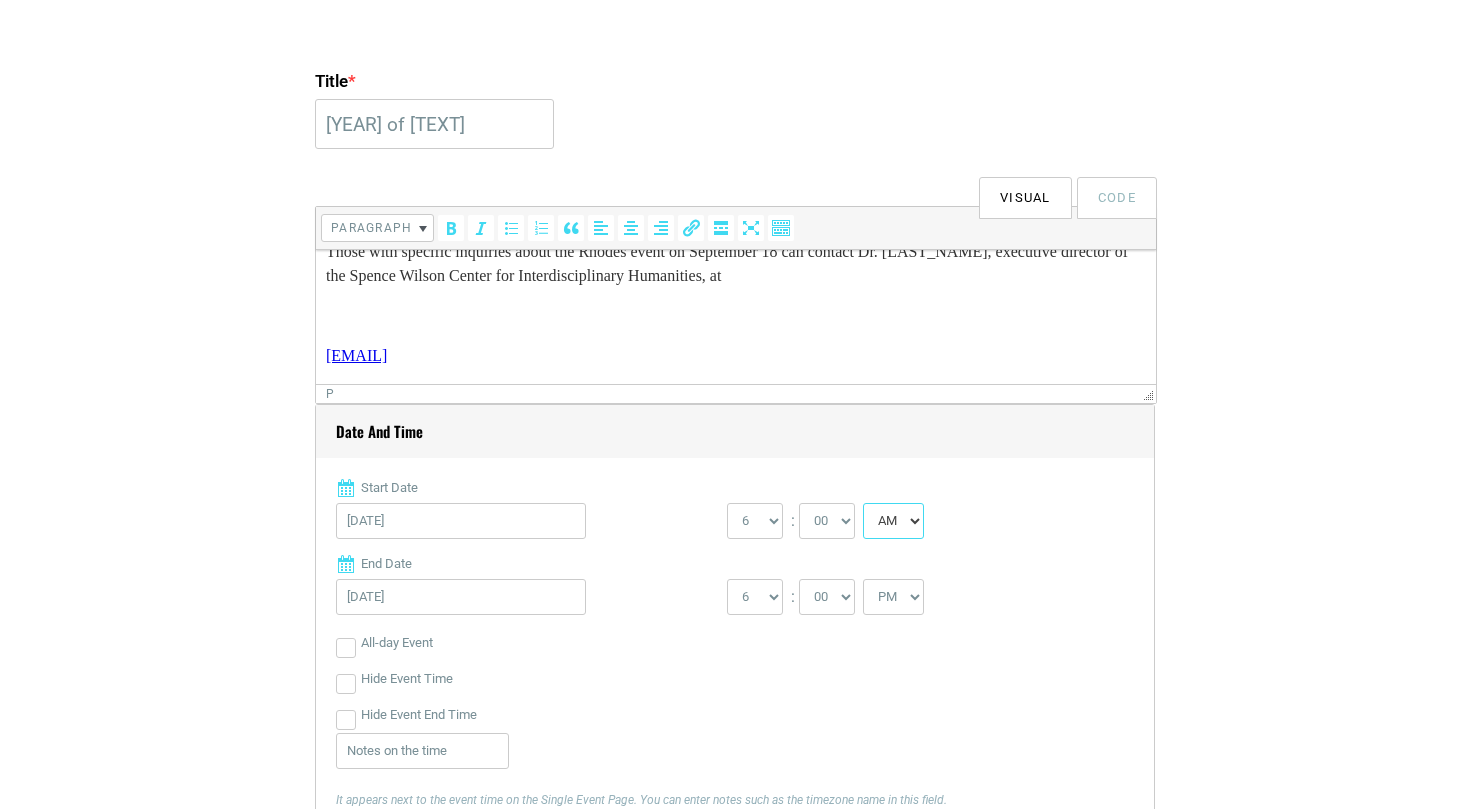 select on "PM" 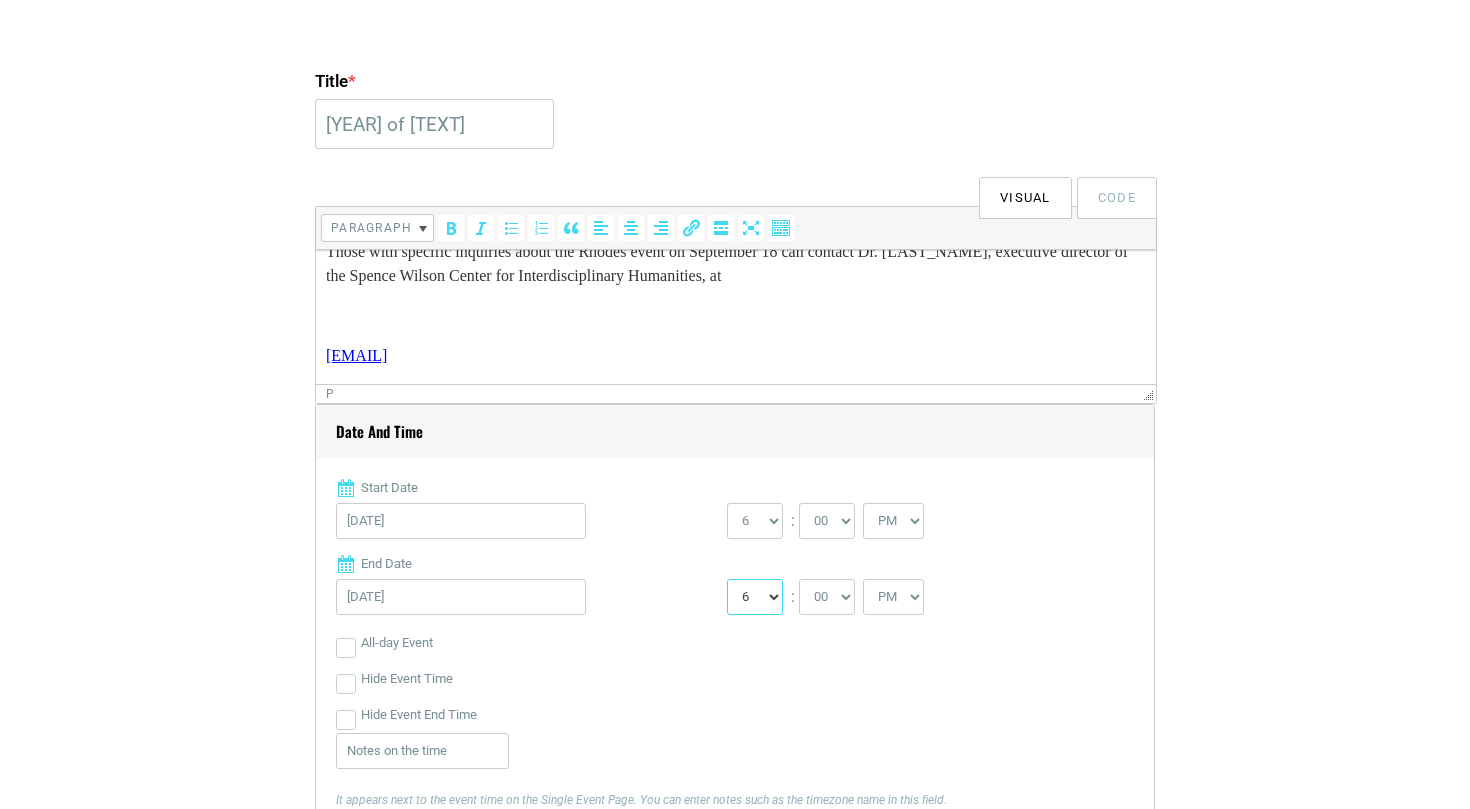 select on "8" 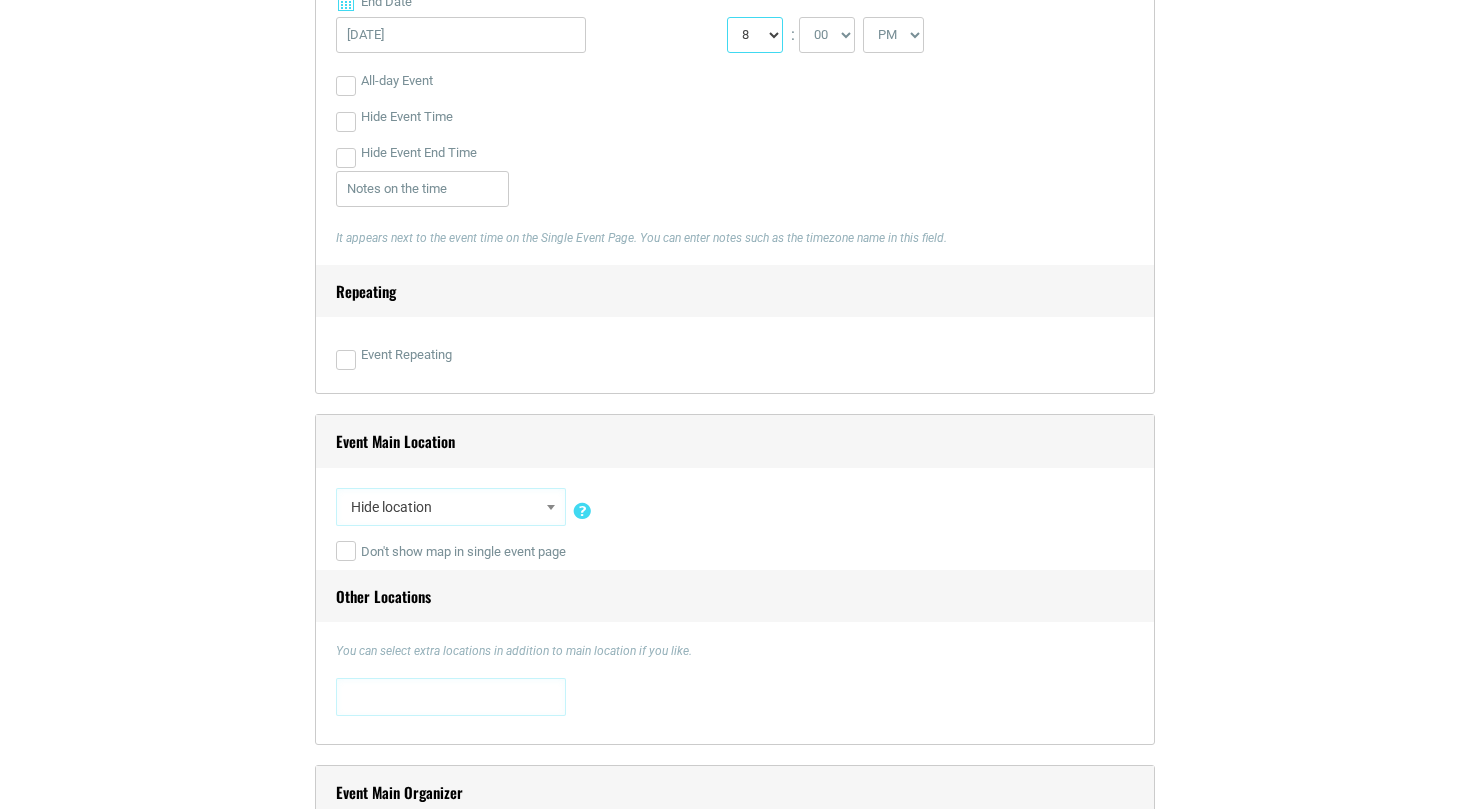 scroll, scrollTop: 1122, scrollLeft: 0, axis: vertical 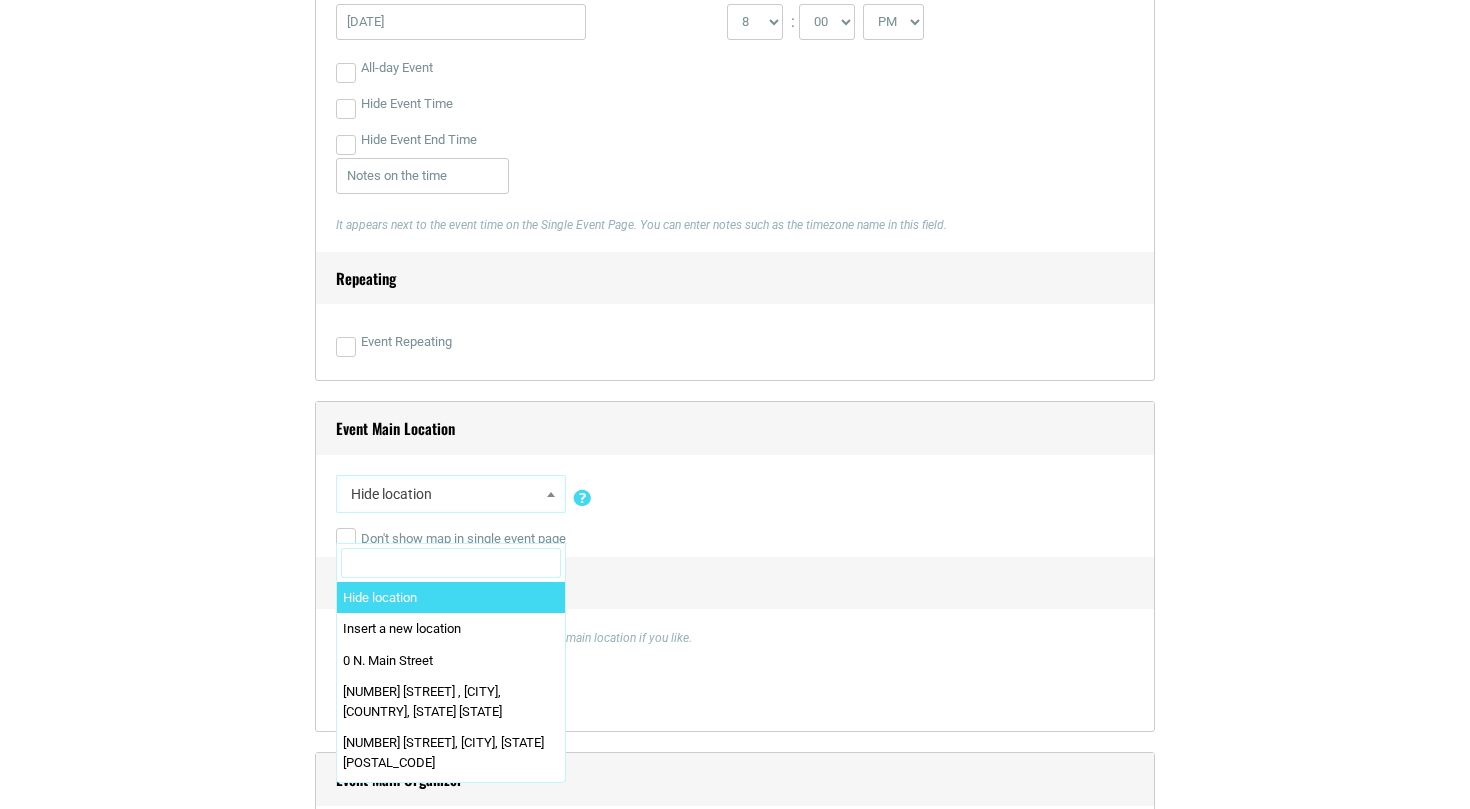 click on "Hide location" at bounding box center (451, 494) 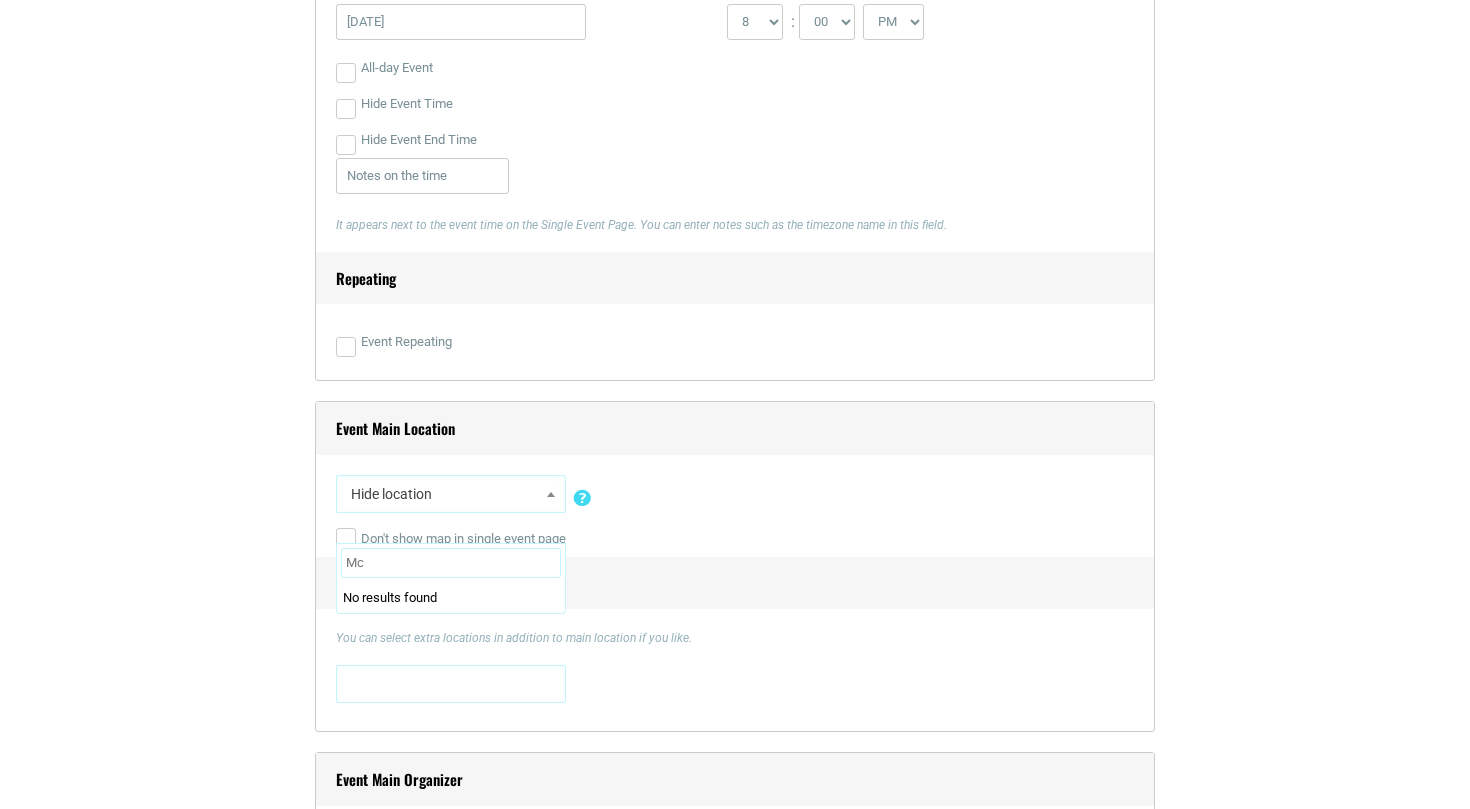 type on "M" 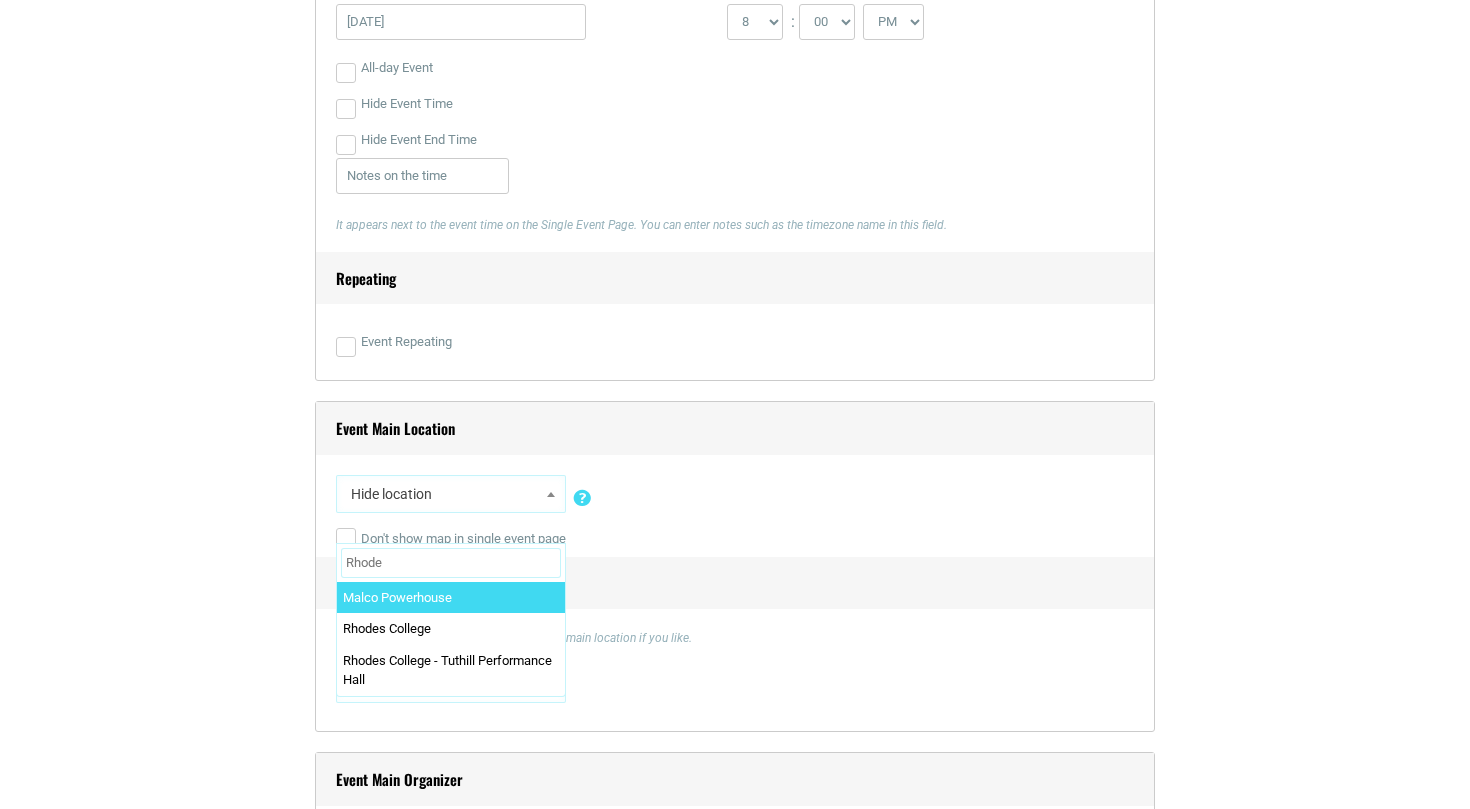 type on "Rhodes" 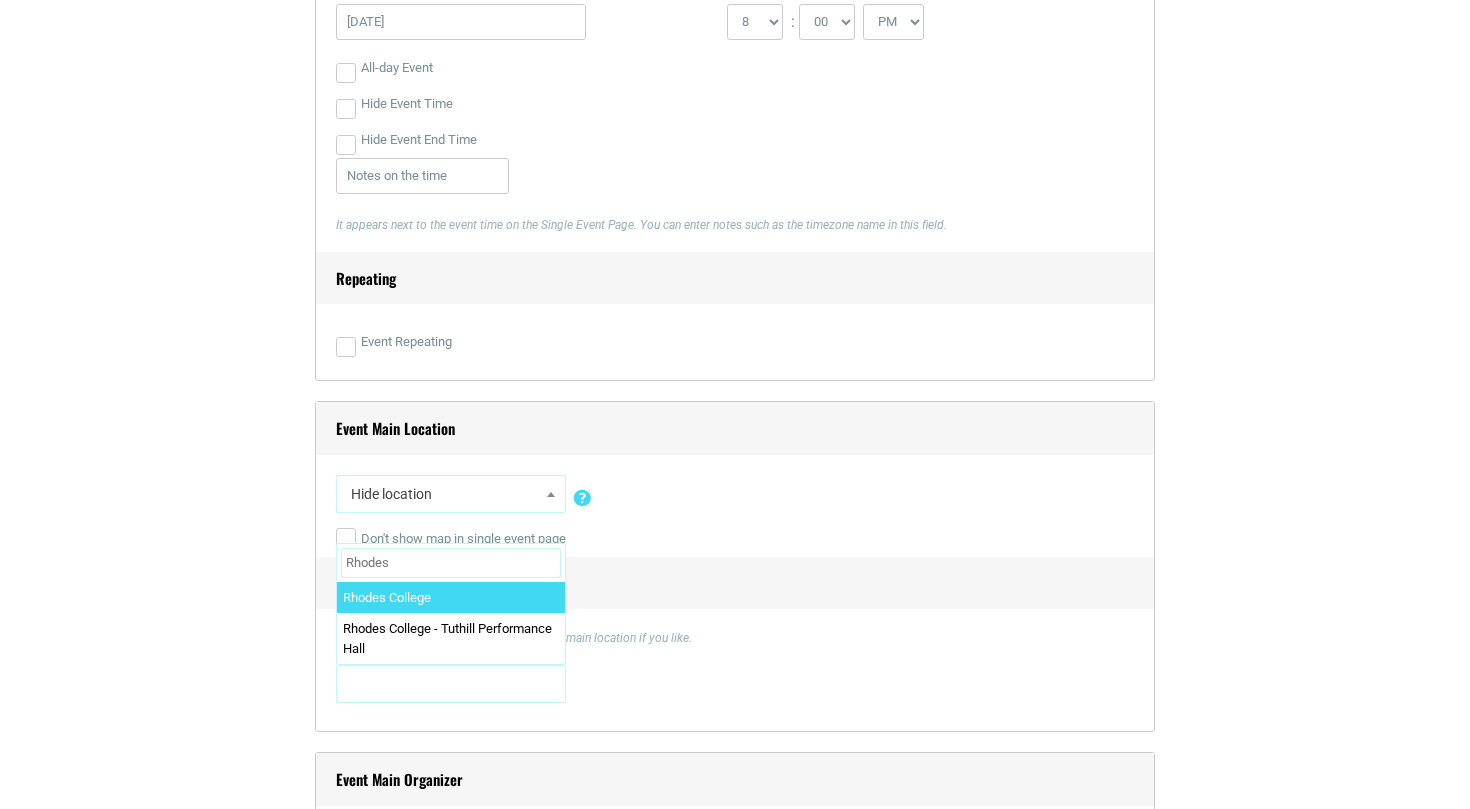 select on "[NUMBER]" 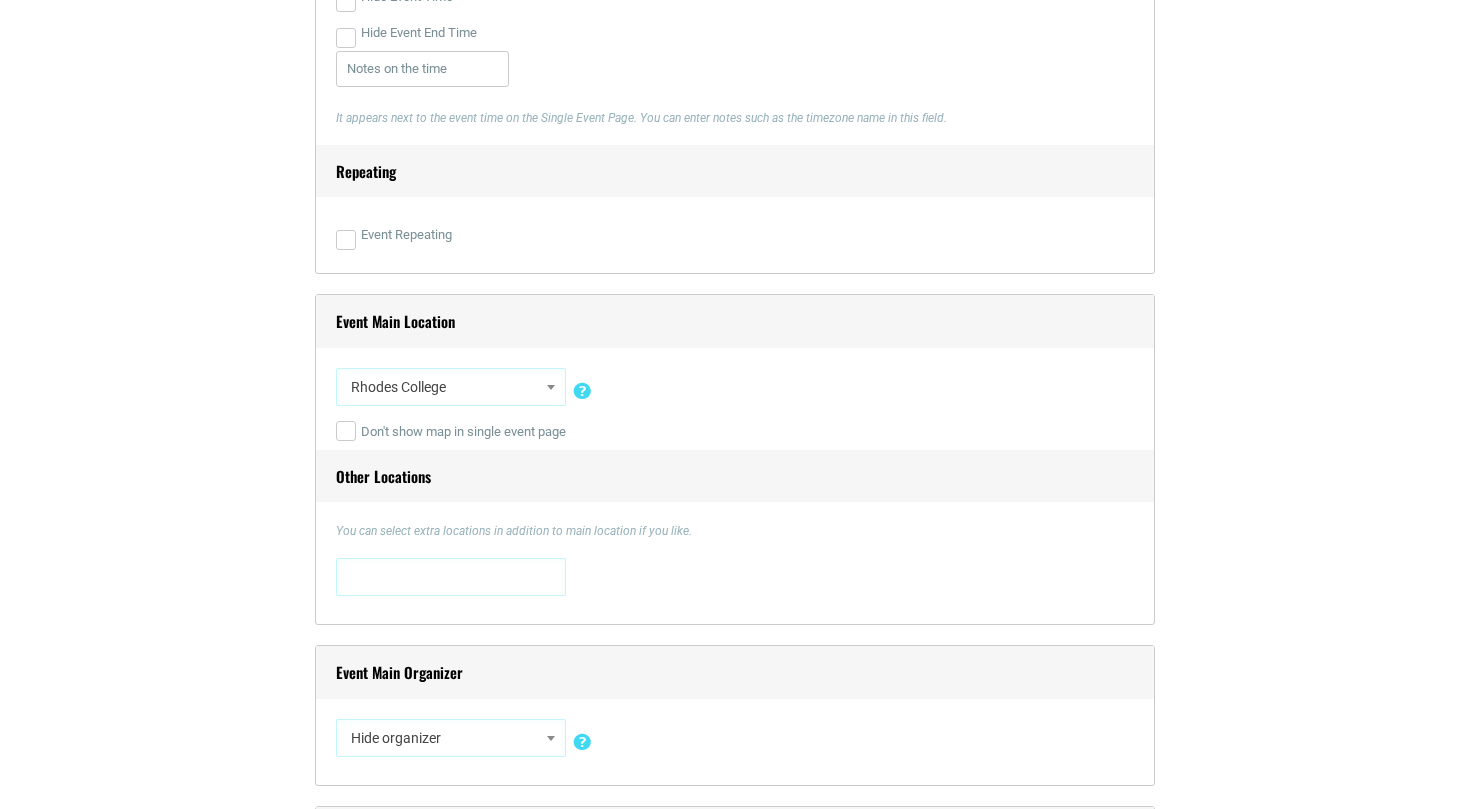 scroll, scrollTop: 1229, scrollLeft: 0, axis: vertical 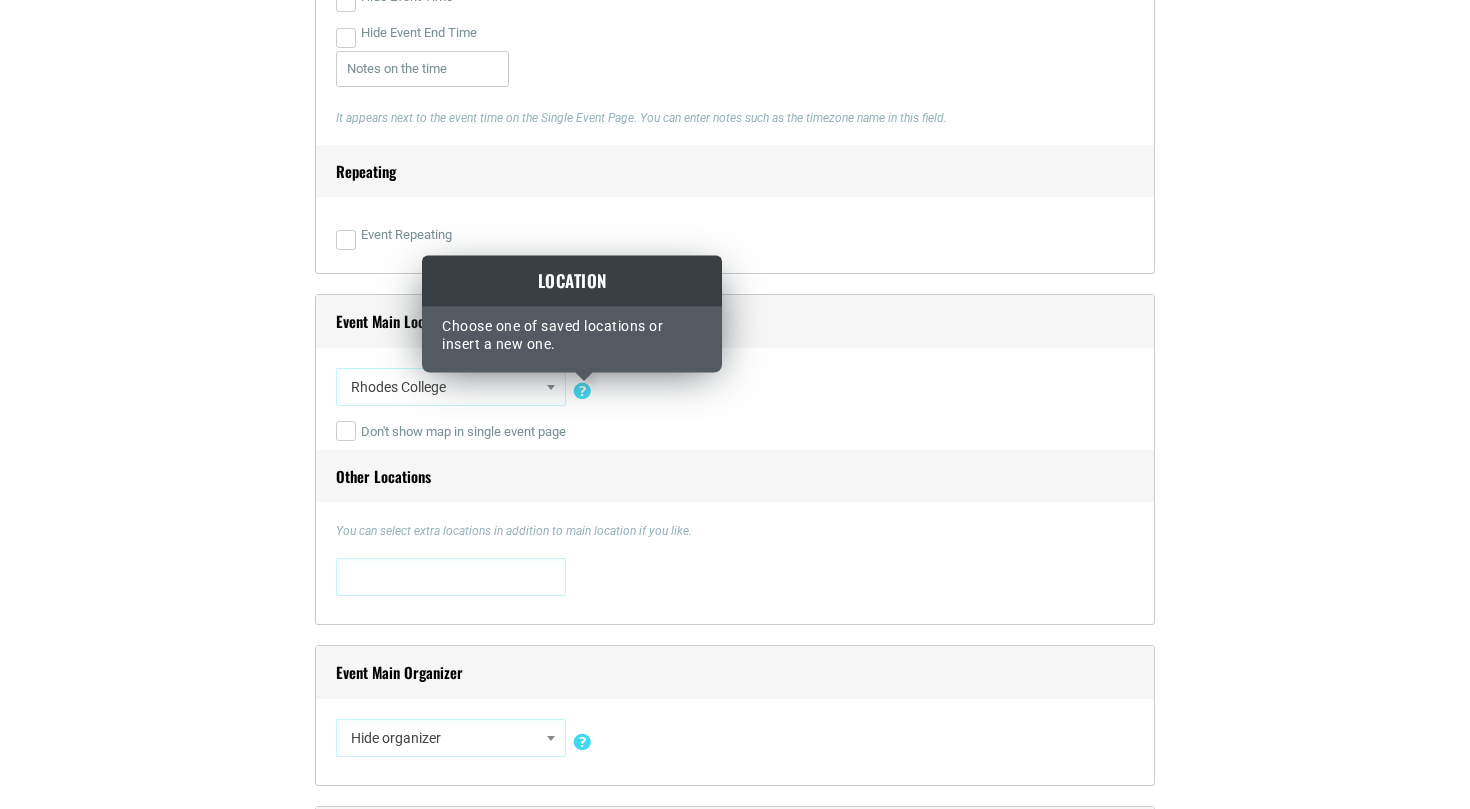 click at bounding box center [582, 384] 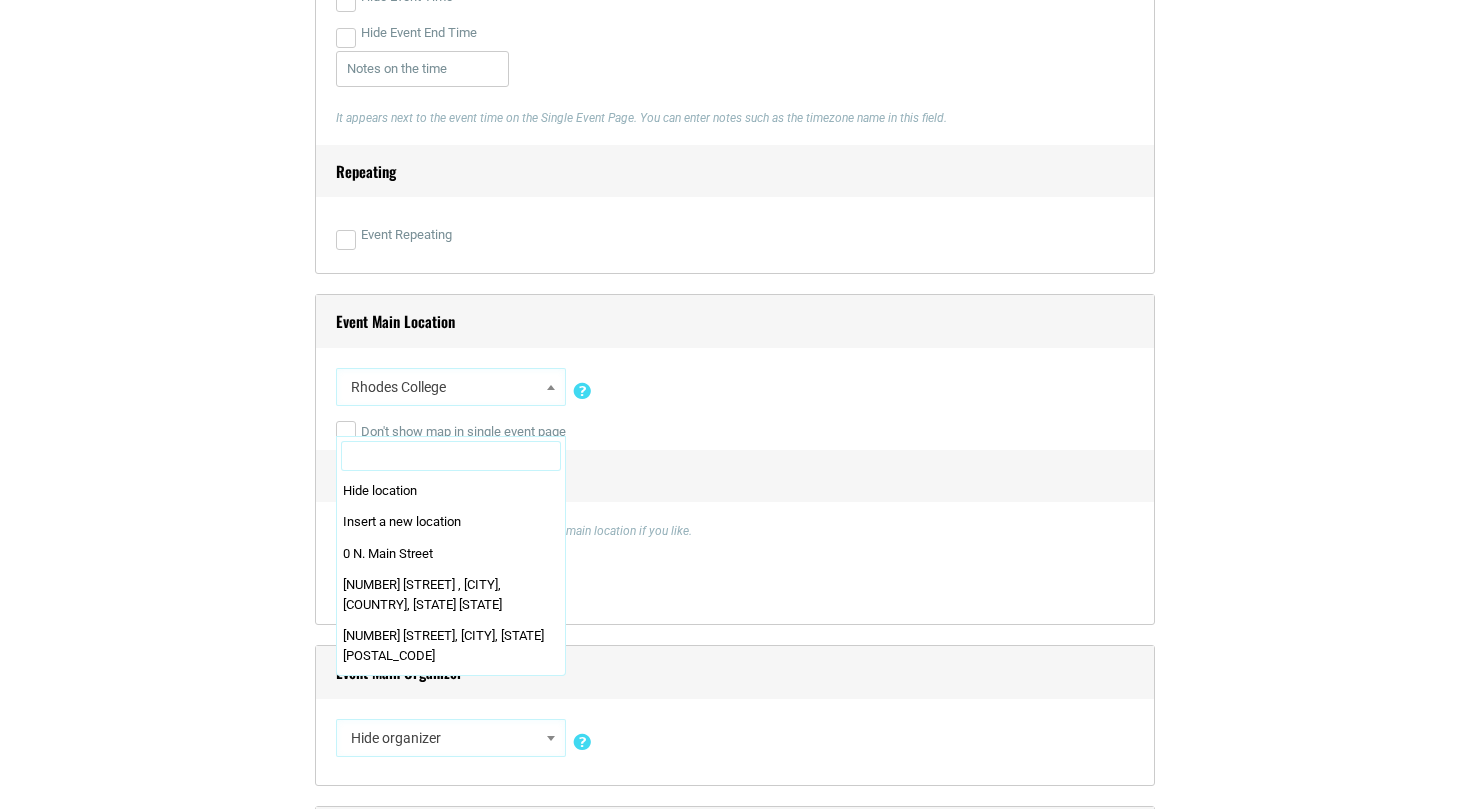 click on "Rhodes College" at bounding box center (451, 387) 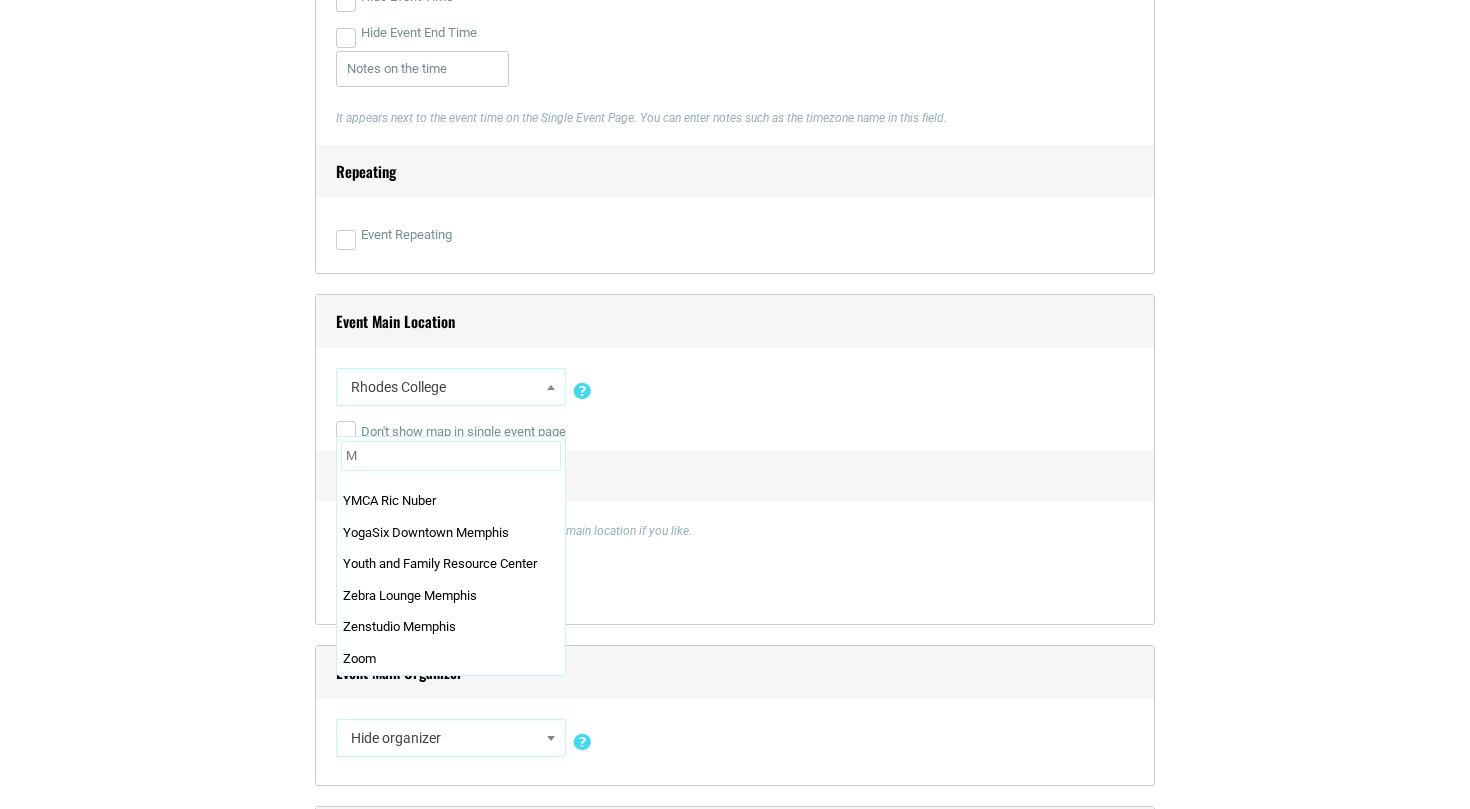 scroll, scrollTop: 0, scrollLeft: 0, axis: both 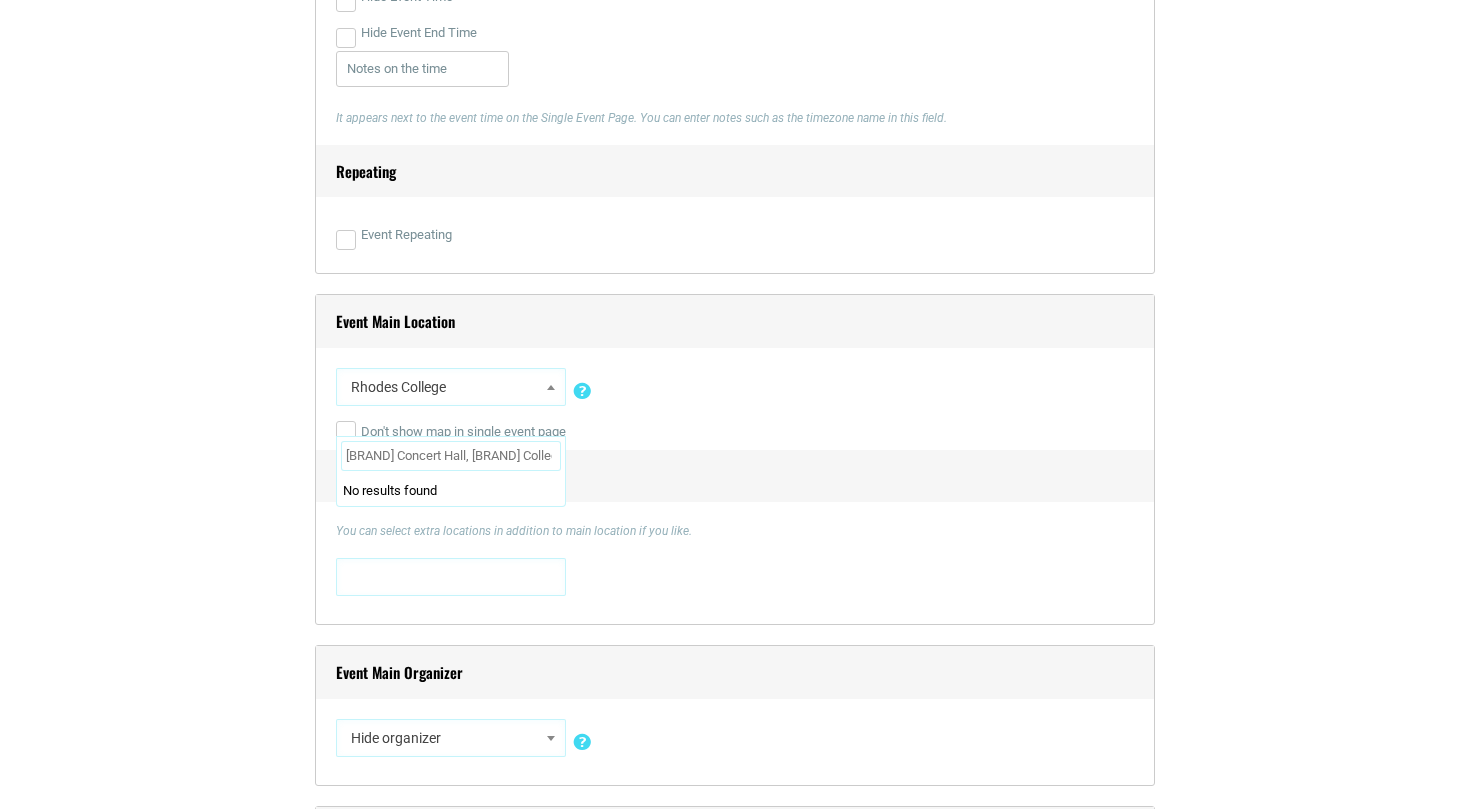 type on "[ORGANIZATION_NAME], [ORGANIZATION_NAME]" 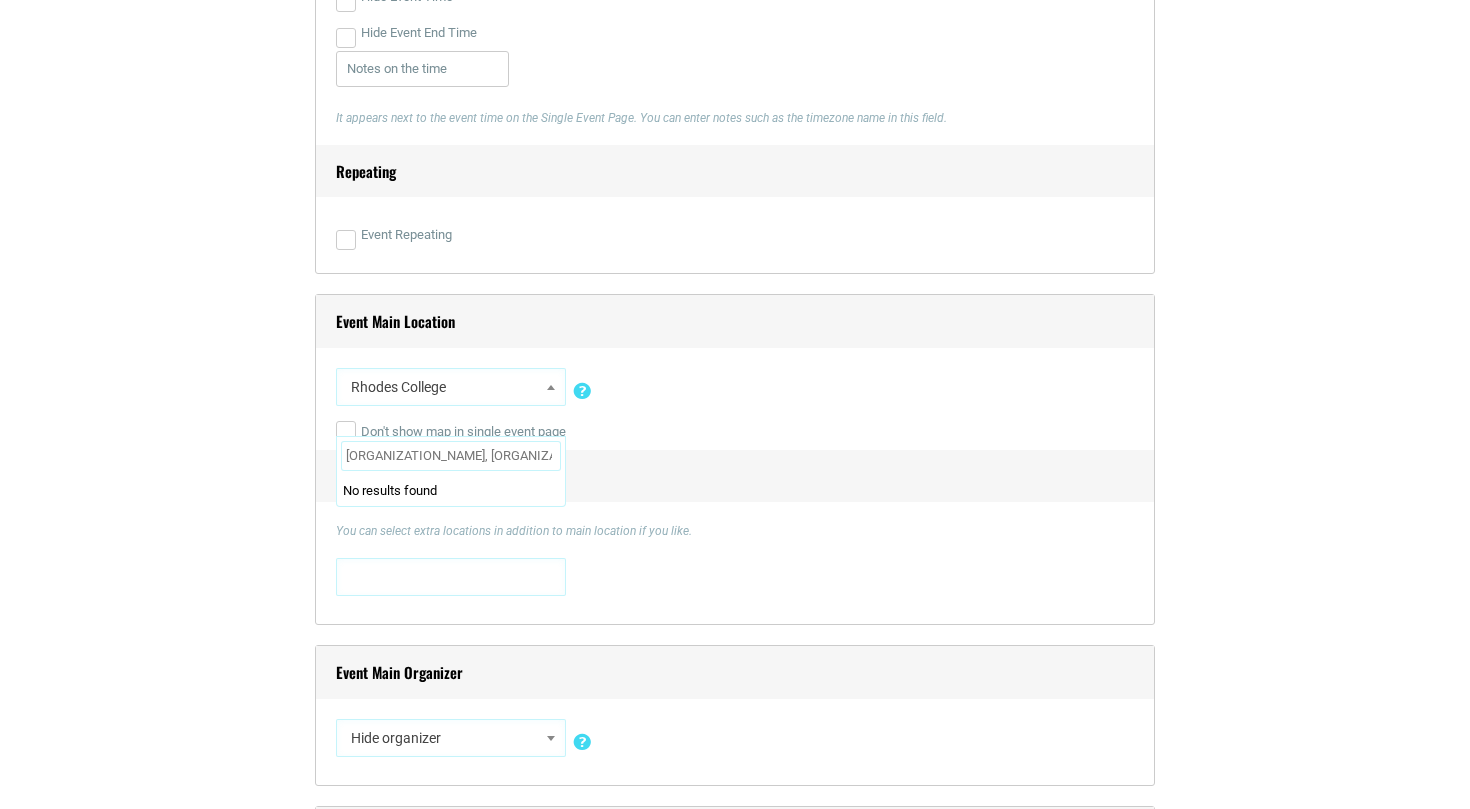 click on "[ORGANIZATION_NAME], [ORGANIZATION_NAME]" at bounding box center (451, 456) 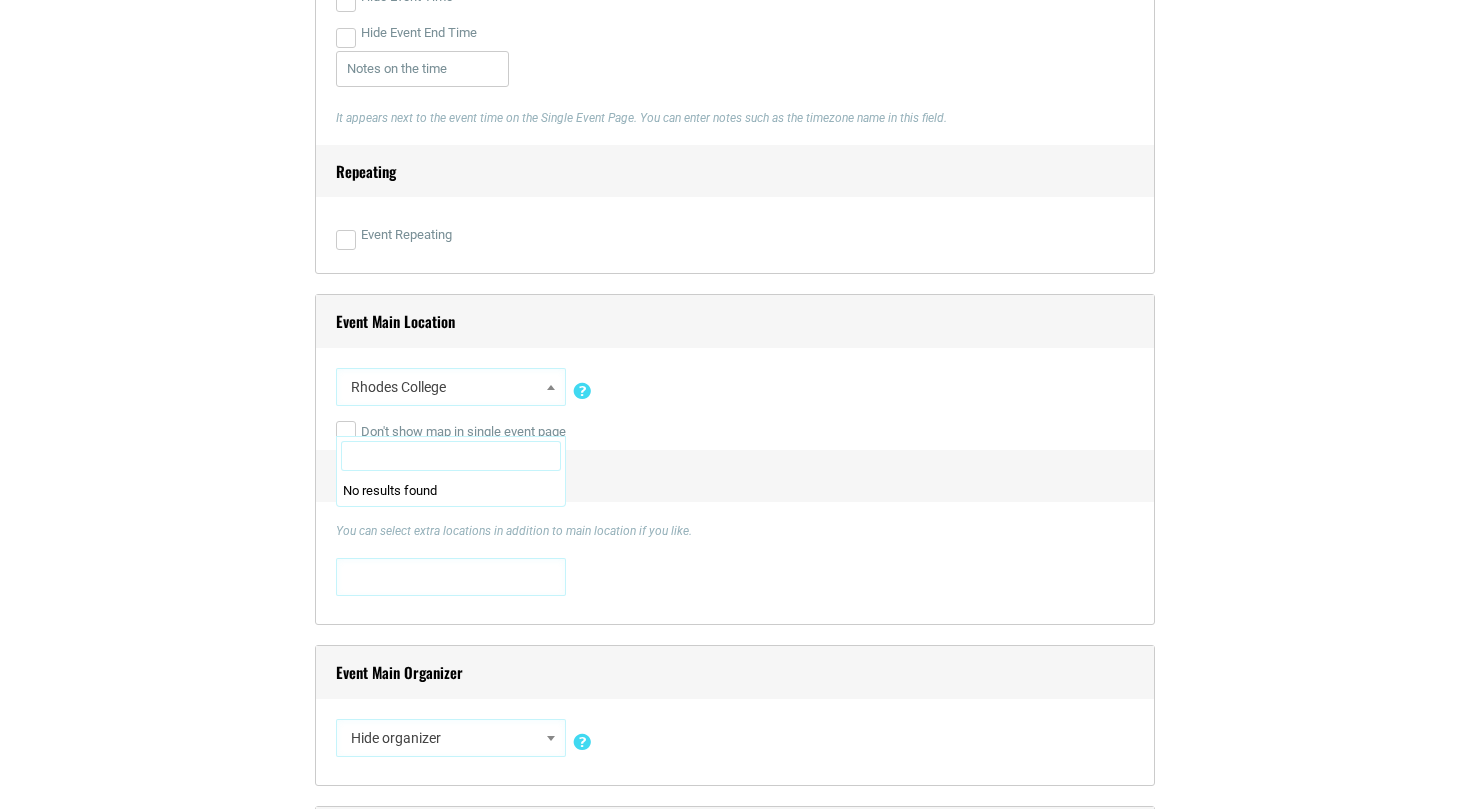 click on "Don't show map in single event page" at bounding box center [735, 432] 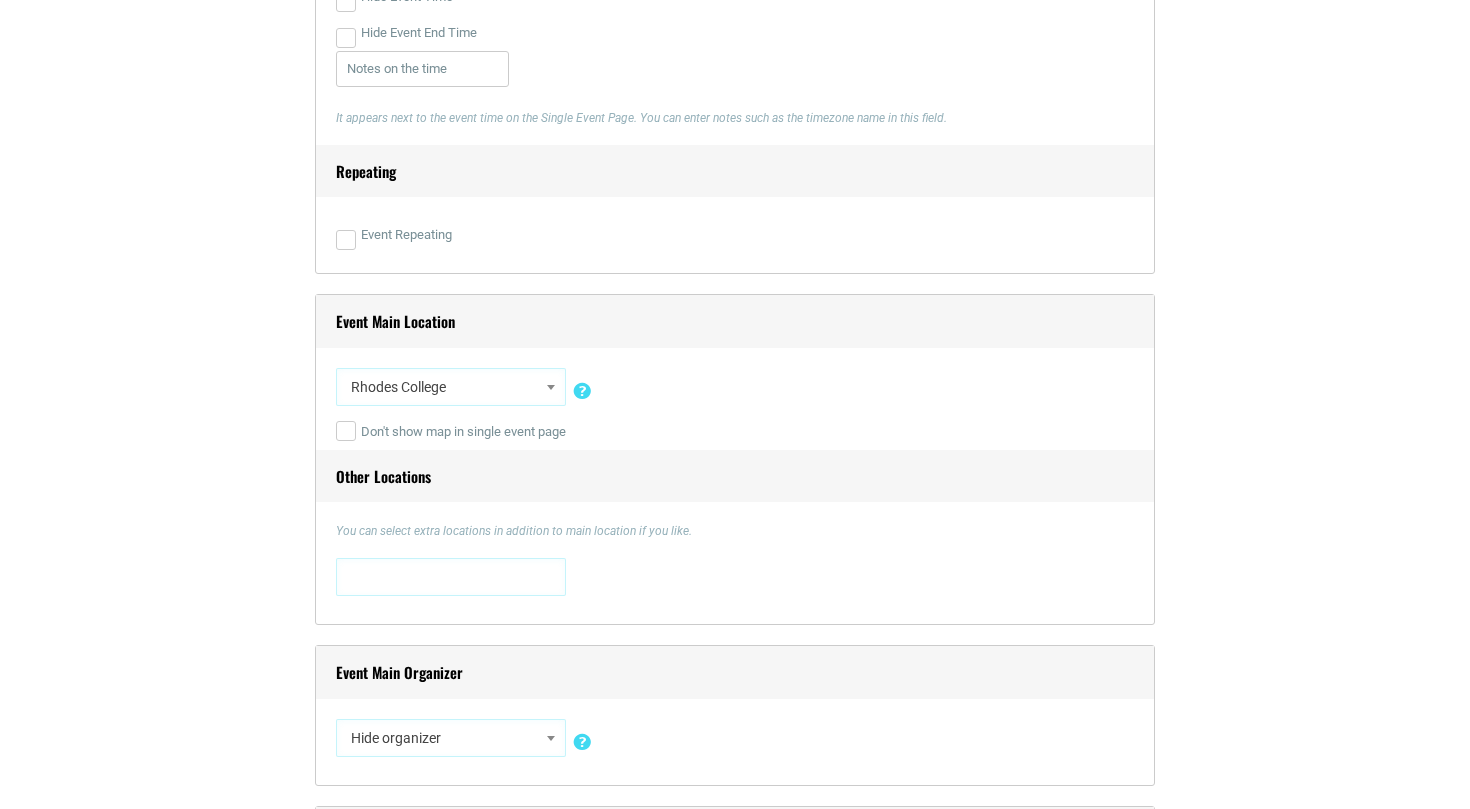 click at bounding box center (551, 387) 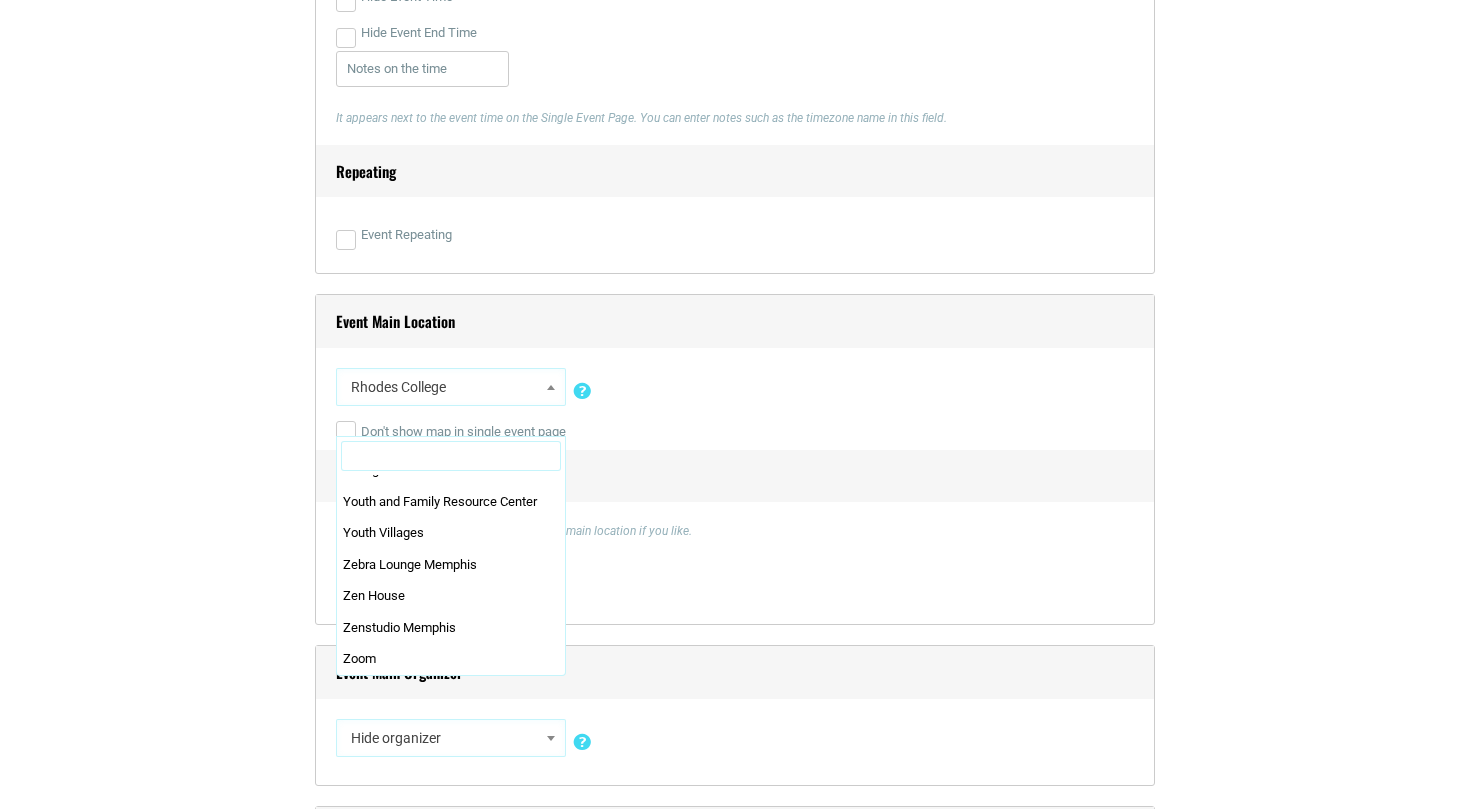 scroll, scrollTop: 69682, scrollLeft: 0, axis: vertical 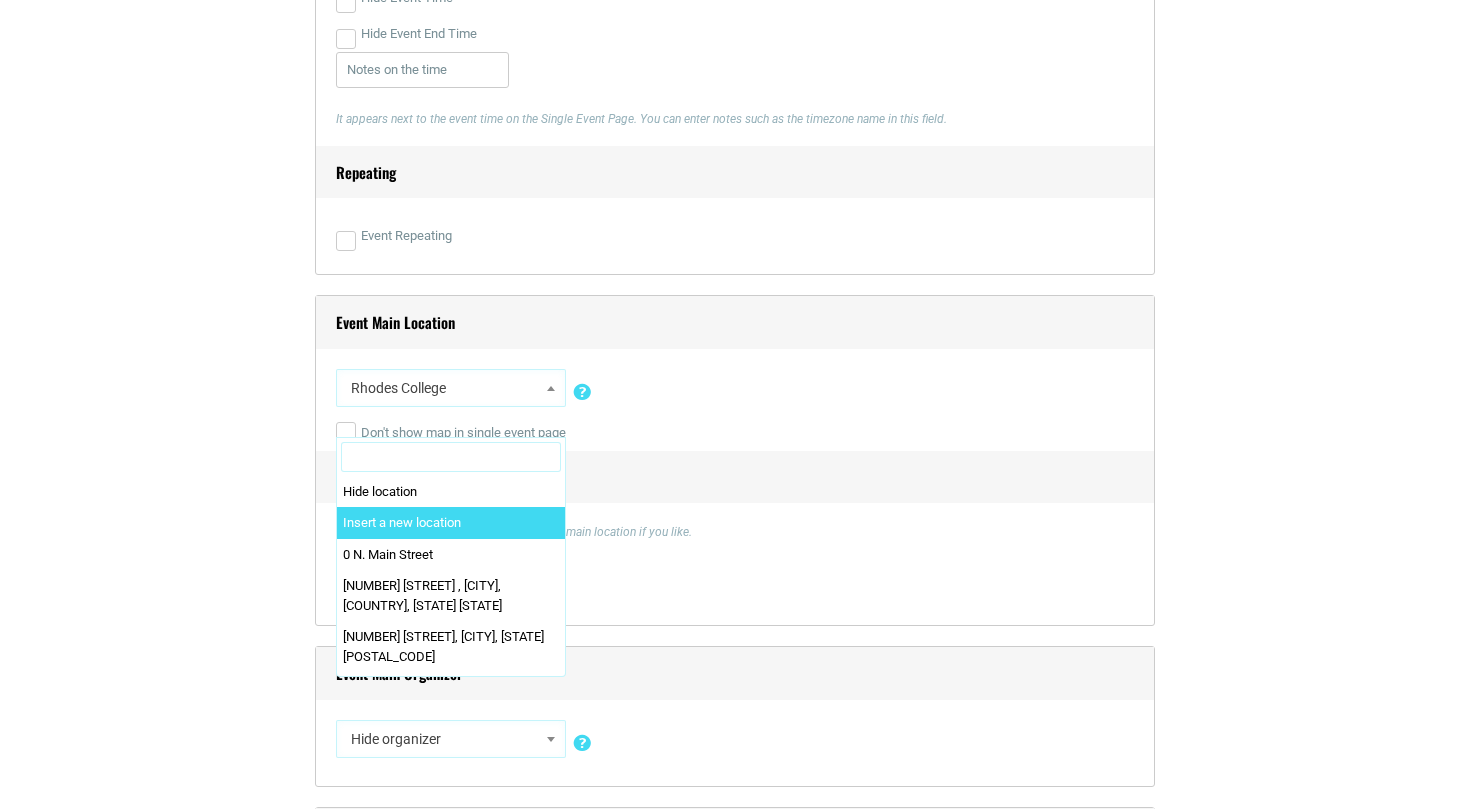 select on "0" 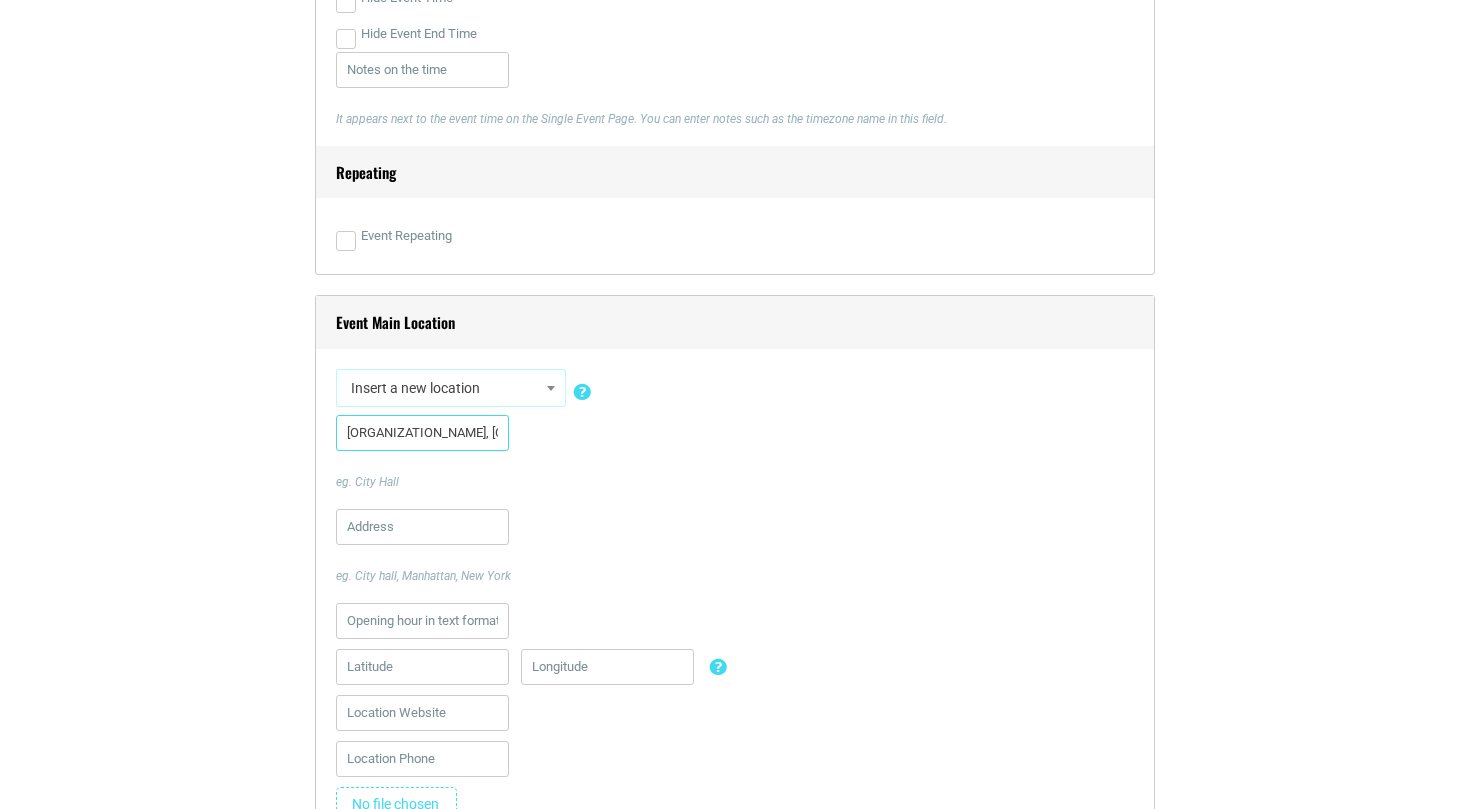 type on "[ORGANIZATION_NAME], [ORGANIZATION_NAME]" 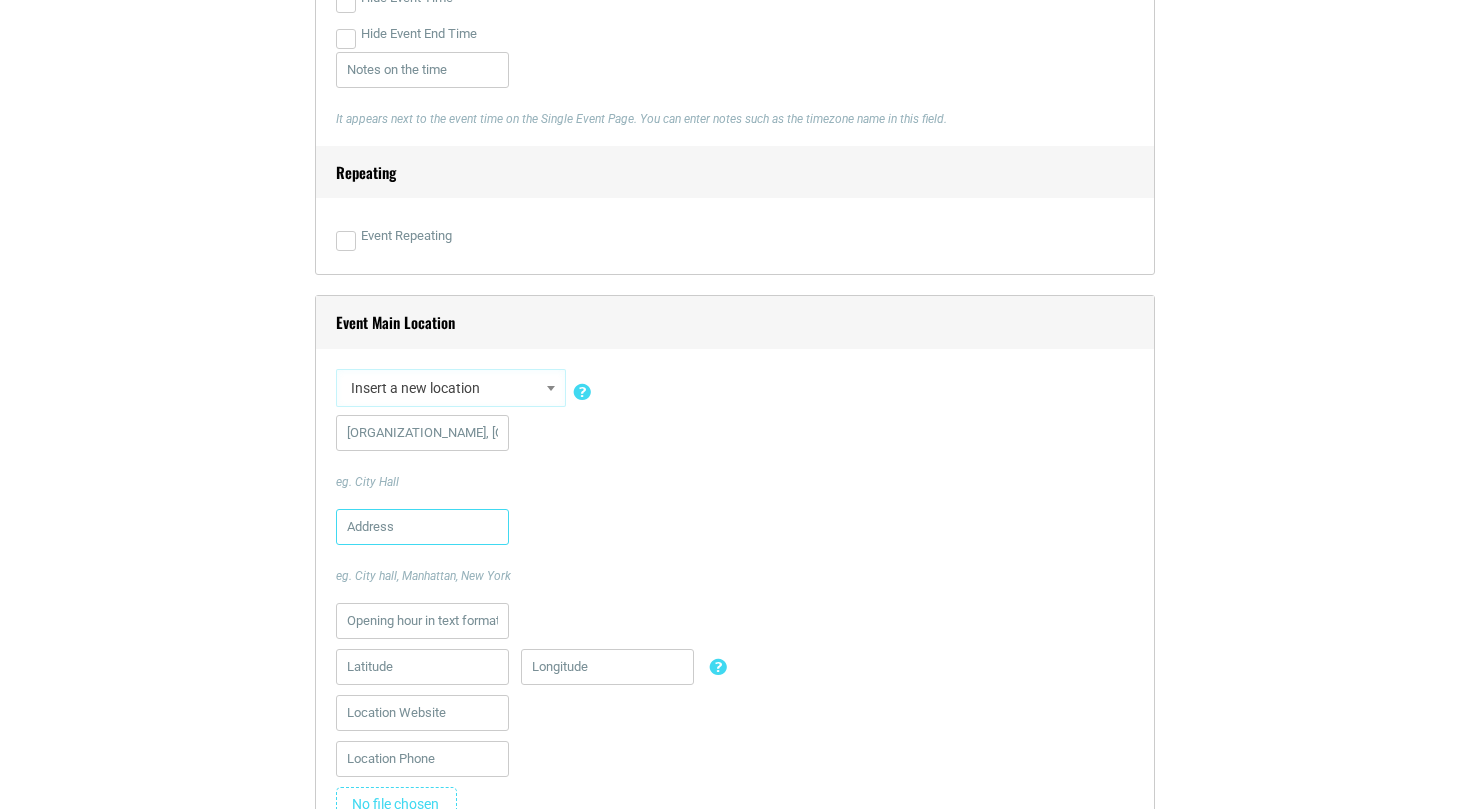 paste on "[NUMBER] [STREET], [CITY], [STATE] [POSTAL_CODE]" 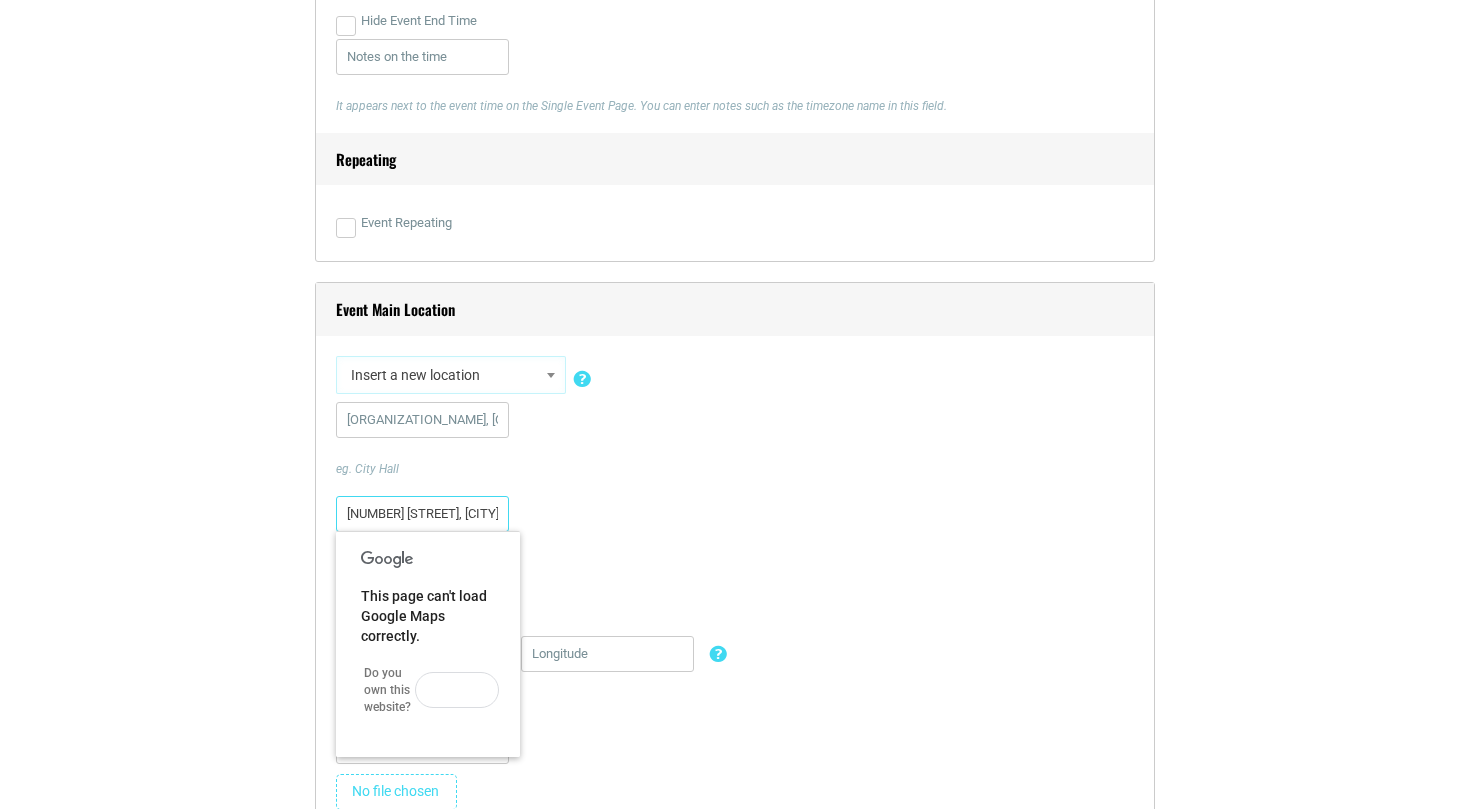 scroll, scrollTop: 1257, scrollLeft: 0, axis: vertical 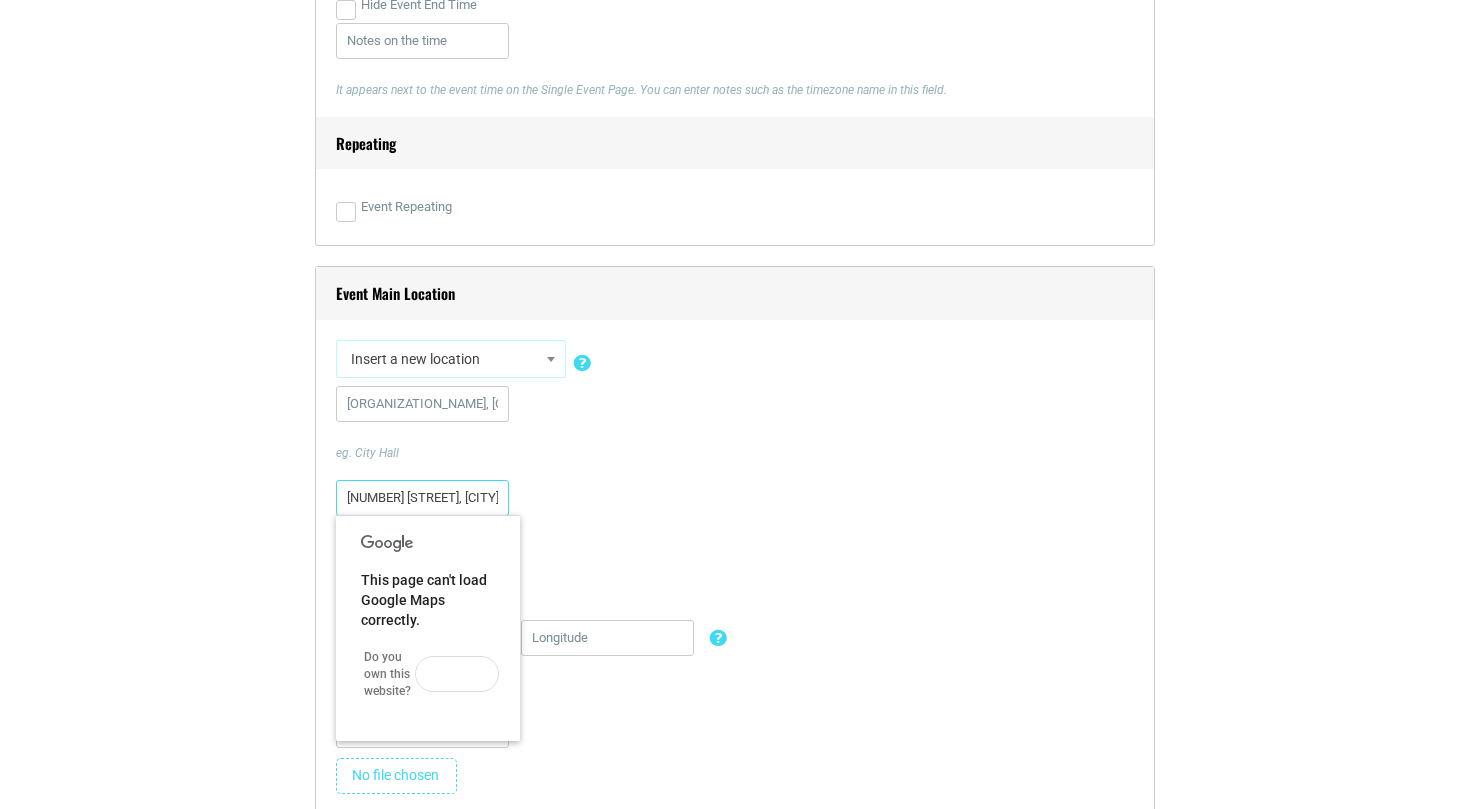 click on "[NUMBER] [STREET], [CITY], [STATE] [POSTAL_CODE]" at bounding box center [422, 498] 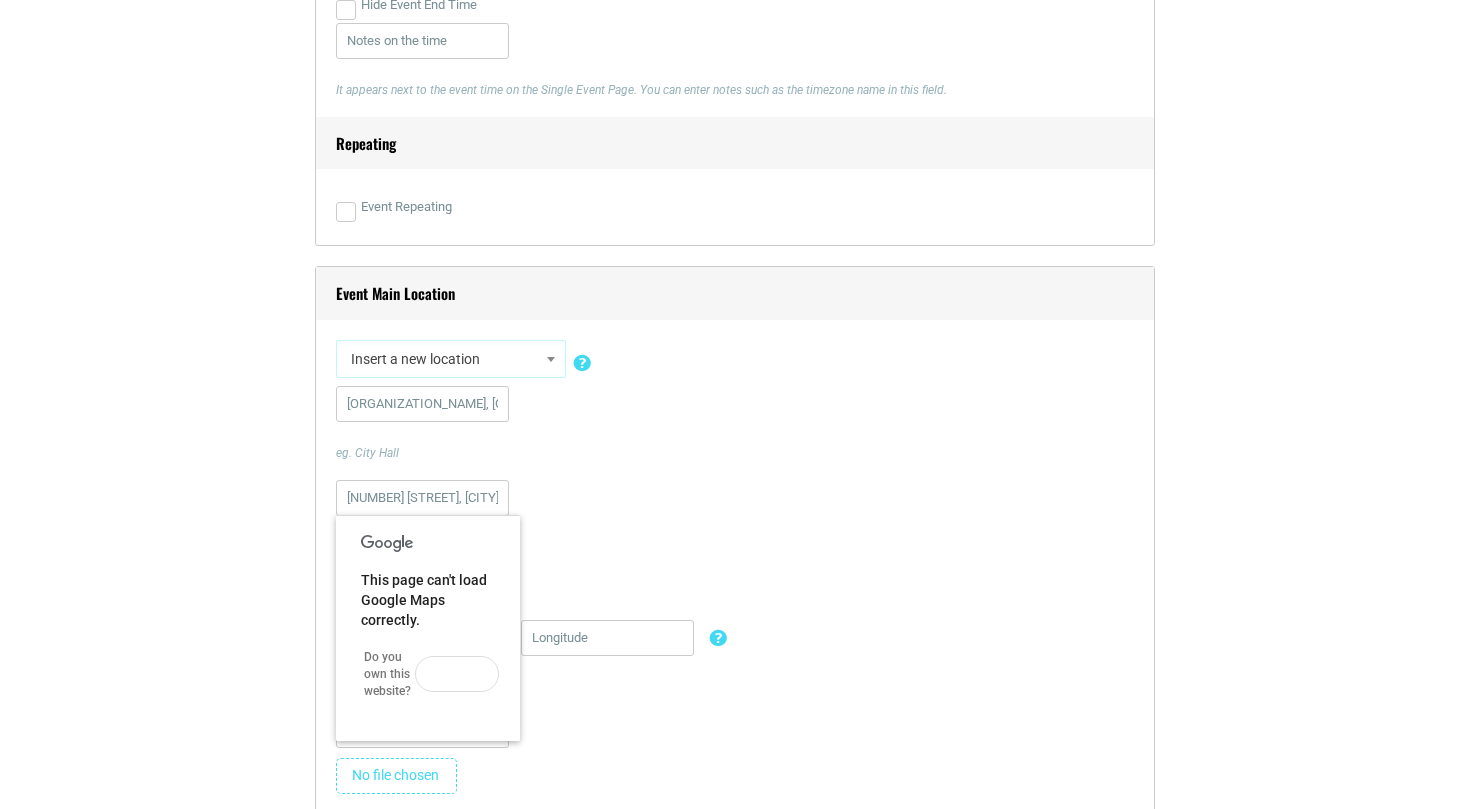 click on "[NUMBER] [STREET], [CITY], [STATE]
eg. [CITY], [CITY], [STATE]" at bounding box center [735, 518] 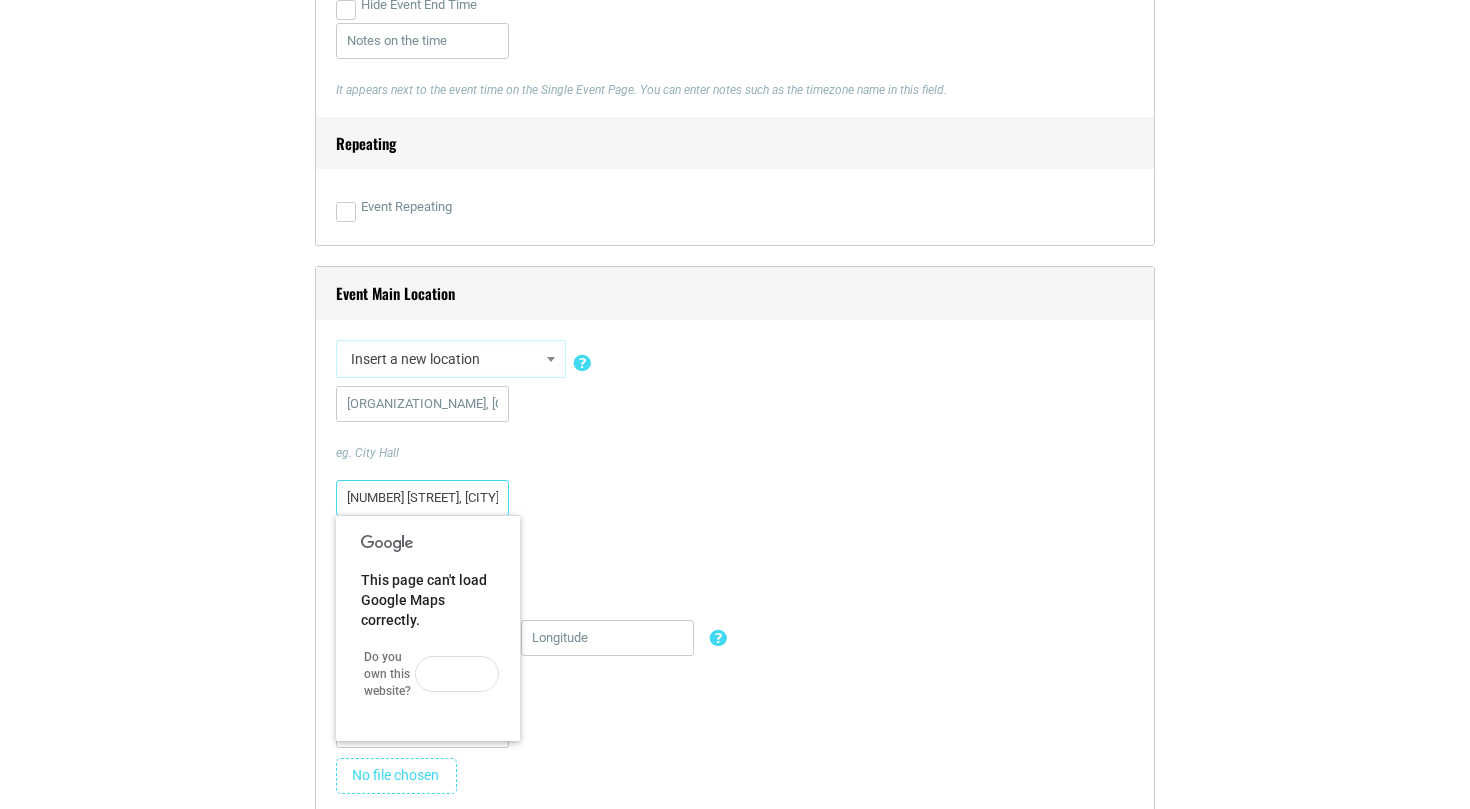click on "[NUMBER] [STREET], [CITY], [STATE] [POSTAL_CODE]" at bounding box center [422, 498] 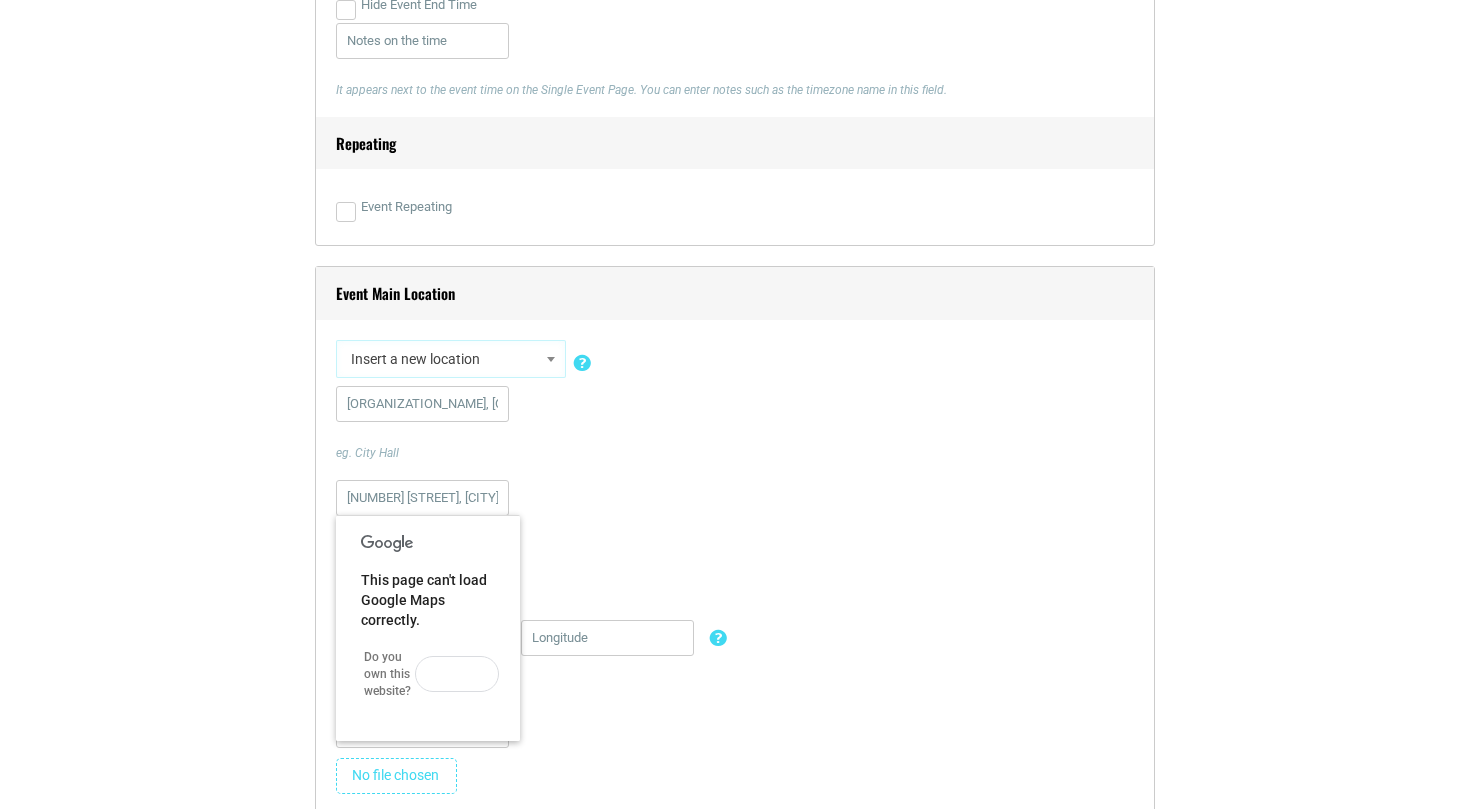 click on "[NUMBER] [STREET], [CITY], [STATE]
eg. [CITY], [CITY], [STATE]" at bounding box center (735, 518) 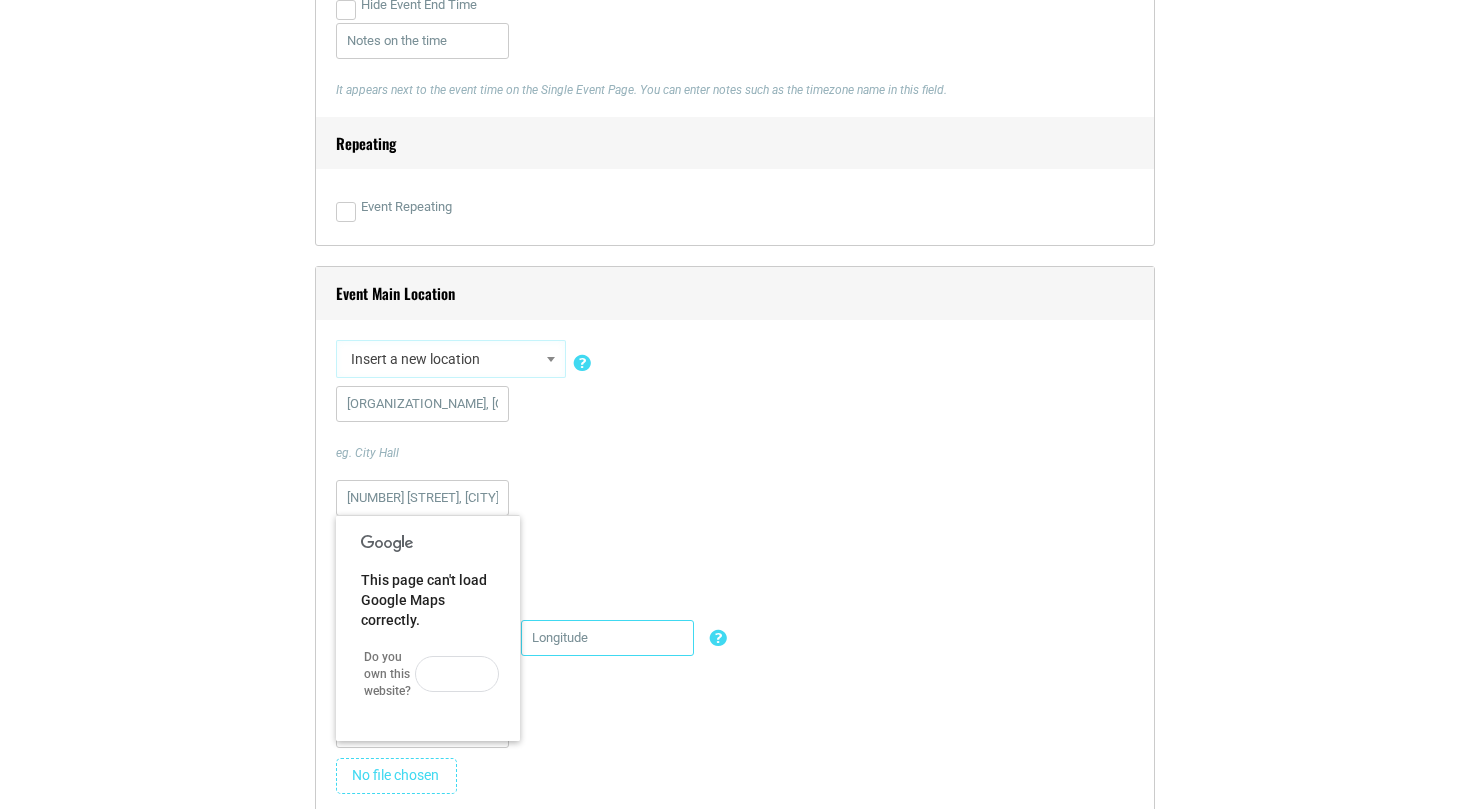 click at bounding box center [607, 638] 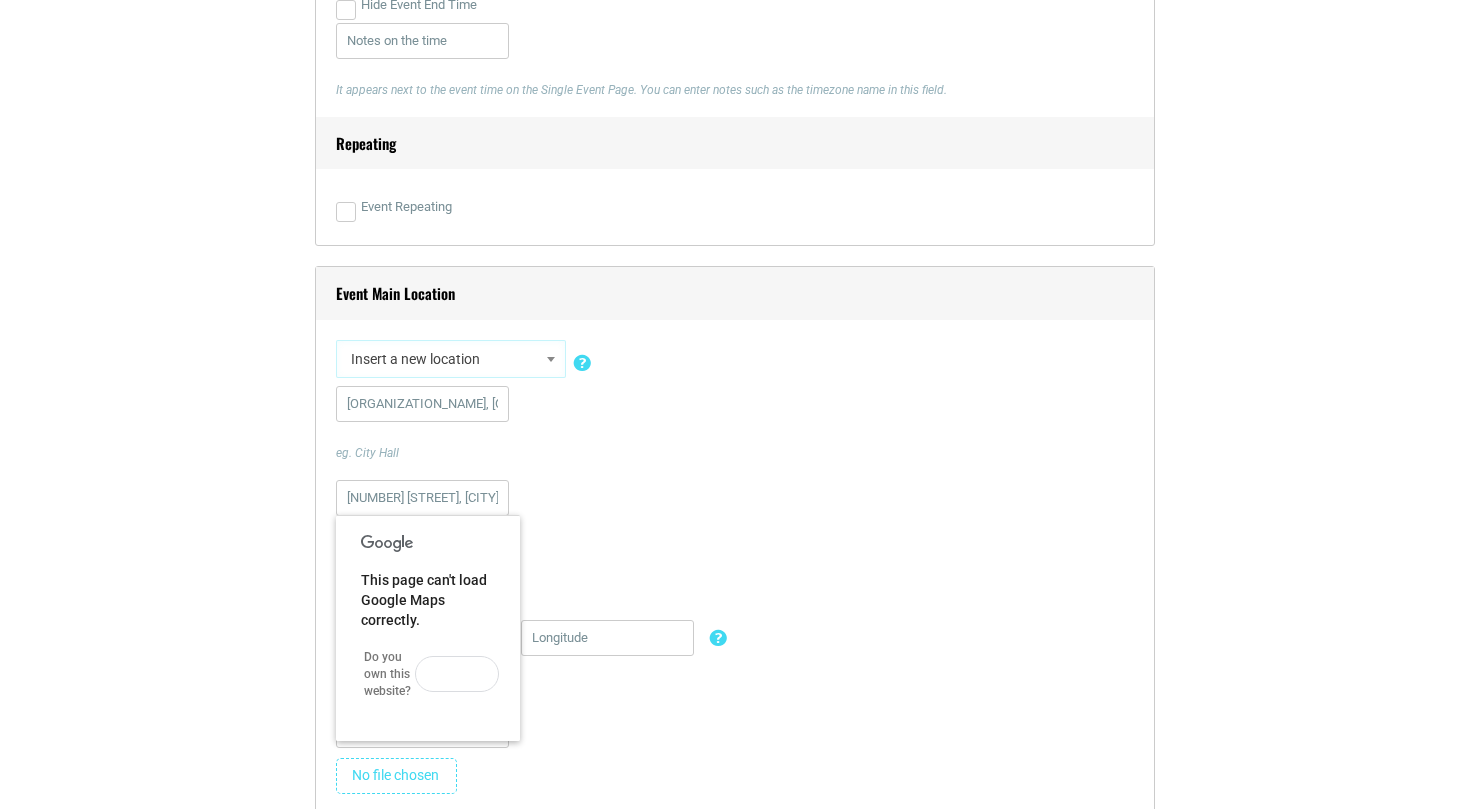 click at bounding box center (735, 689) 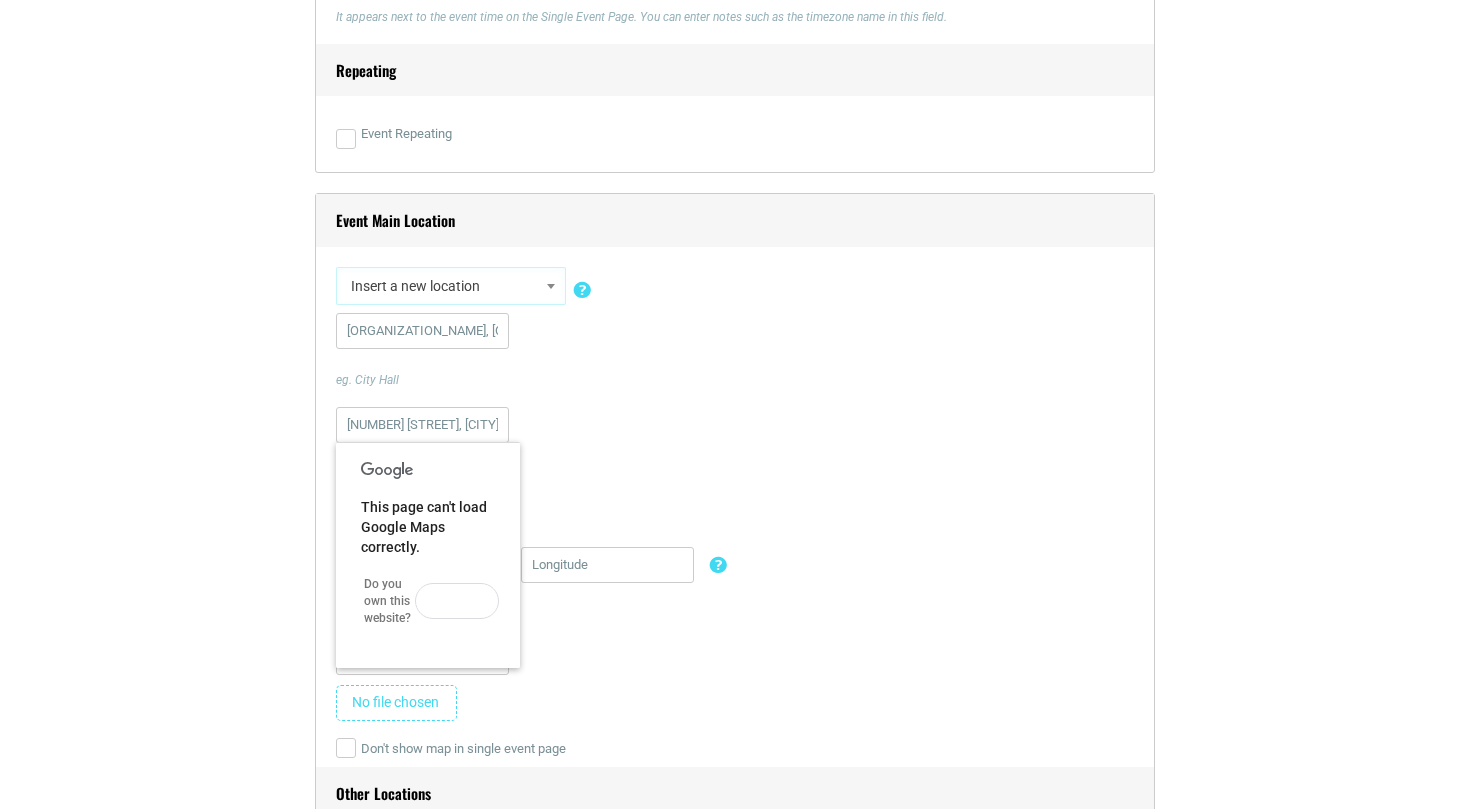 scroll, scrollTop: 1472, scrollLeft: 0, axis: vertical 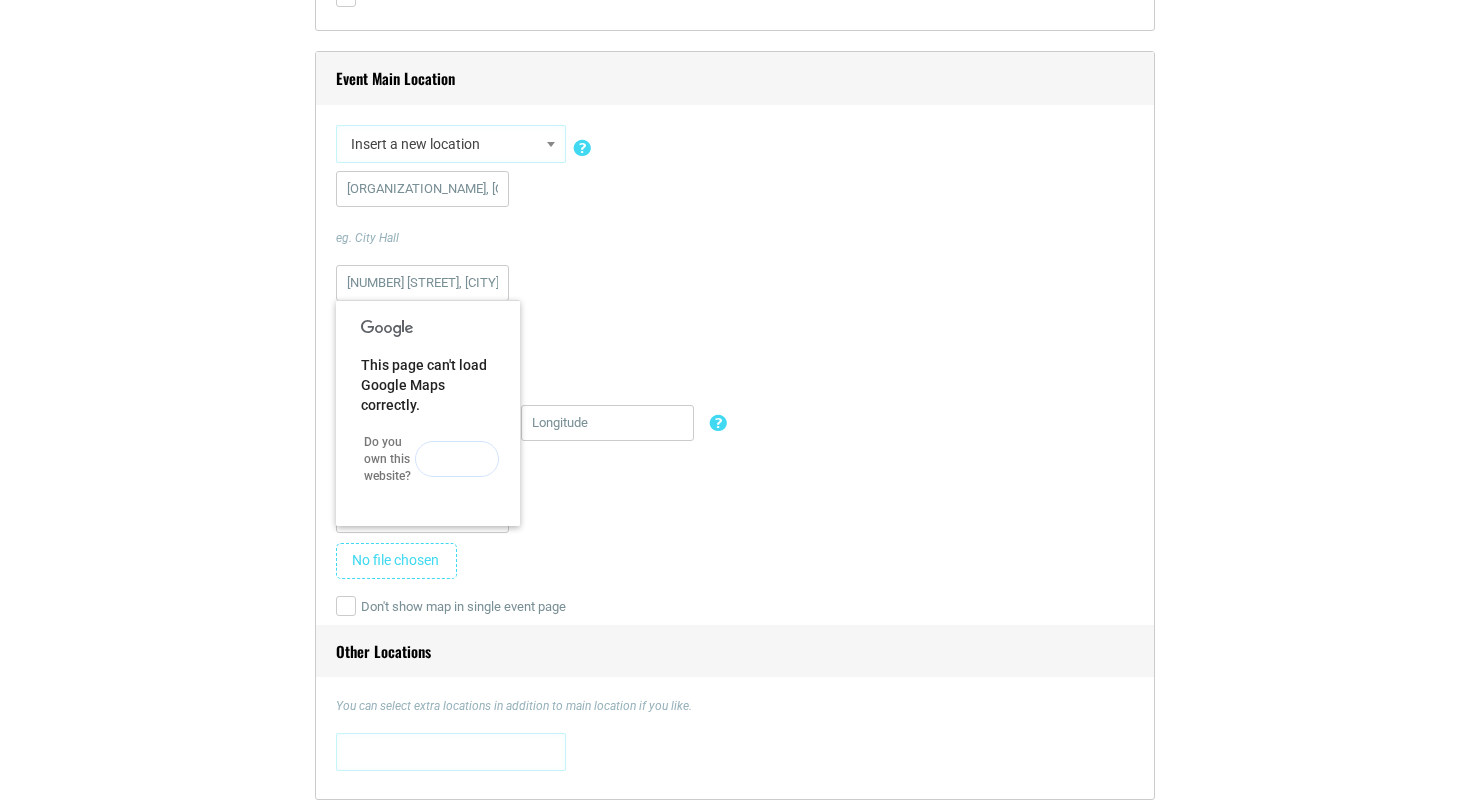 click on "OK" at bounding box center [457, 459] 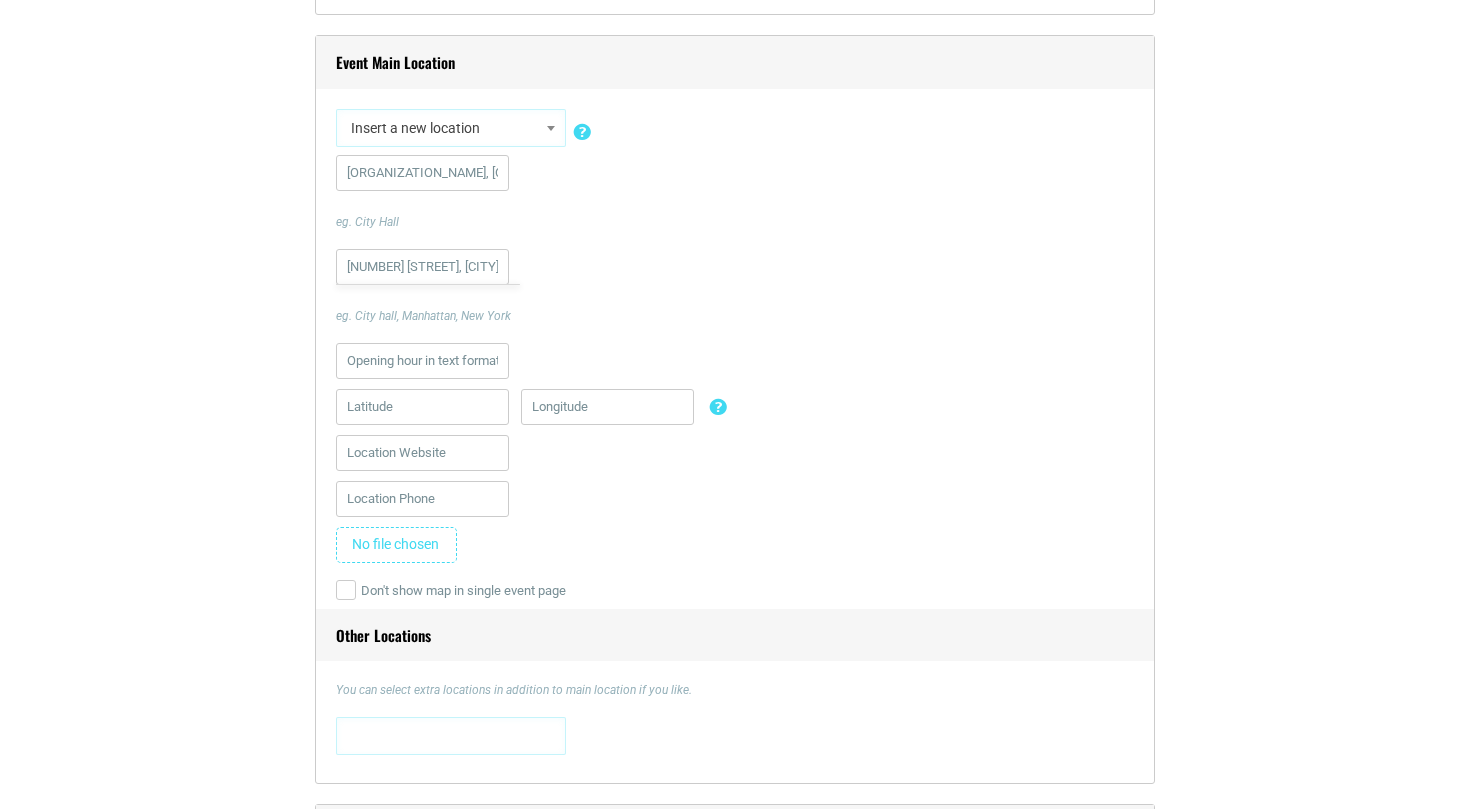 scroll, scrollTop: 1497, scrollLeft: 0, axis: vertical 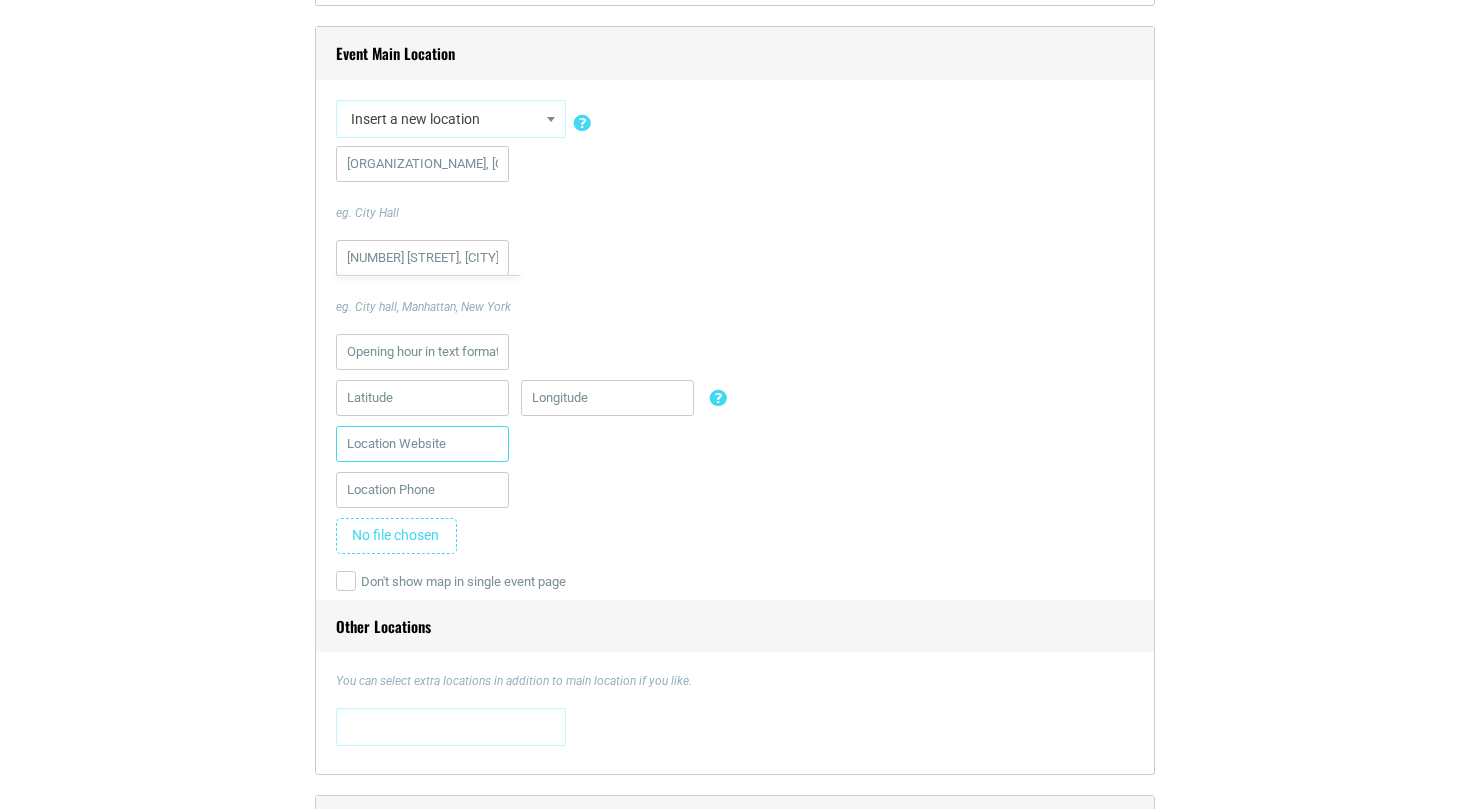 click at bounding box center (422, 444) 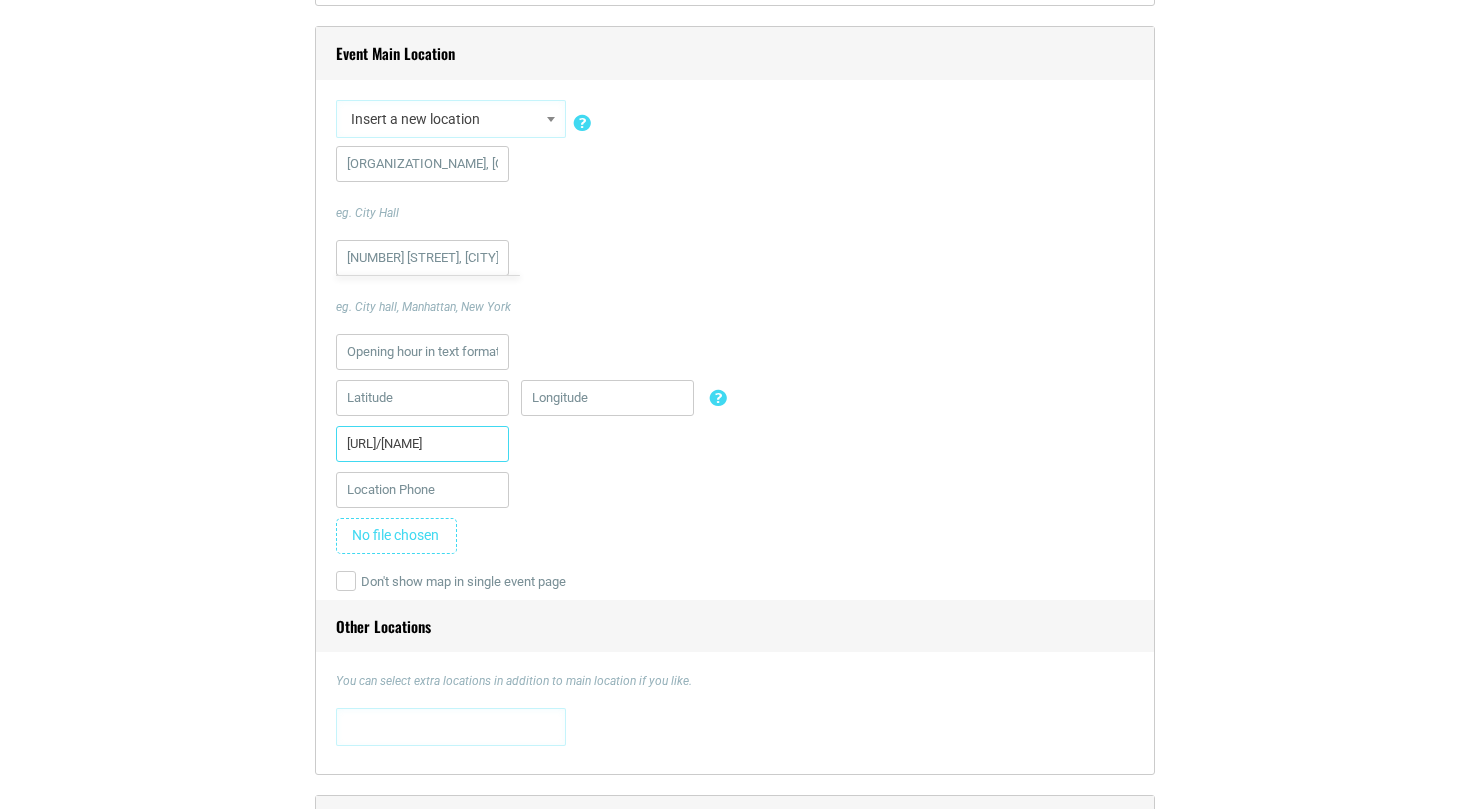 type on "[URL]/[NAME]" 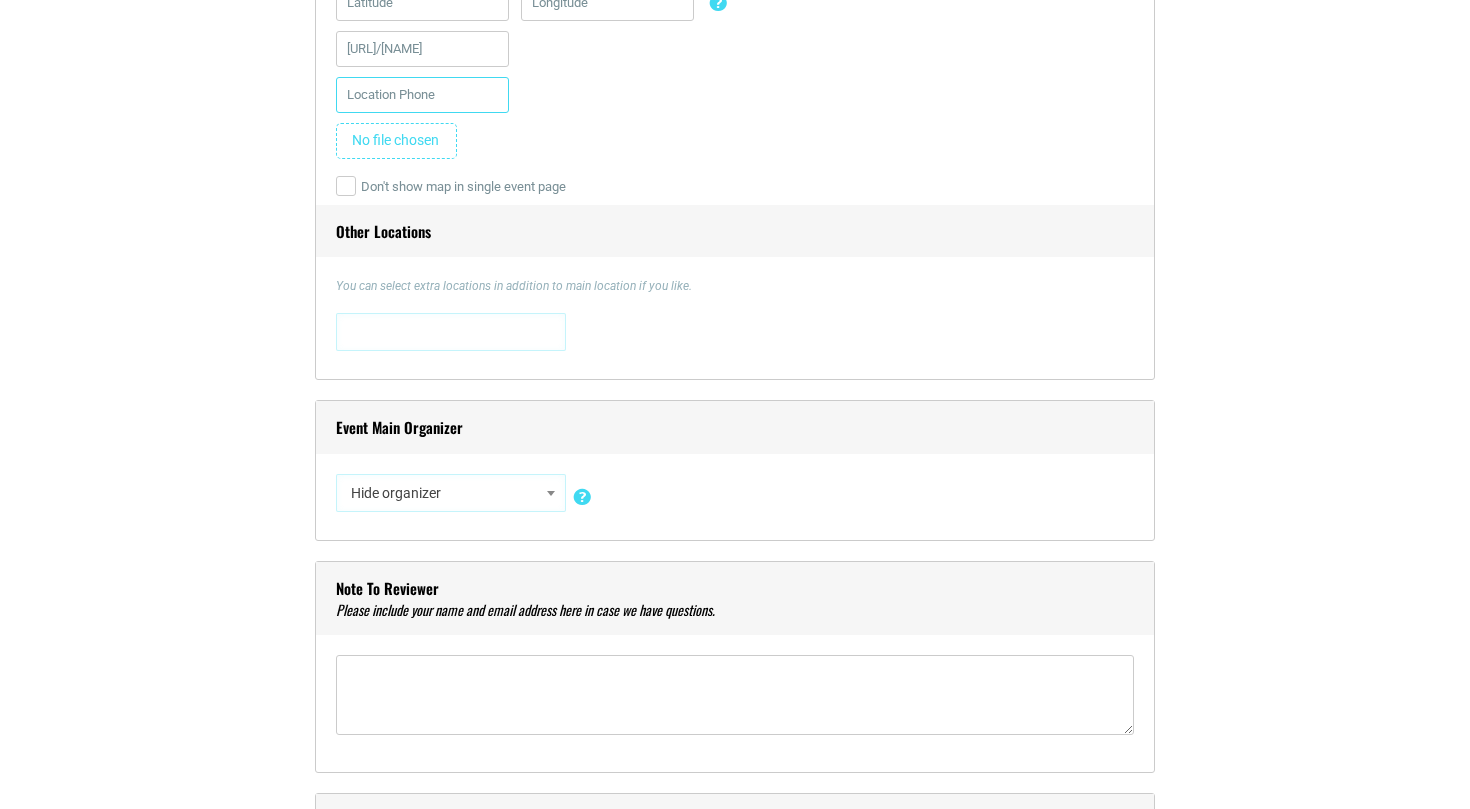 scroll, scrollTop: 1906, scrollLeft: 0, axis: vertical 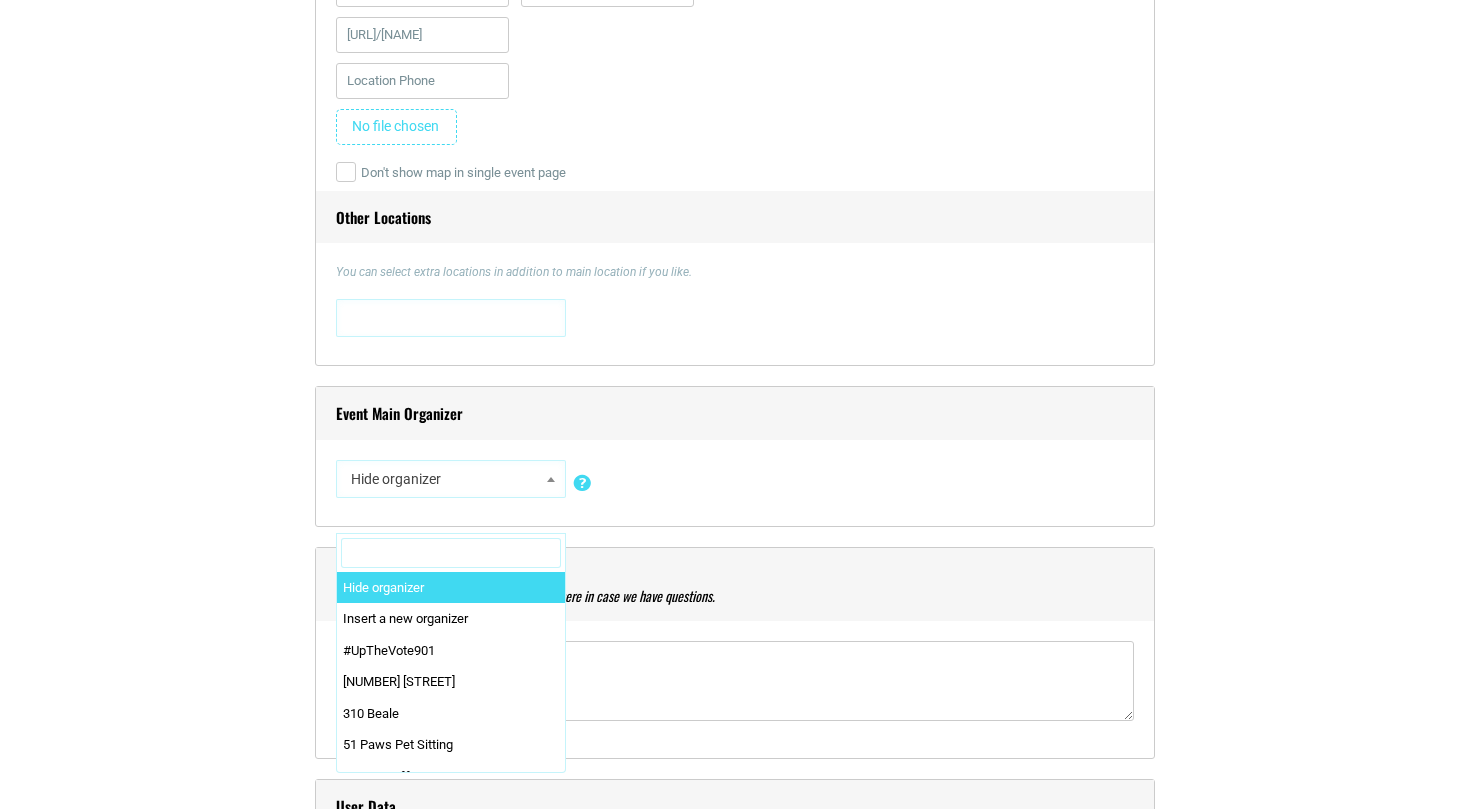 click on "Hide organizer" at bounding box center [451, 479] 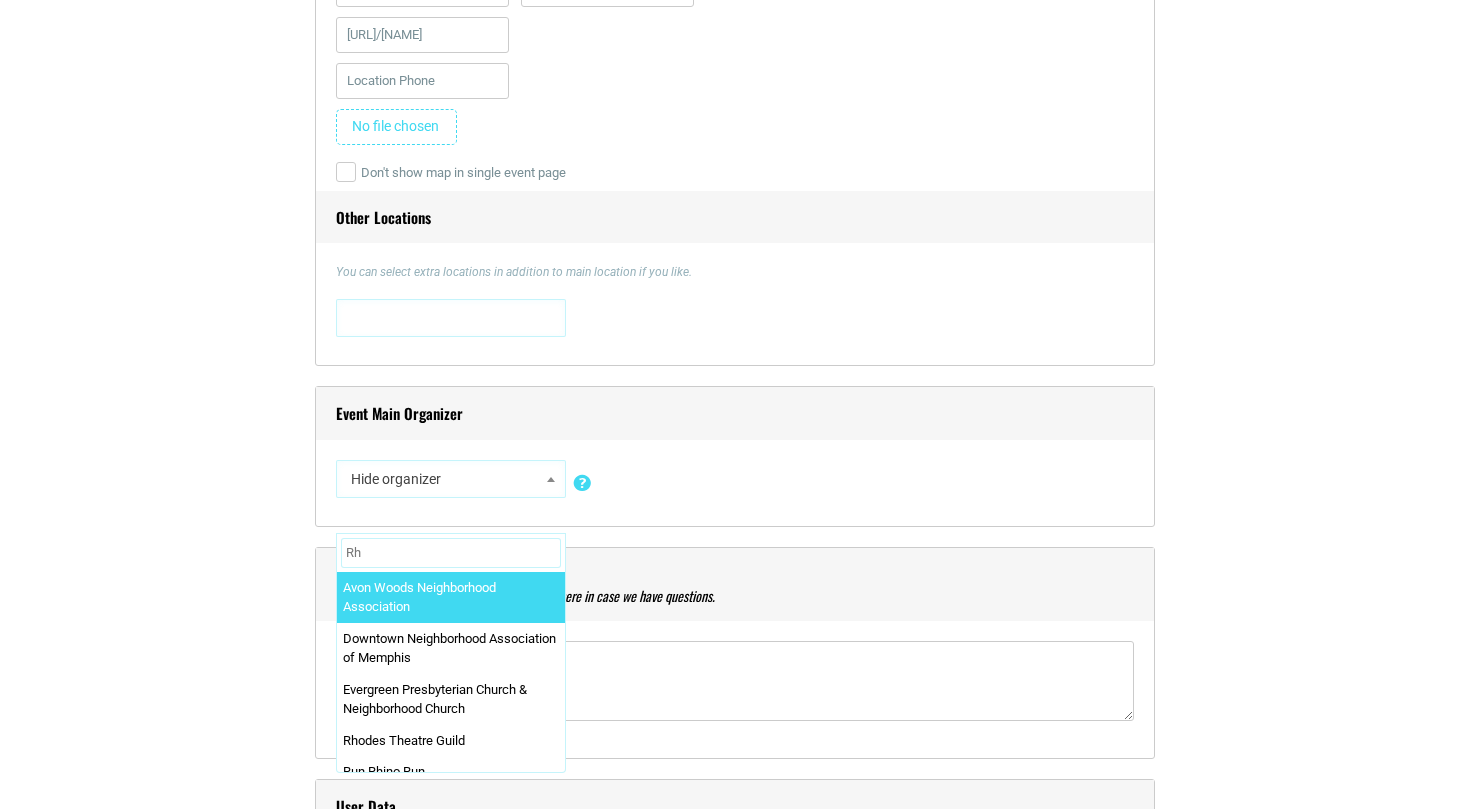 type on "R" 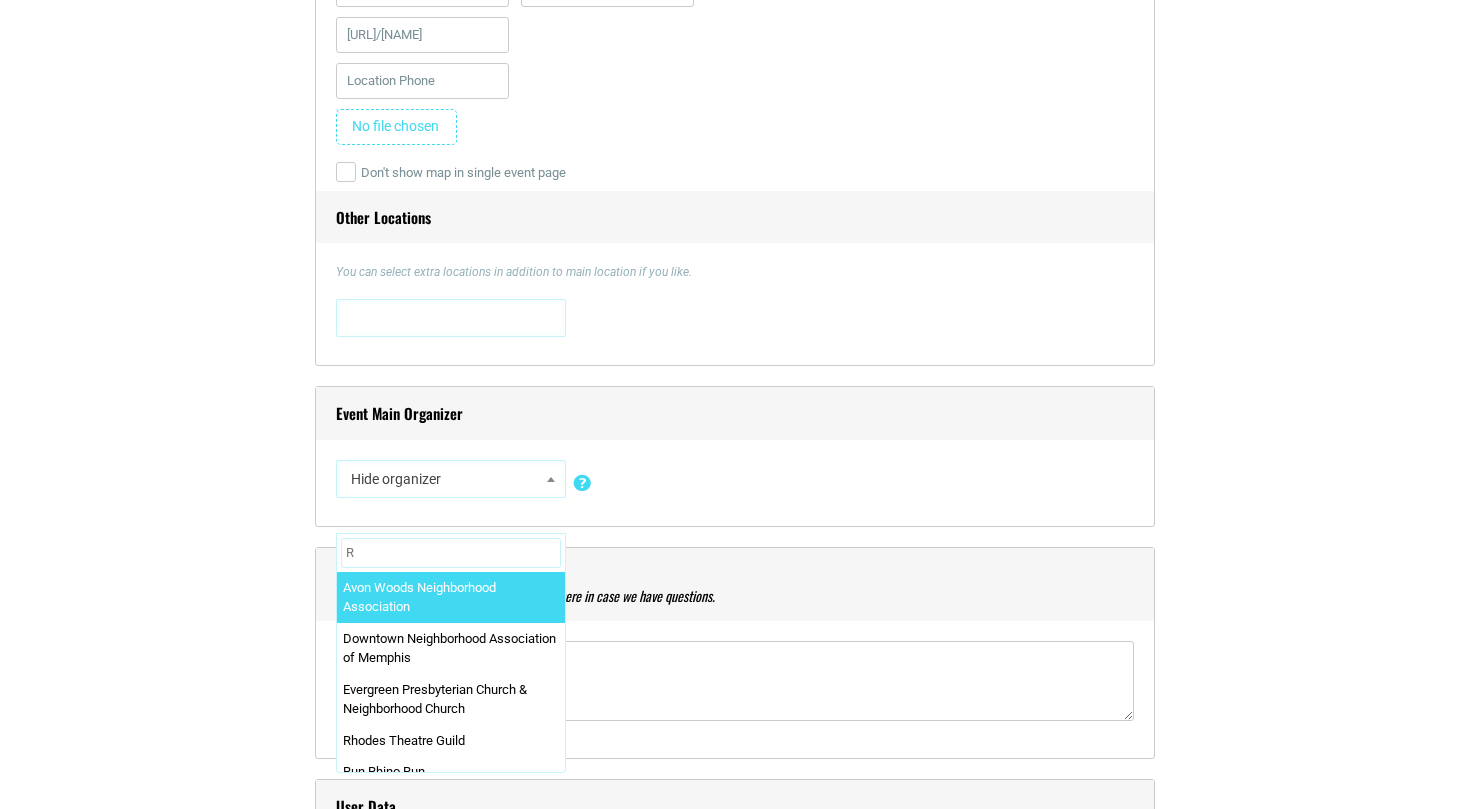 type 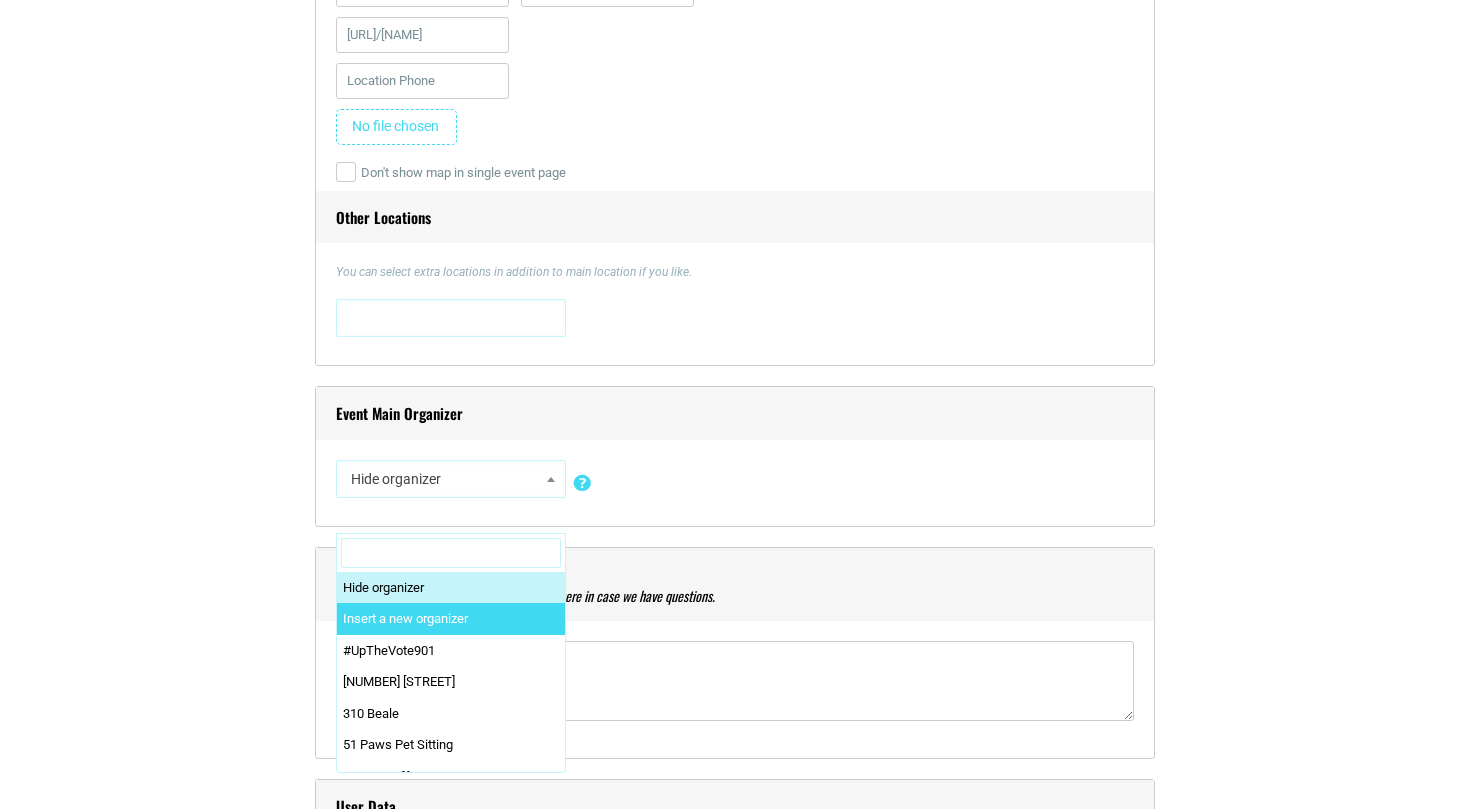 select on "0" 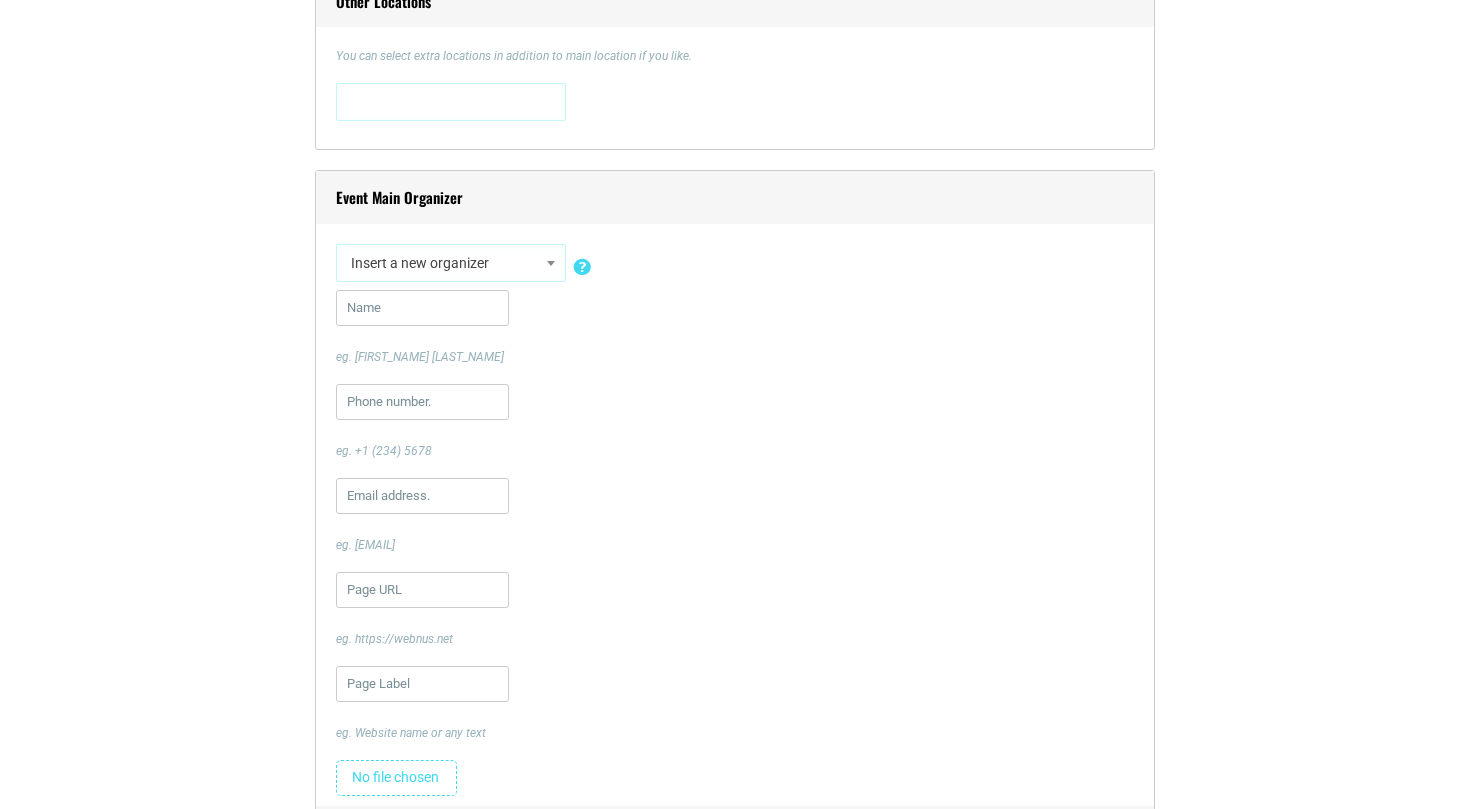 scroll, scrollTop: 2202, scrollLeft: 0, axis: vertical 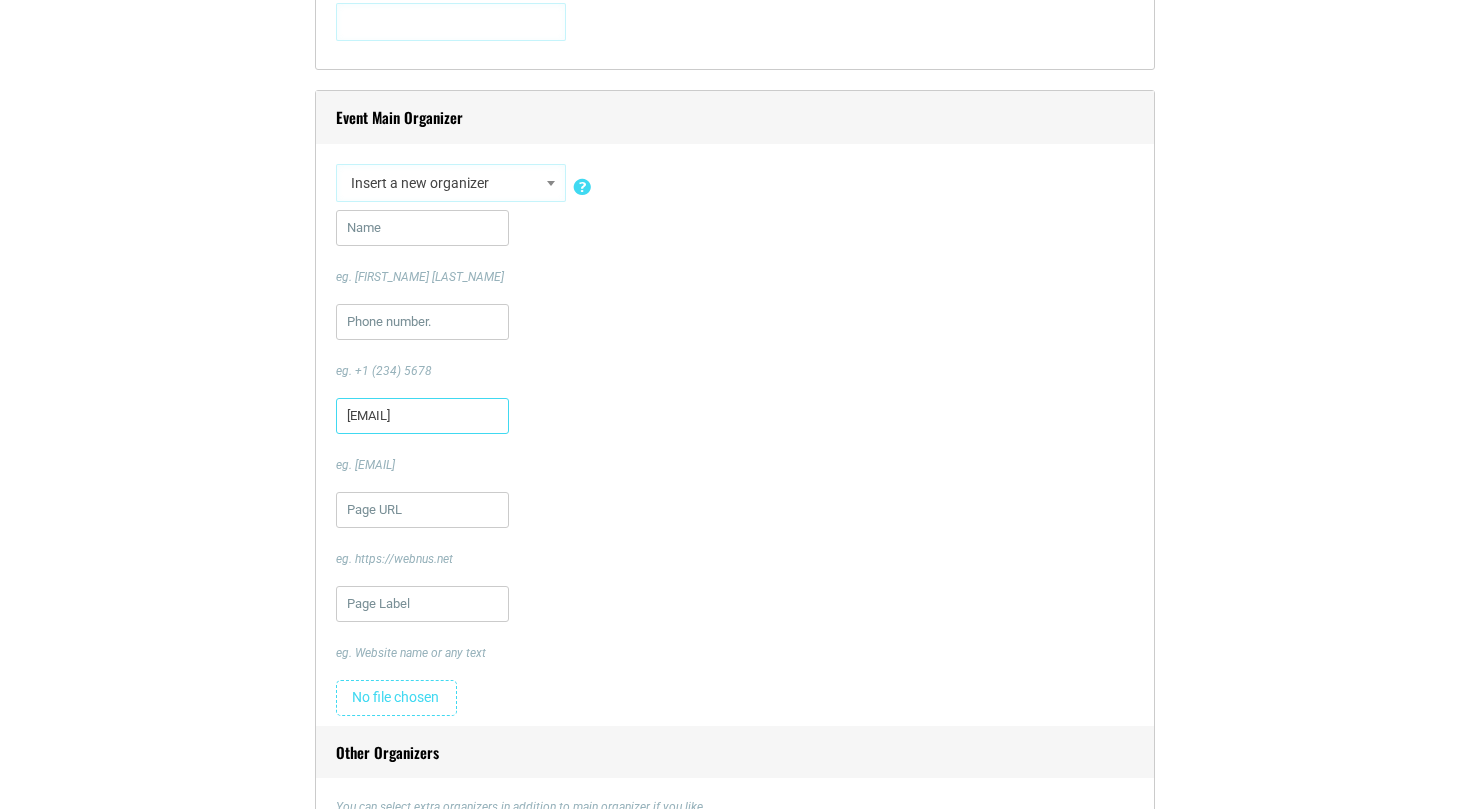 type on "[EMAIL]" 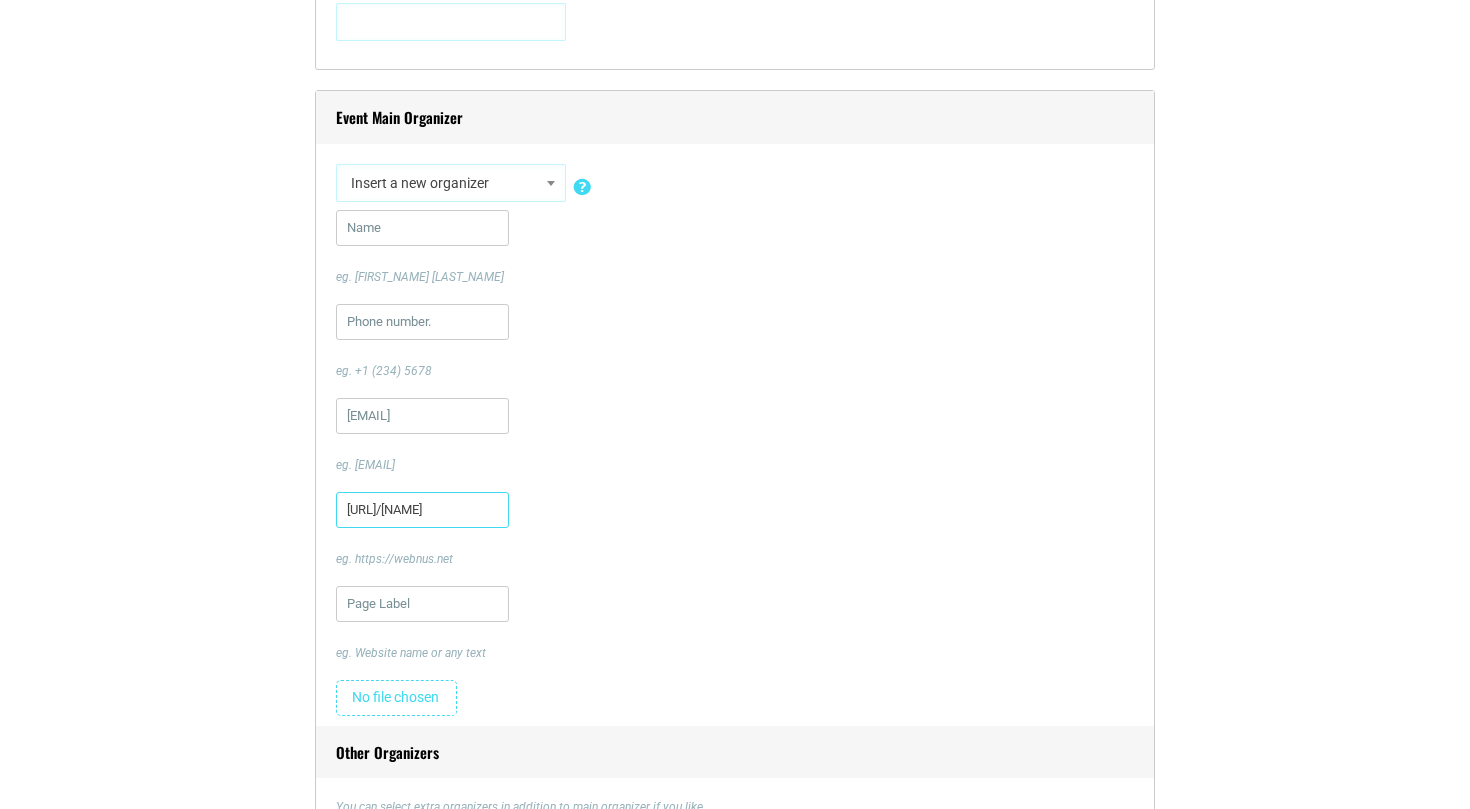 type on "[URL]/[NAME]" 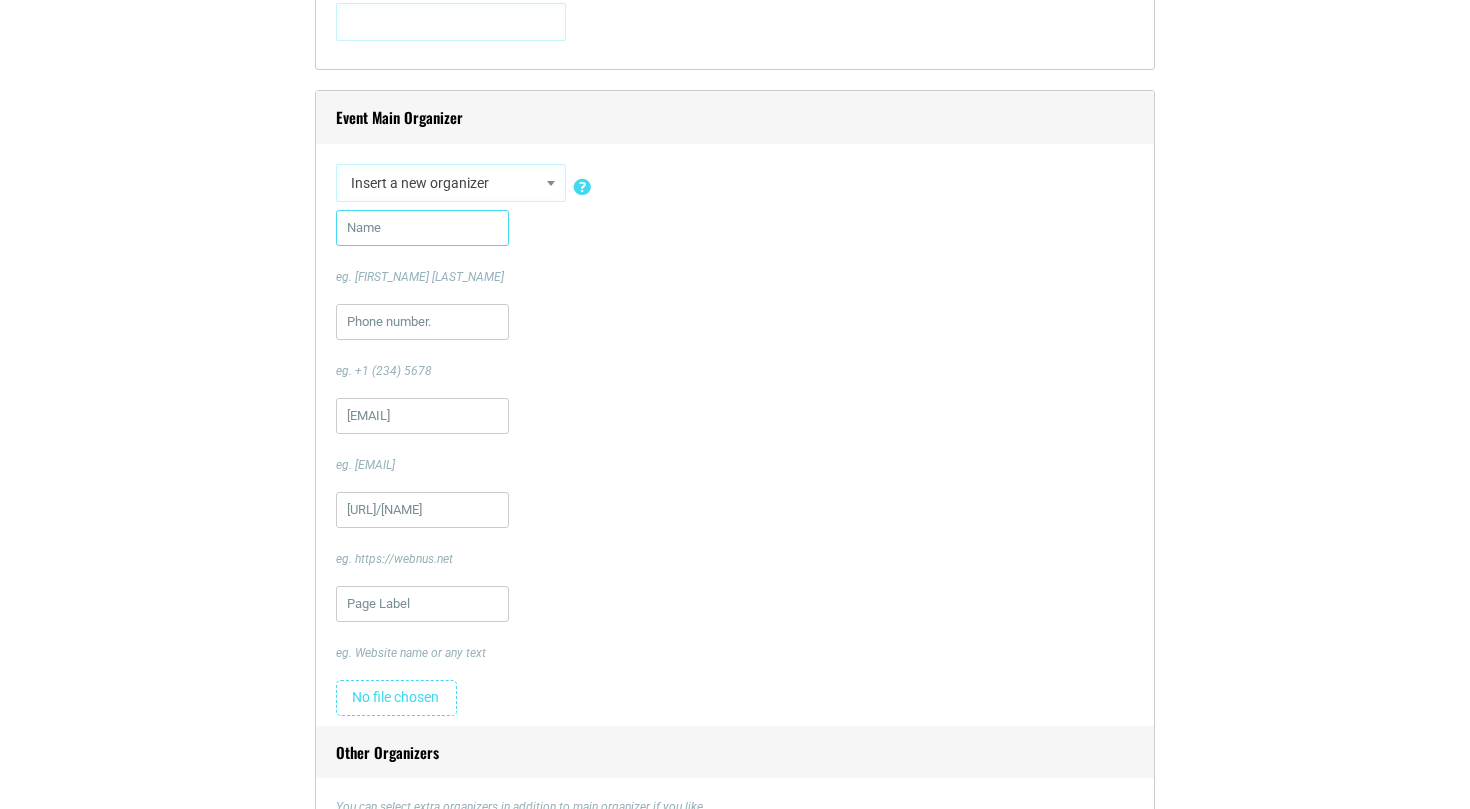paste on "[NAME], [NAME] for [NAME]" 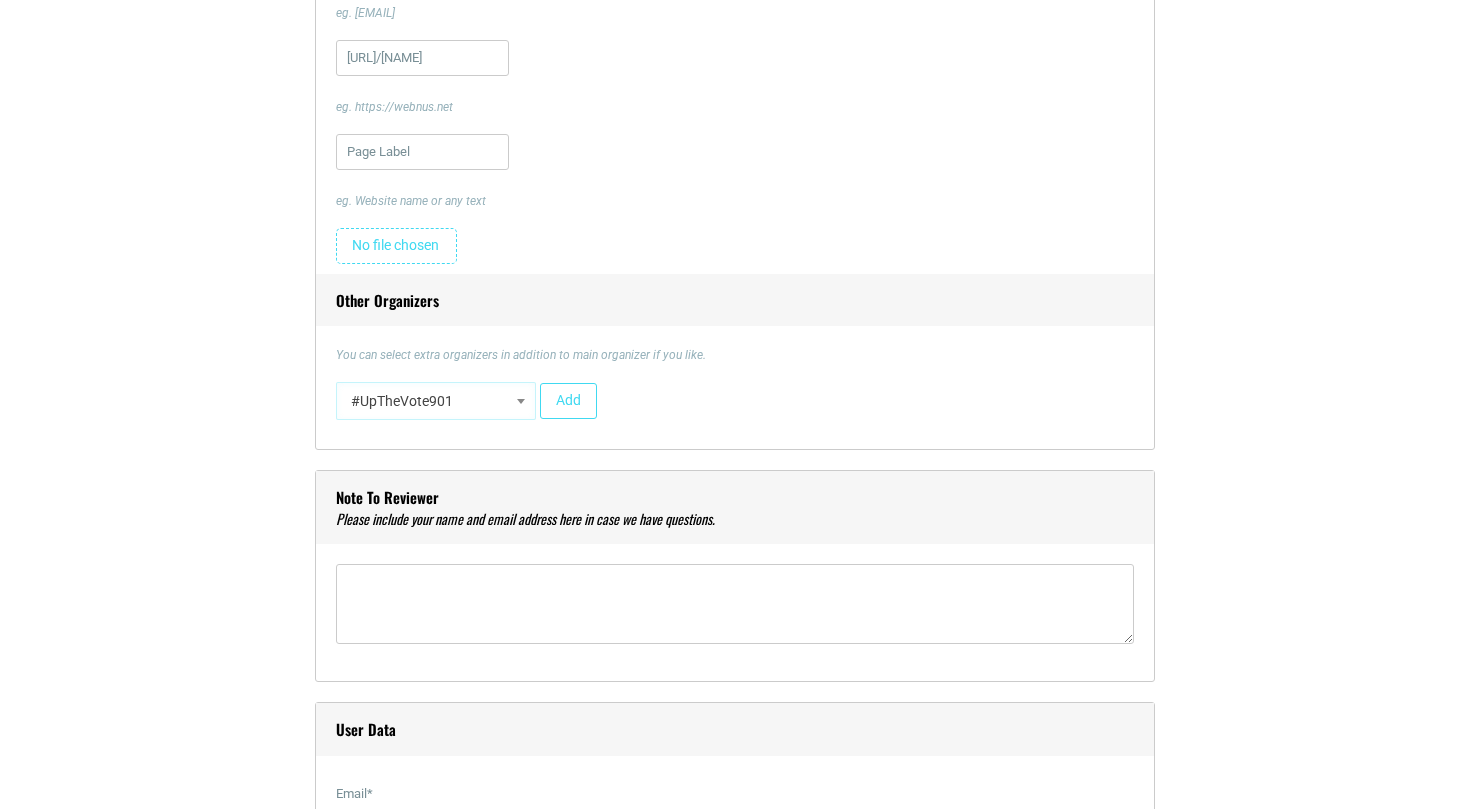scroll, scrollTop: 2663, scrollLeft: 0, axis: vertical 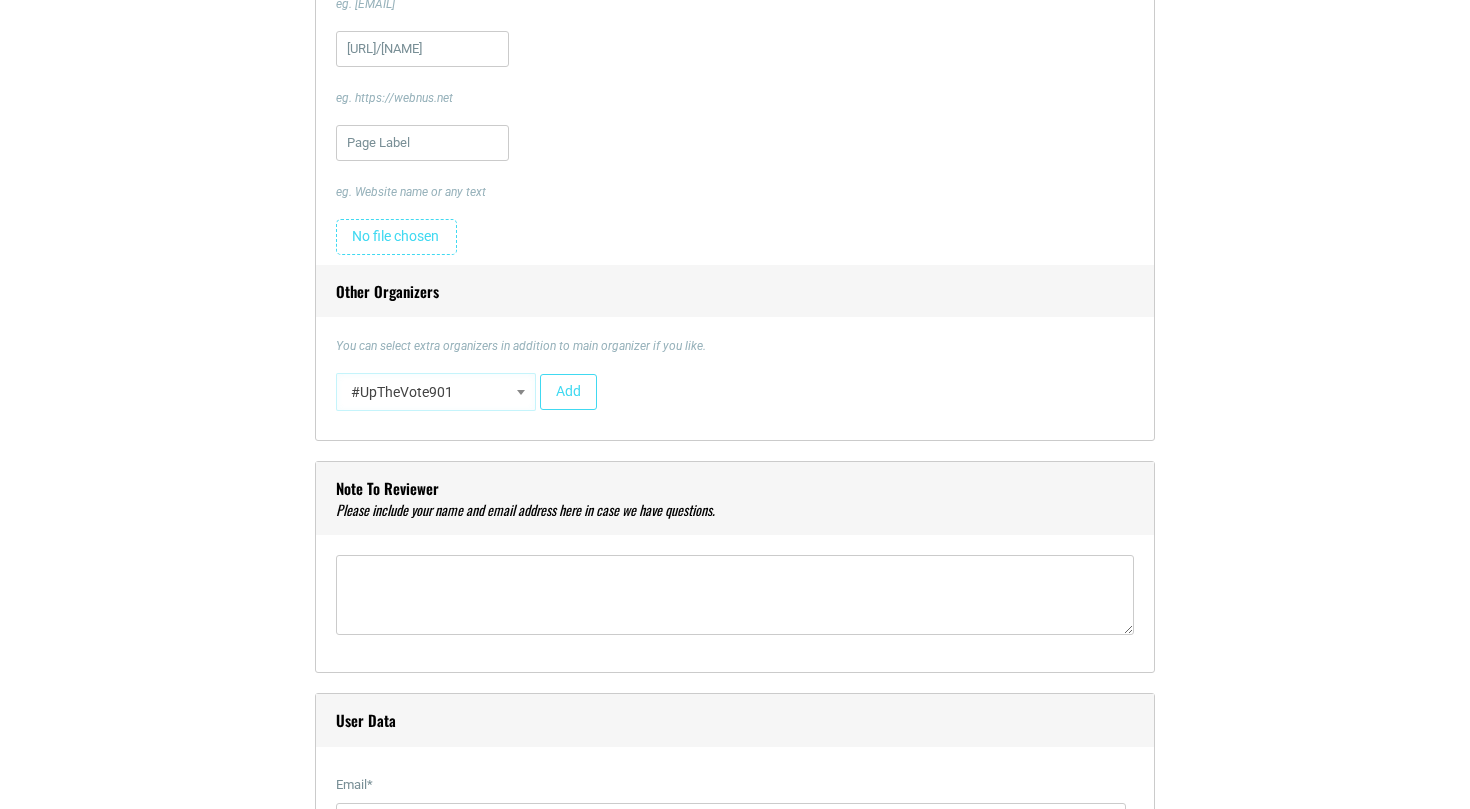 type on "[NAME], [NAME] for [NAME]" 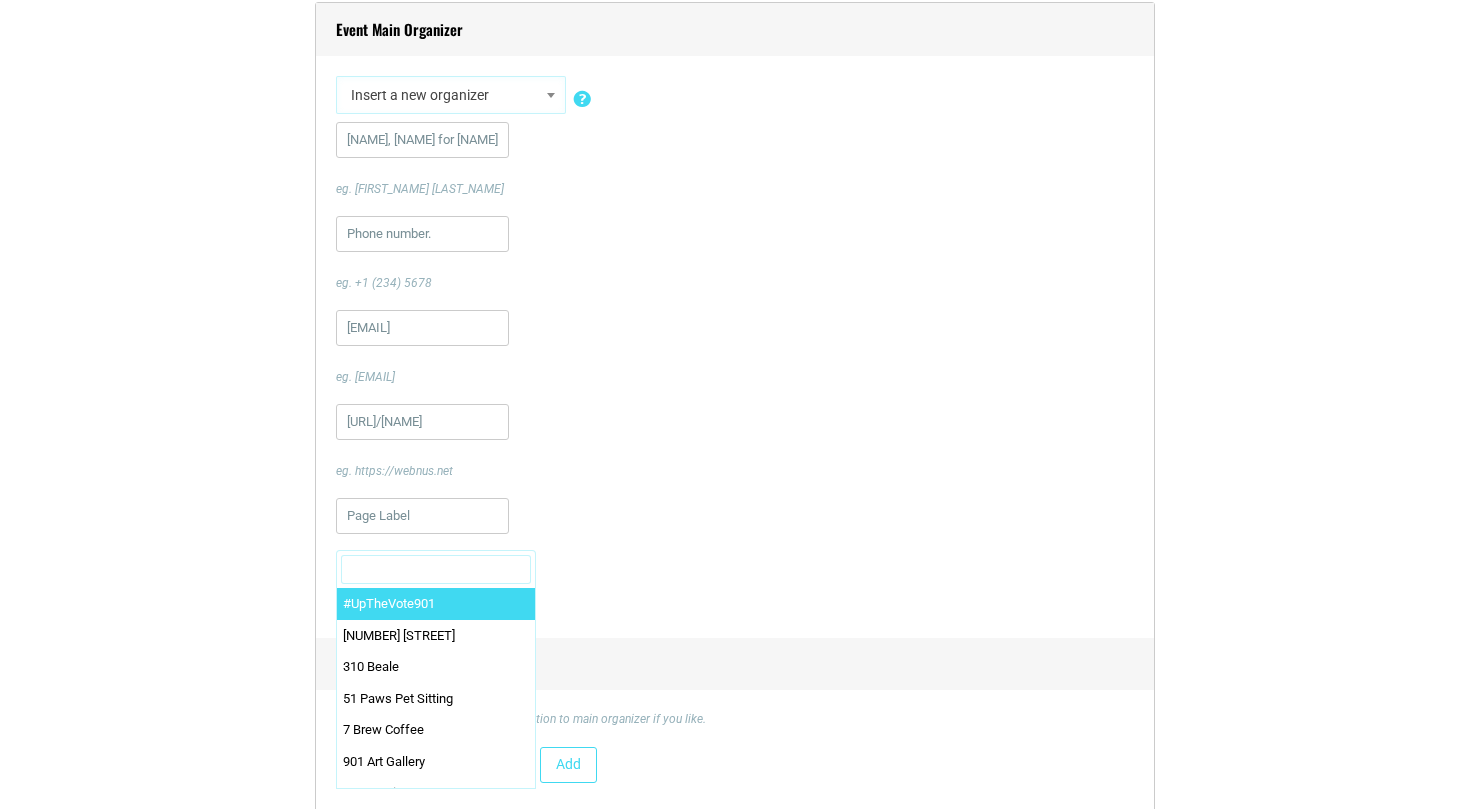 scroll, scrollTop: 2219, scrollLeft: 0, axis: vertical 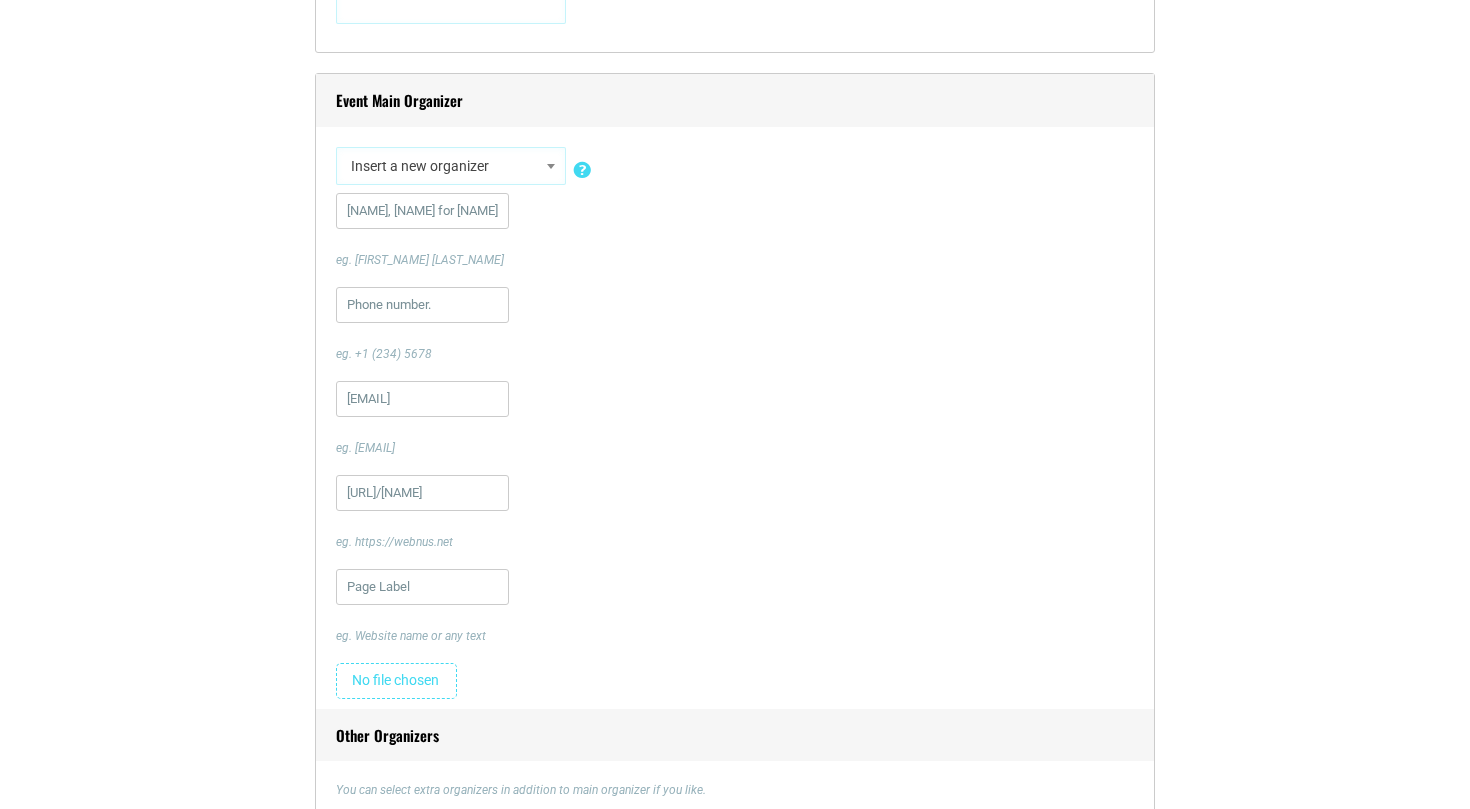 click on "eg. +1 (234) 5678" at bounding box center (735, 325) 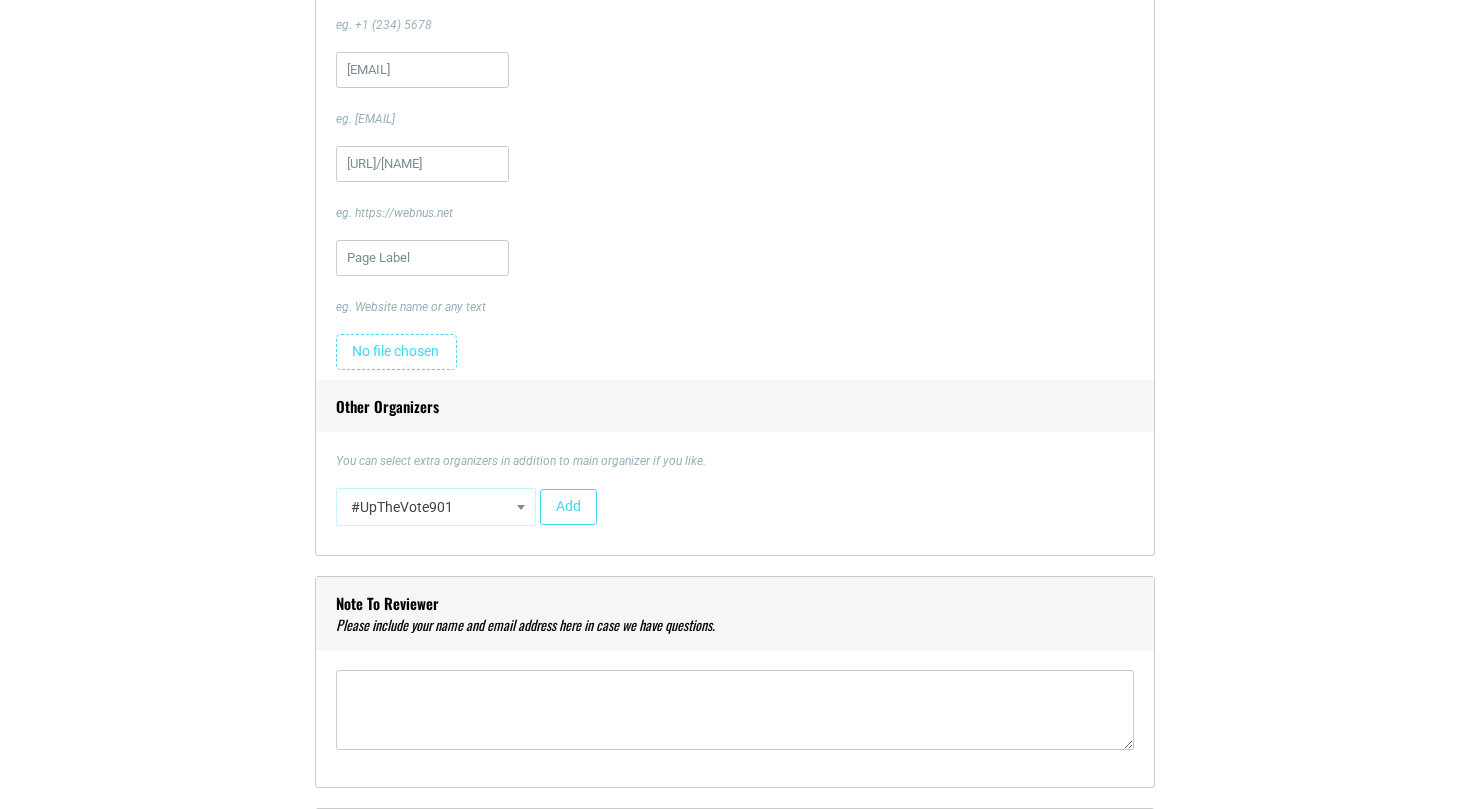 scroll, scrollTop: 2570, scrollLeft: 0, axis: vertical 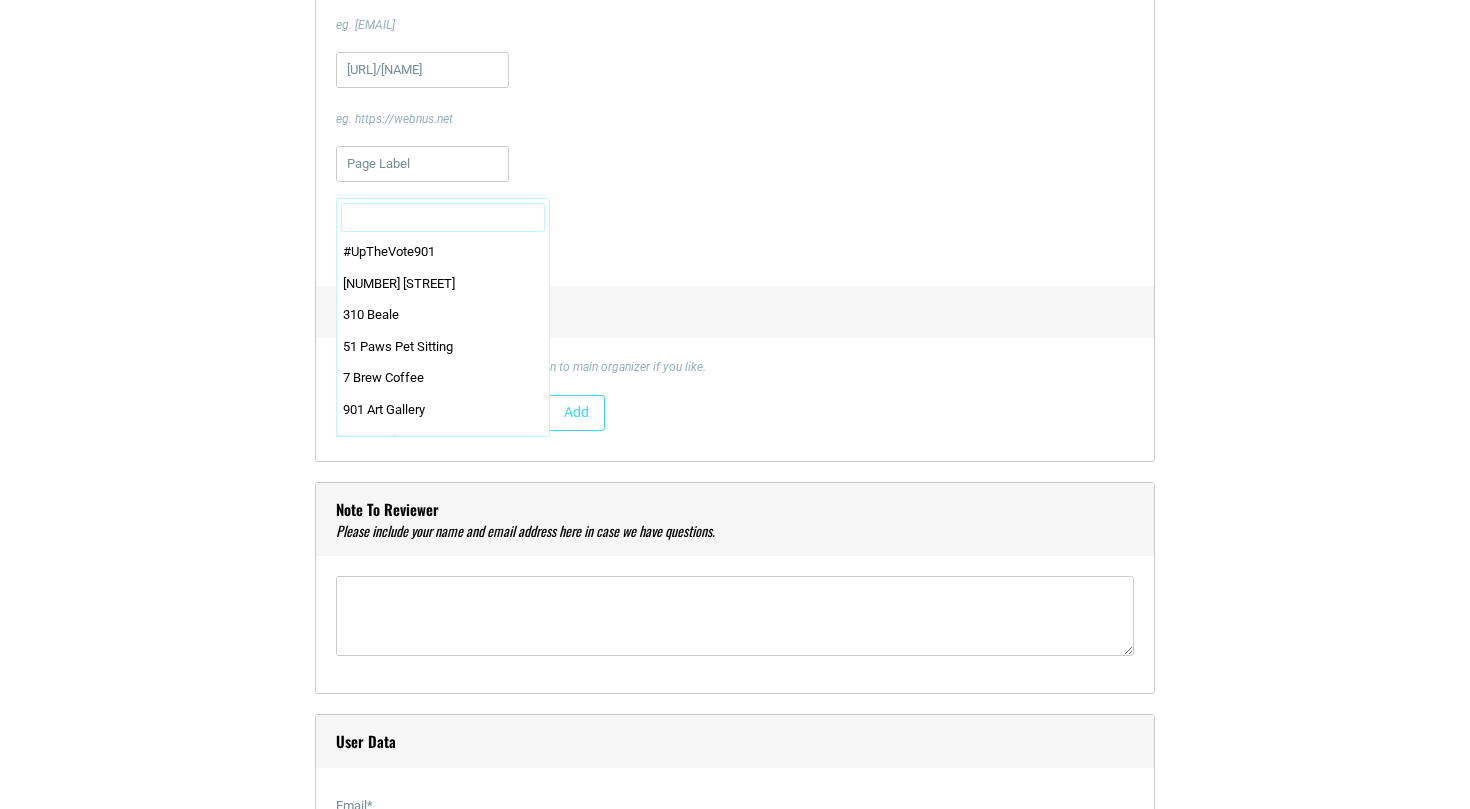 select on "[NUMBER]" 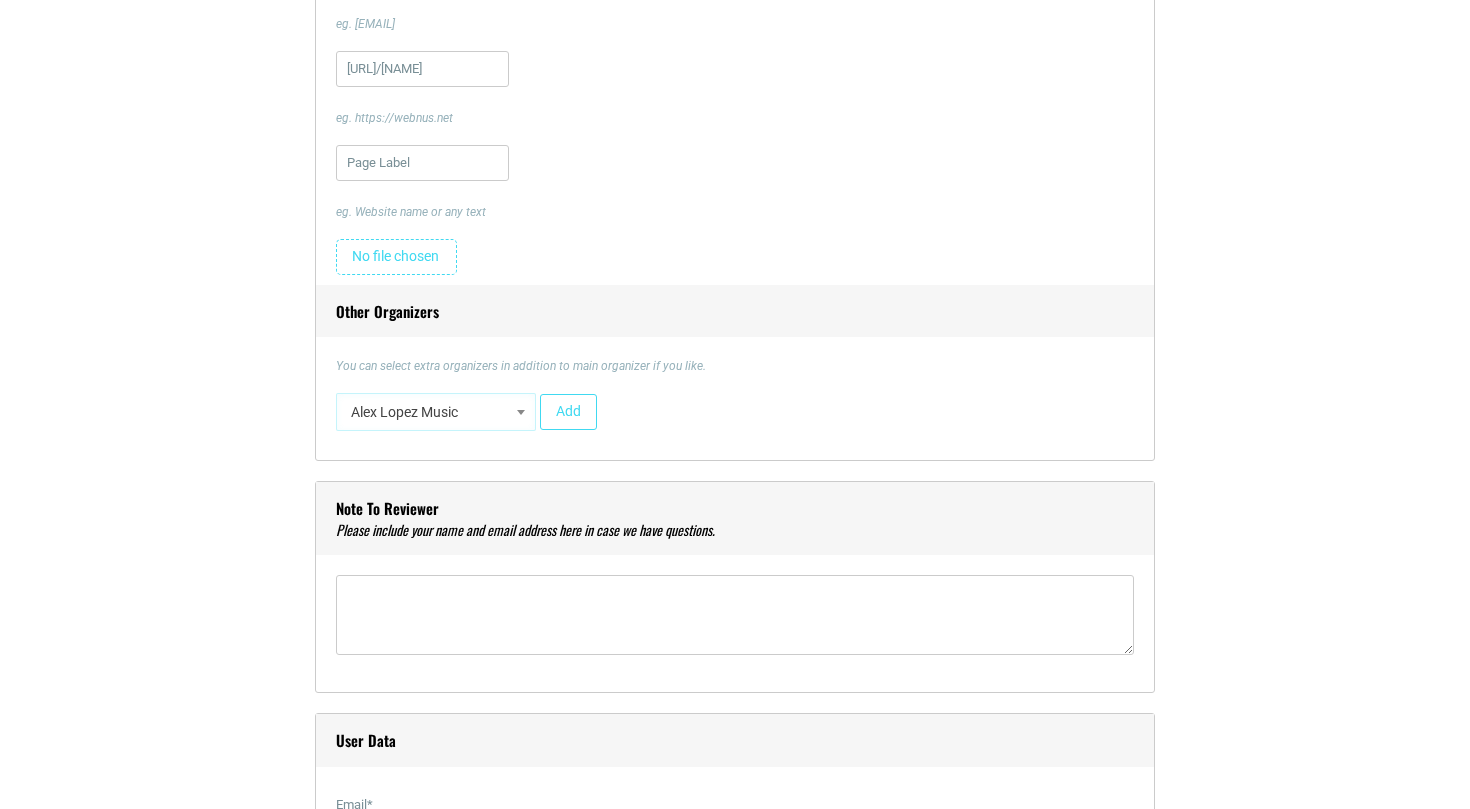 scroll, scrollTop: 2643, scrollLeft: 0, axis: vertical 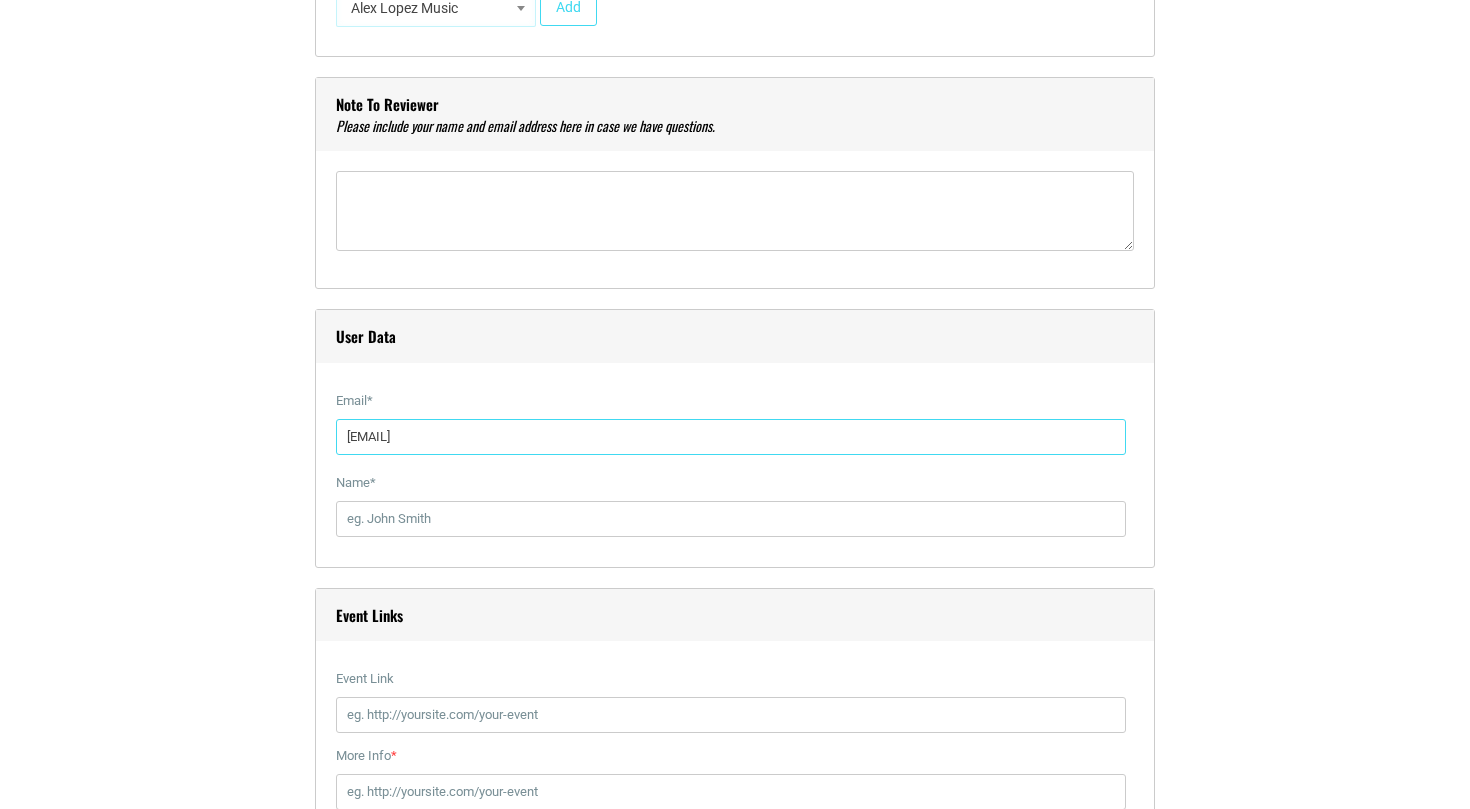 type on "[EMAIL]" 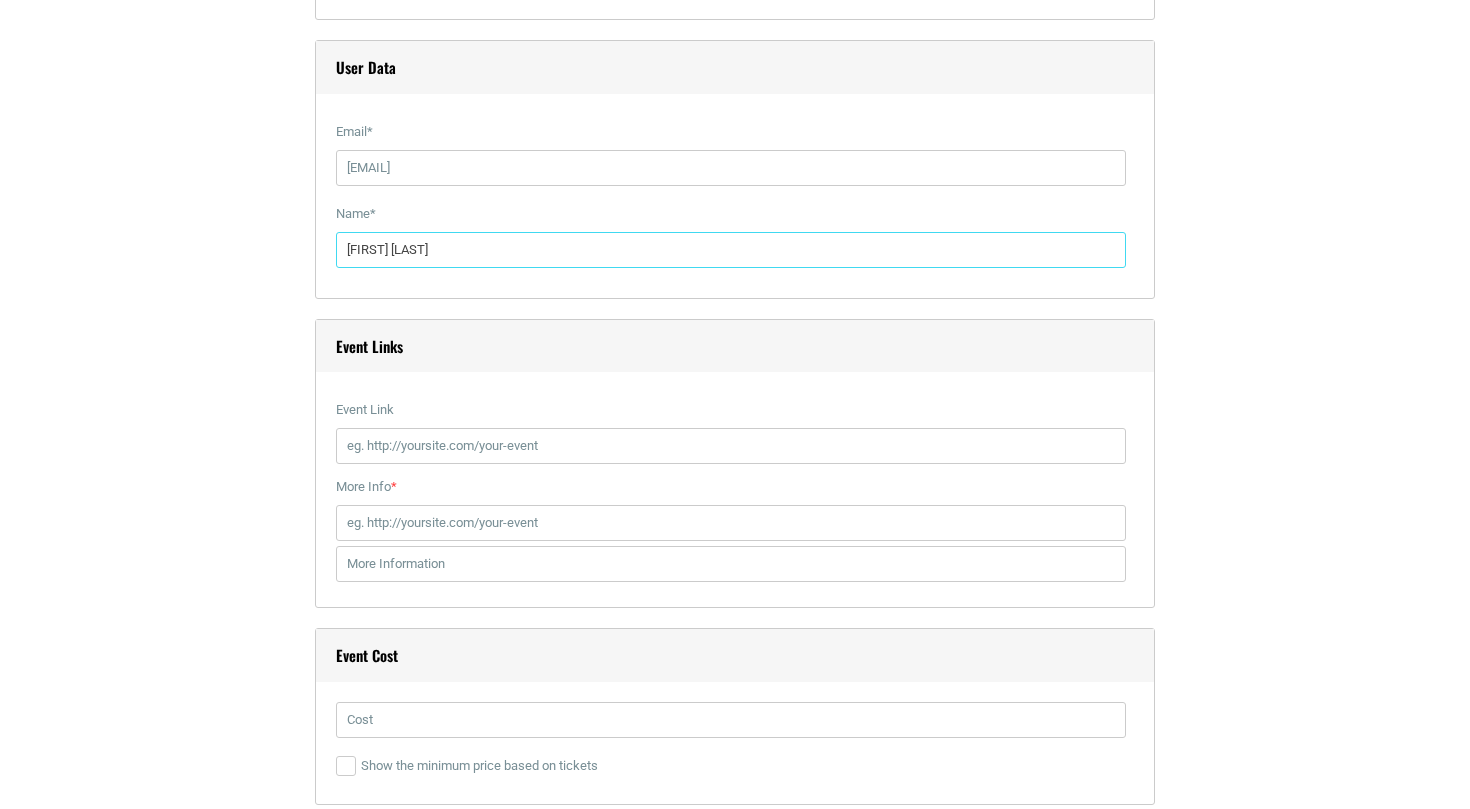 scroll, scrollTop: 3327, scrollLeft: 0, axis: vertical 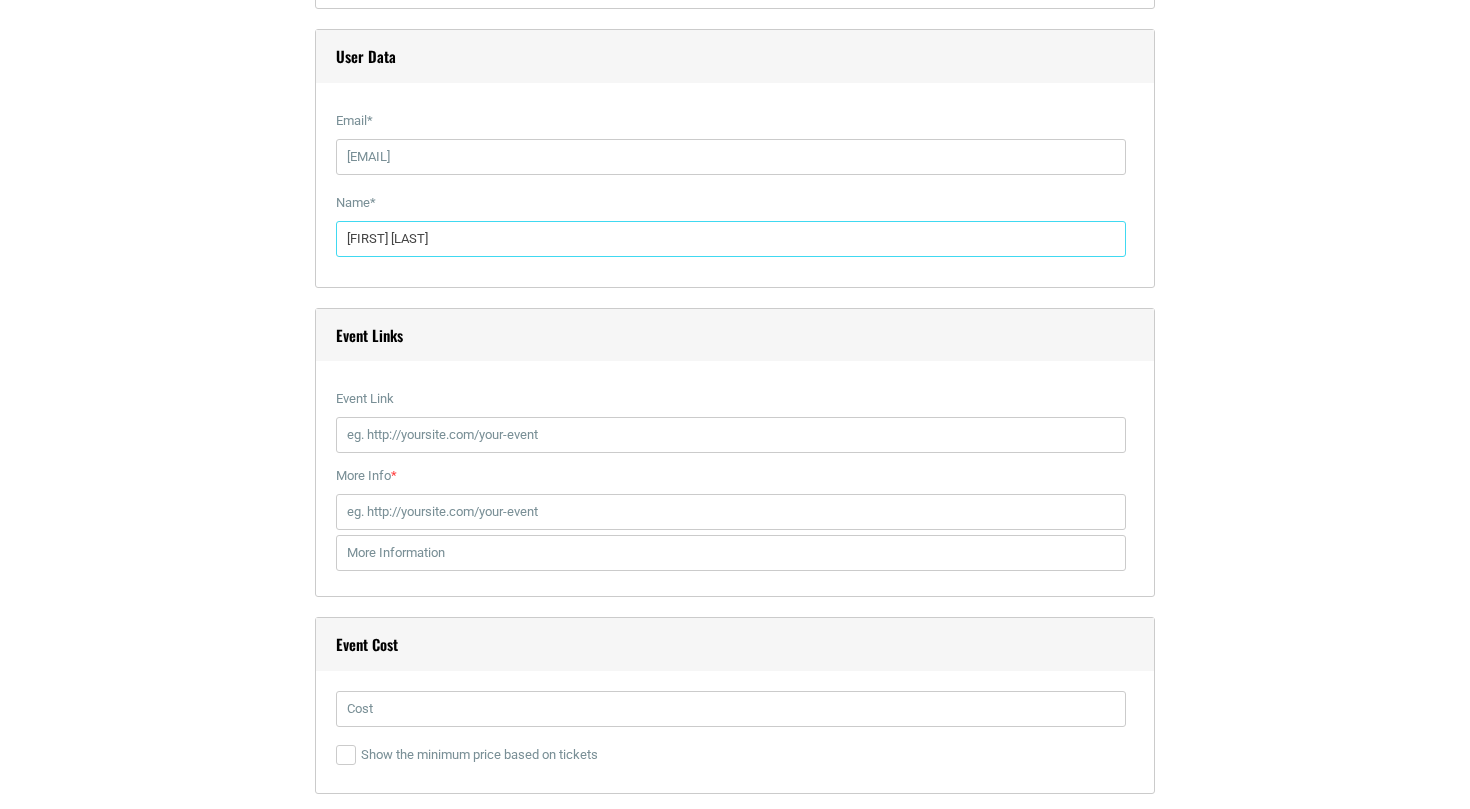 type on "[FIRST] [LAST]" 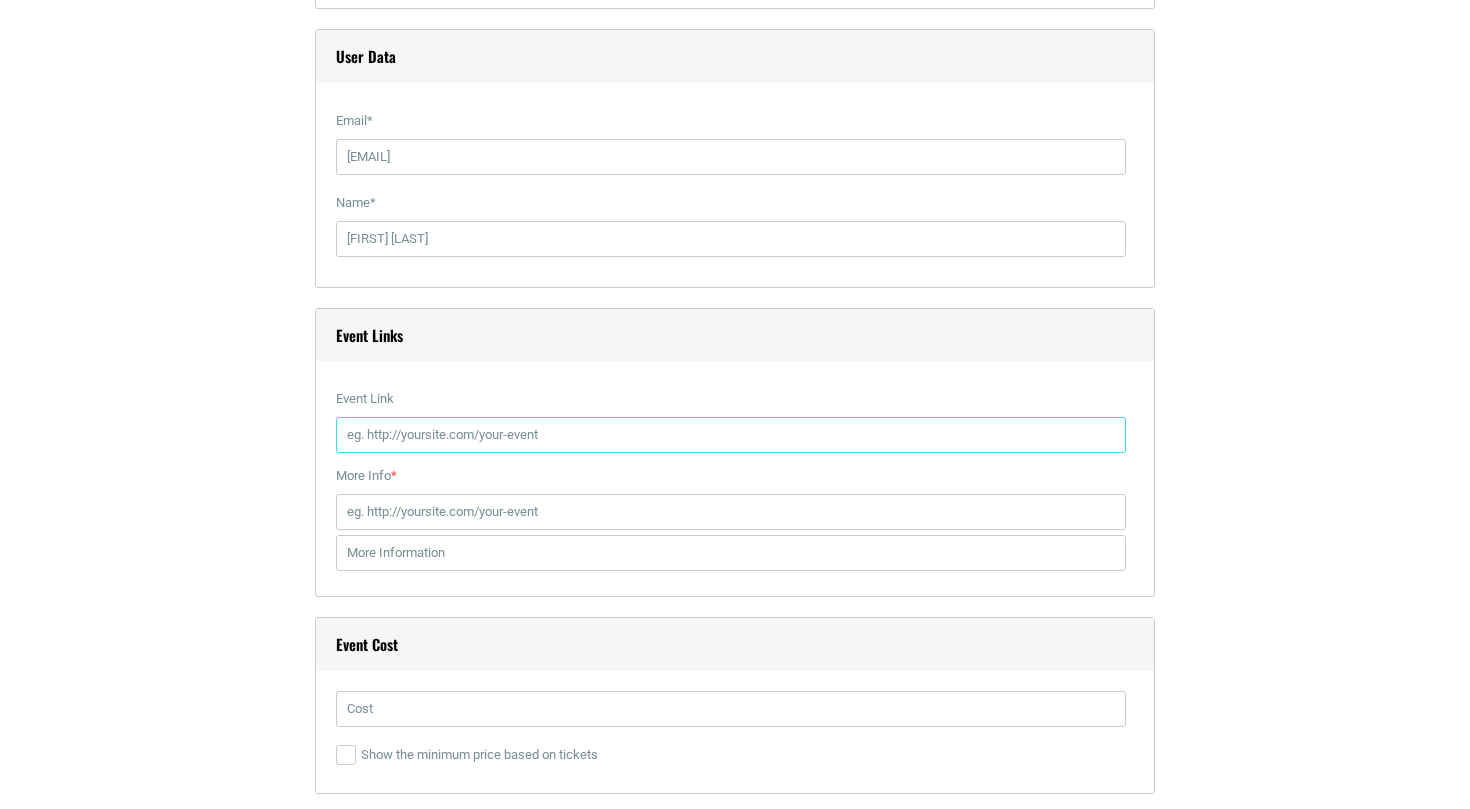 click on "Event Link" at bounding box center [731, 435] 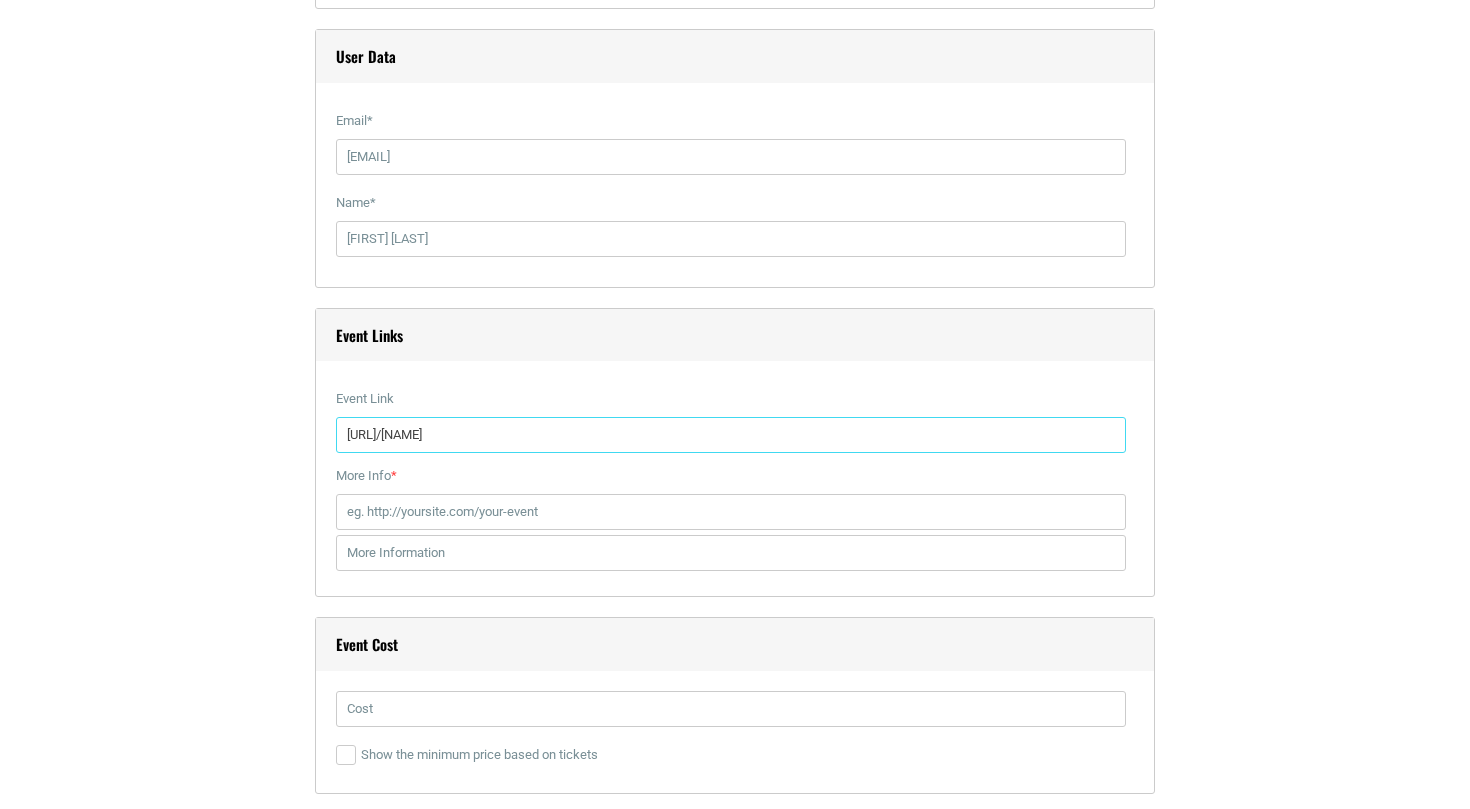 type on "[URL]/[NAME]" 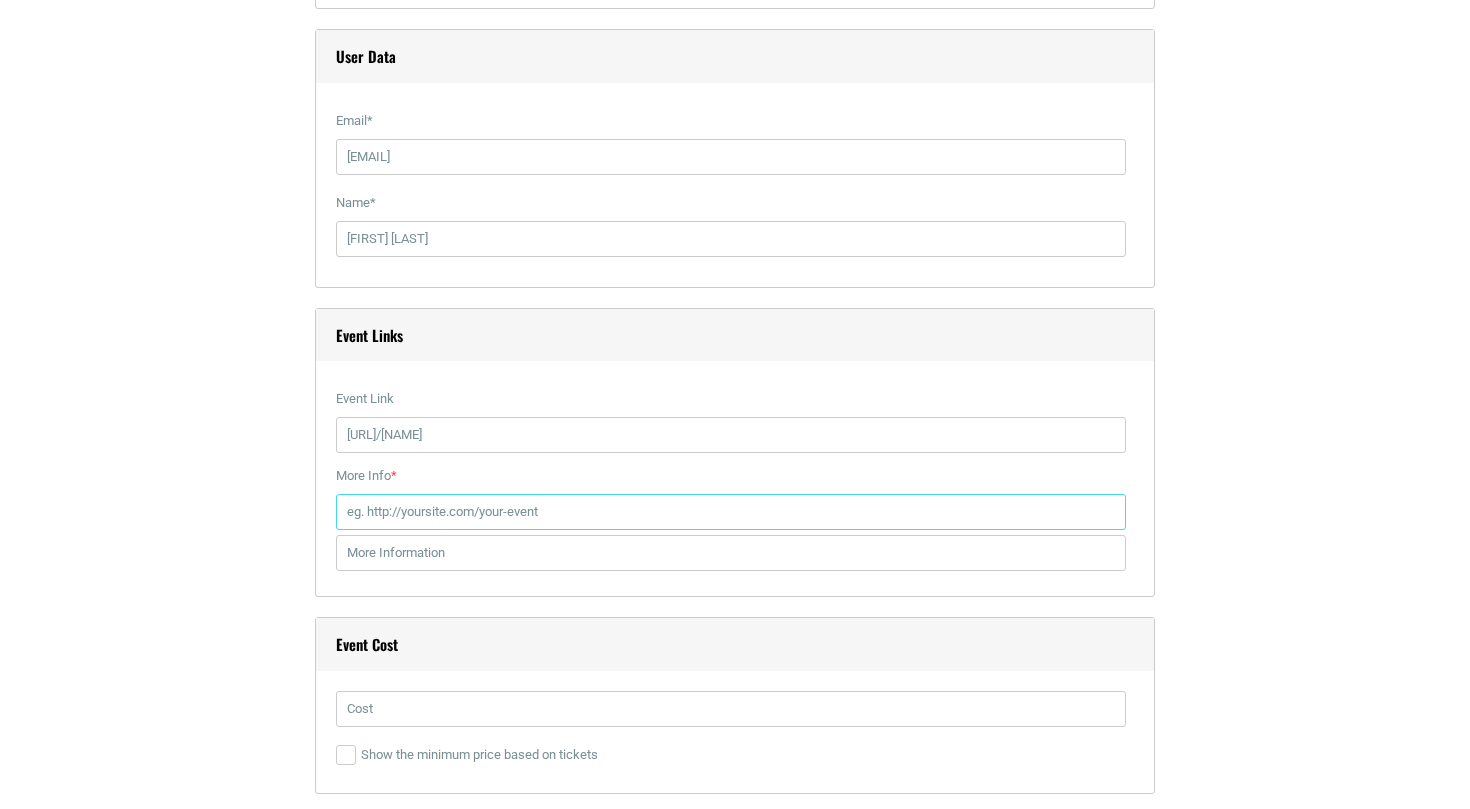 click on "More Info  *" at bounding box center (731, 512) 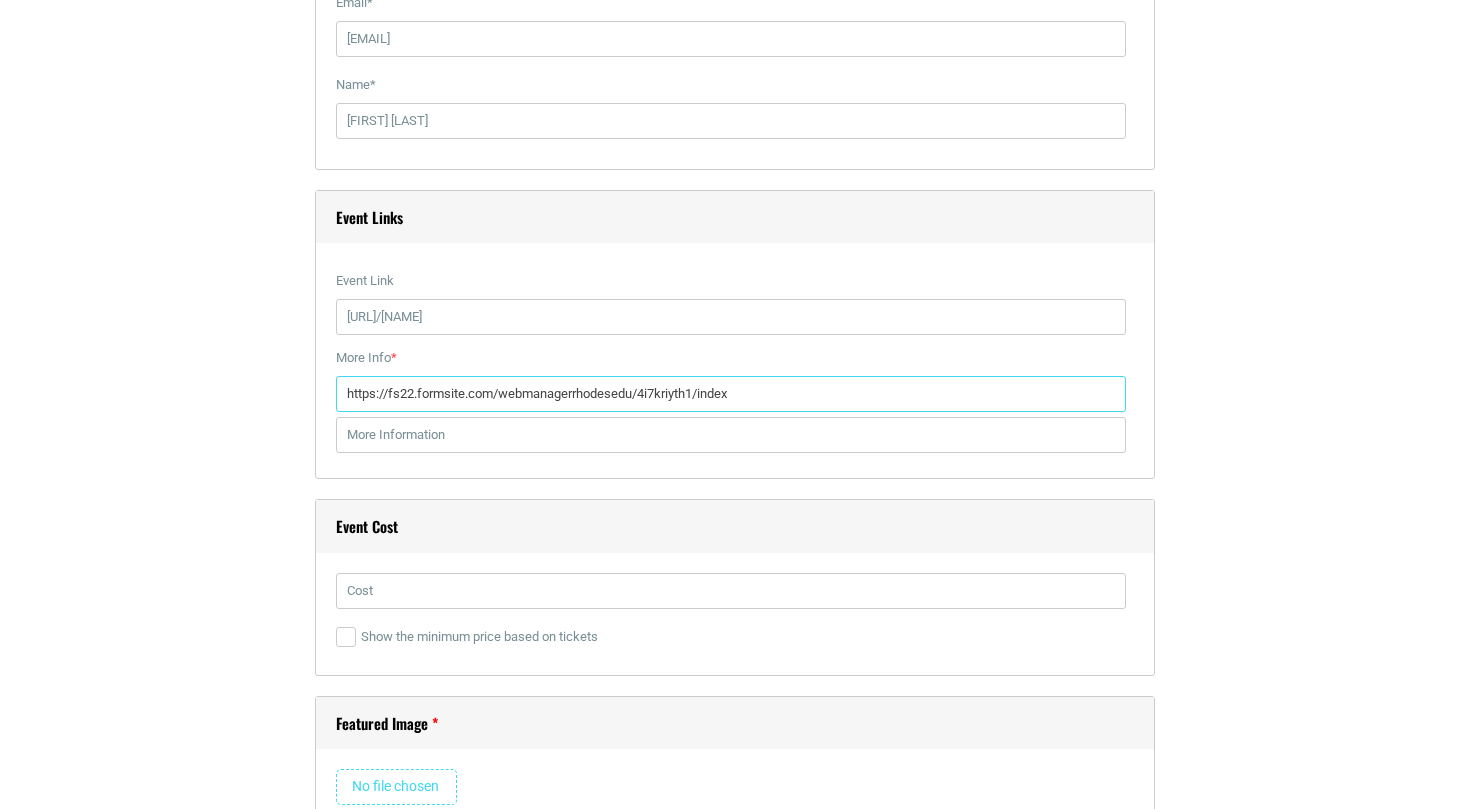 scroll, scrollTop: 3505, scrollLeft: 0, axis: vertical 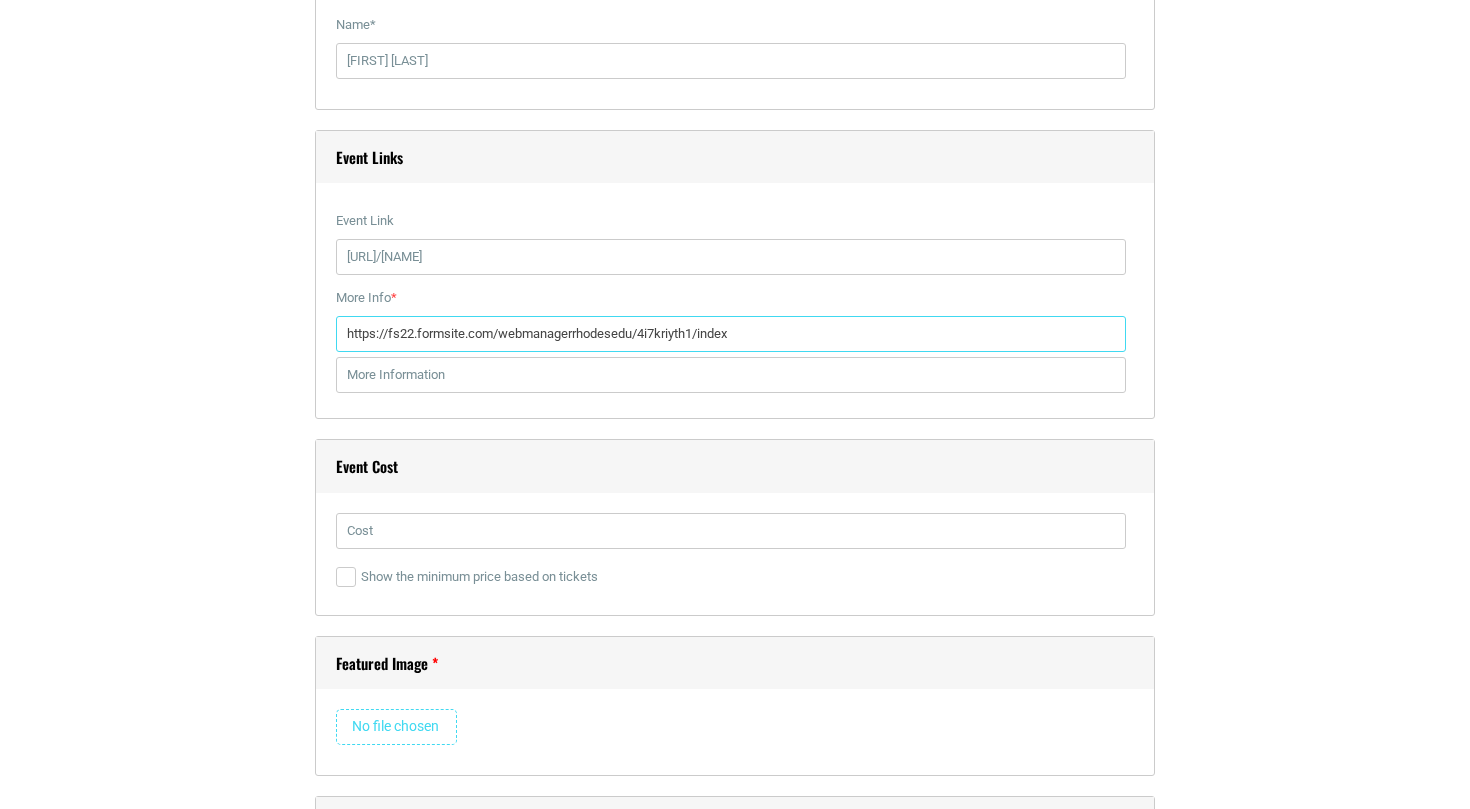type on "https://fs22.formsite.com/webmanagerrhodesedu/4i7kriyth1/index" 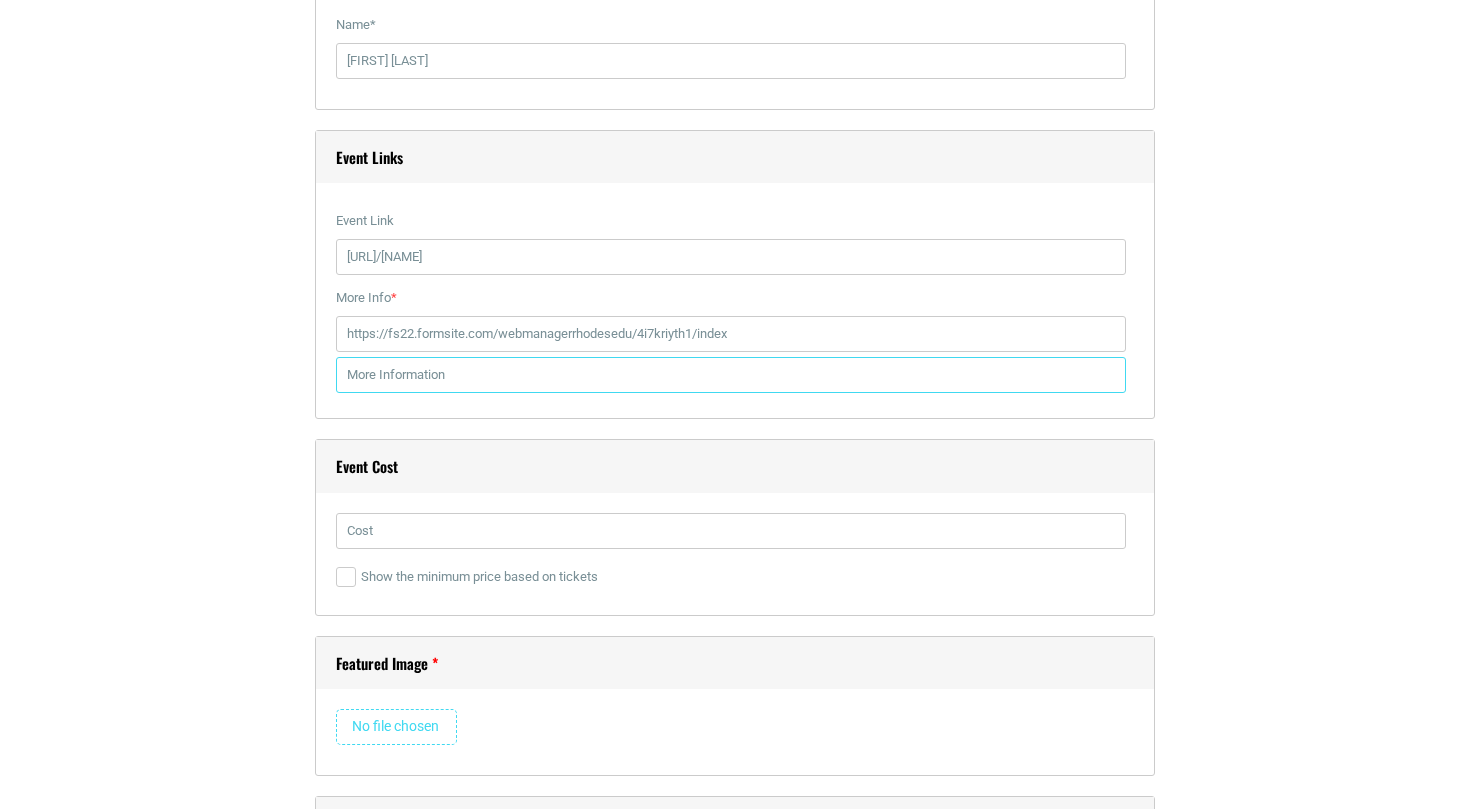 click at bounding box center (731, 375) 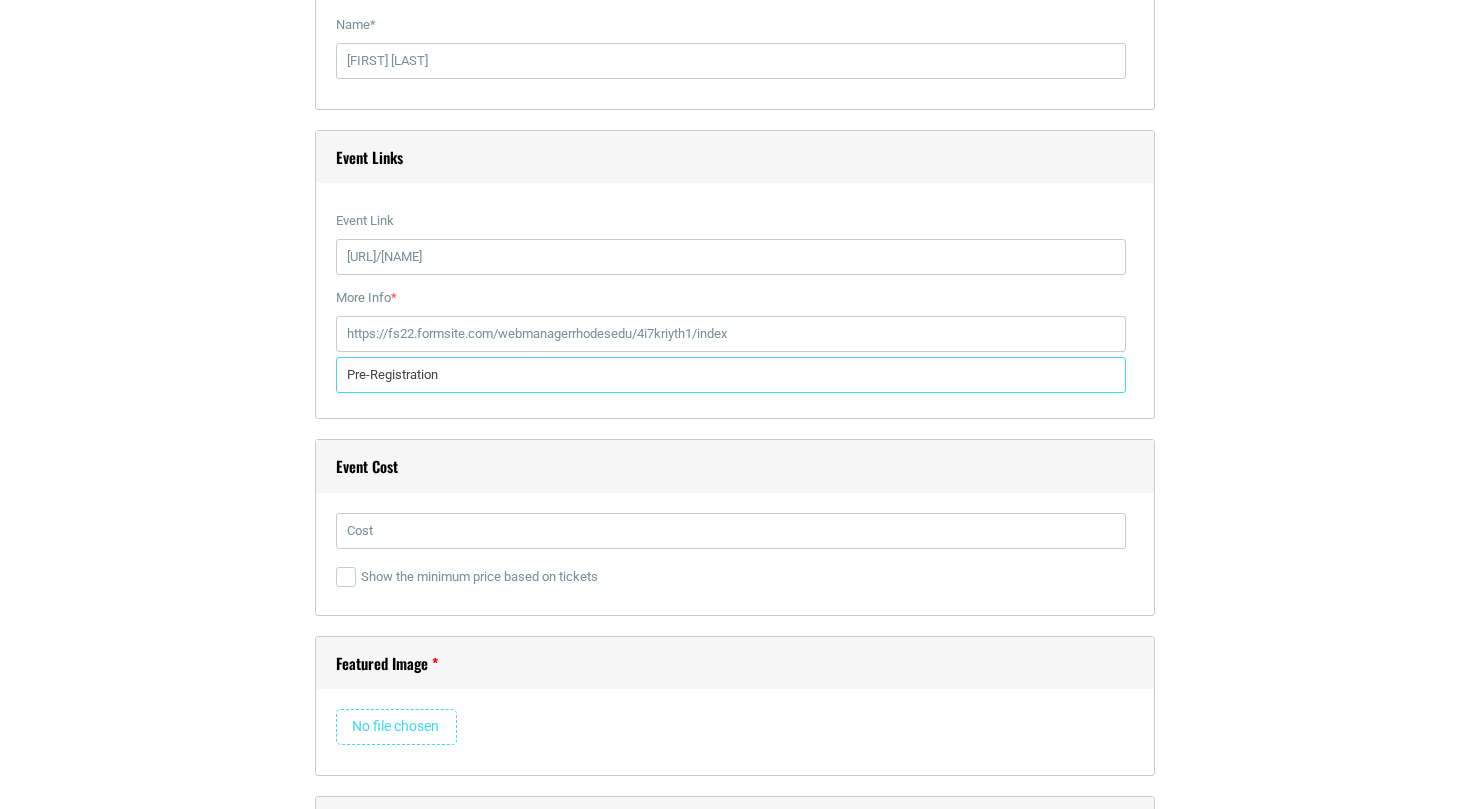 type on "Pre-Registration" 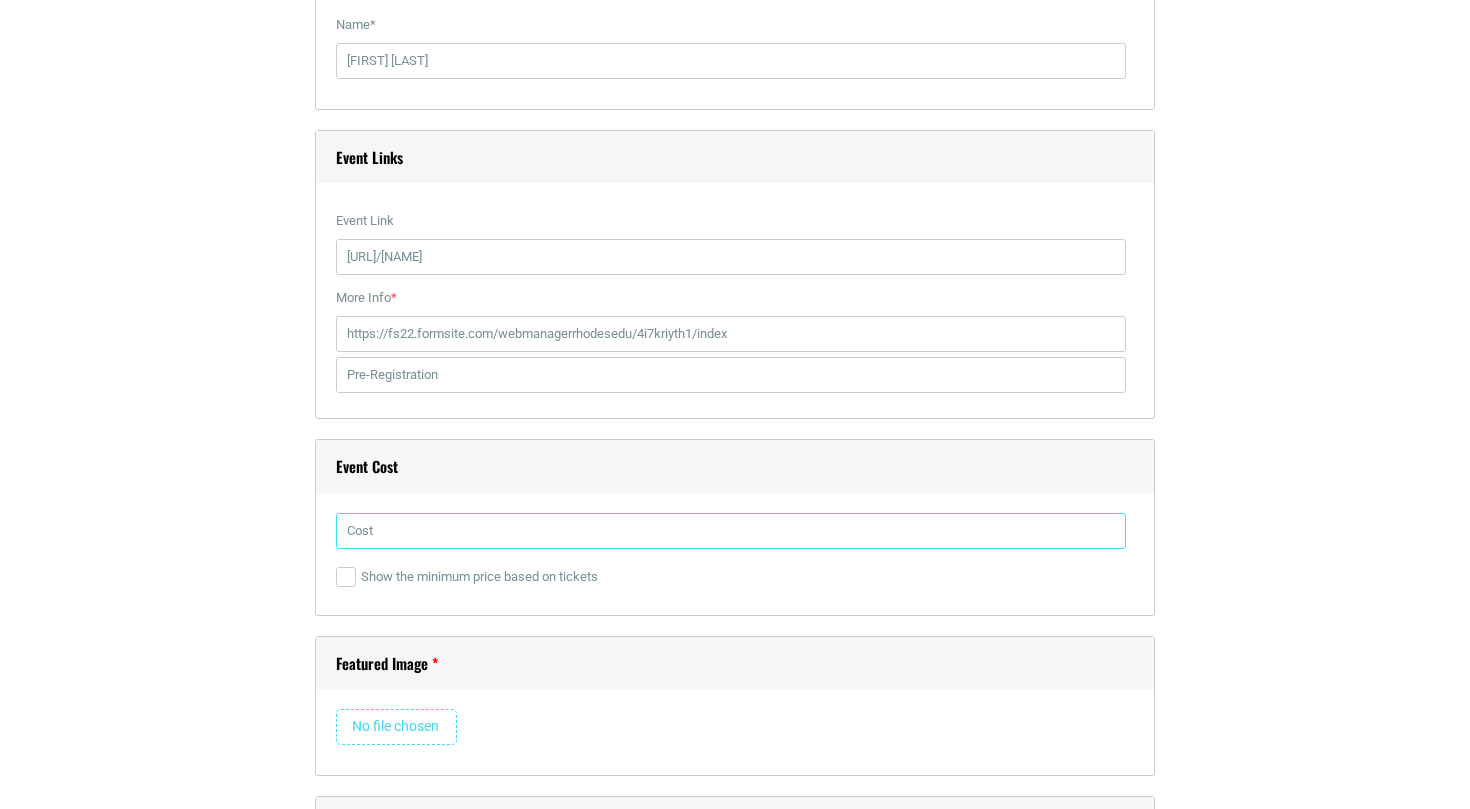 click at bounding box center (731, 531) 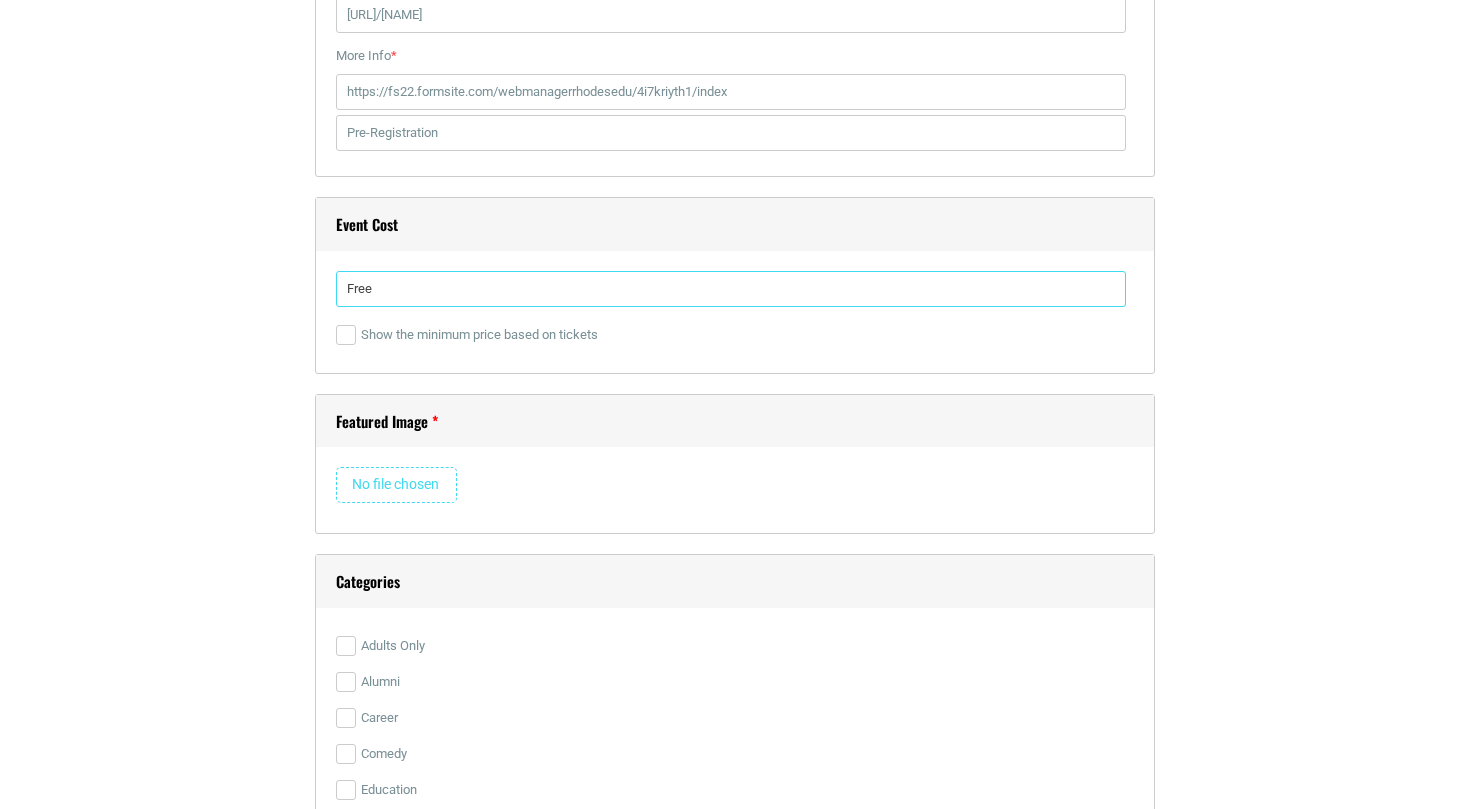 scroll, scrollTop: 3757, scrollLeft: 0, axis: vertical 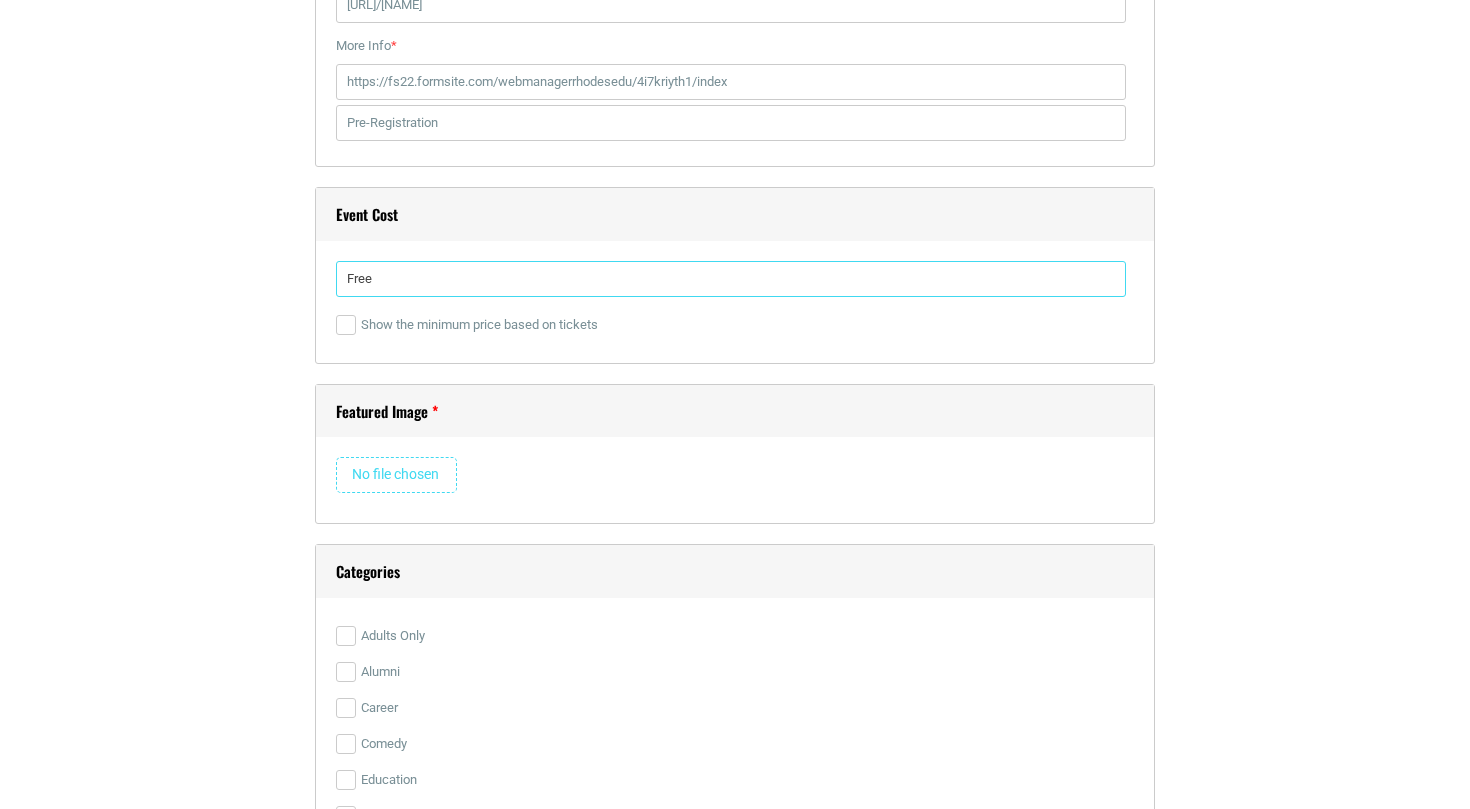 type on "Free" 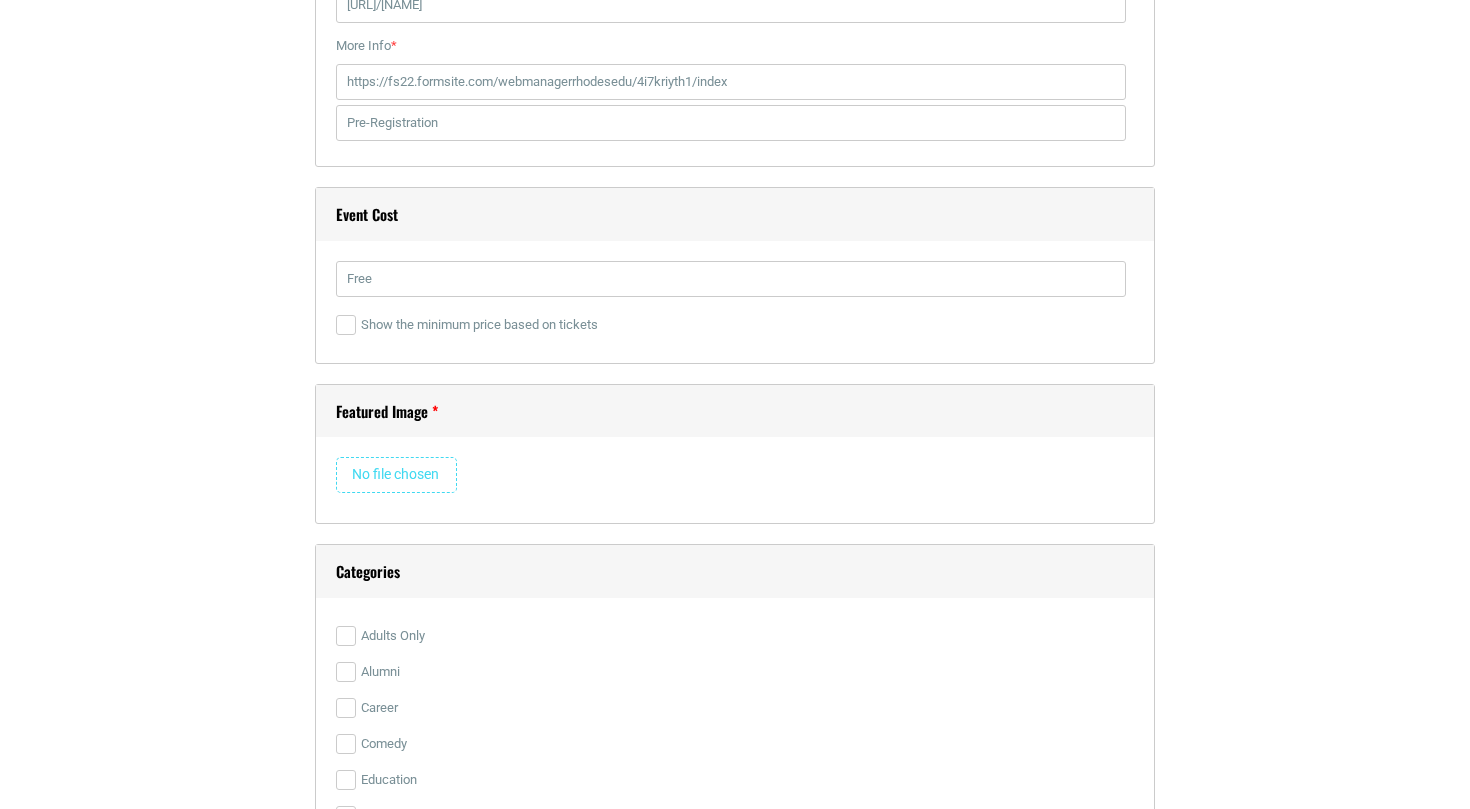 click at bounding box center [396, 475] 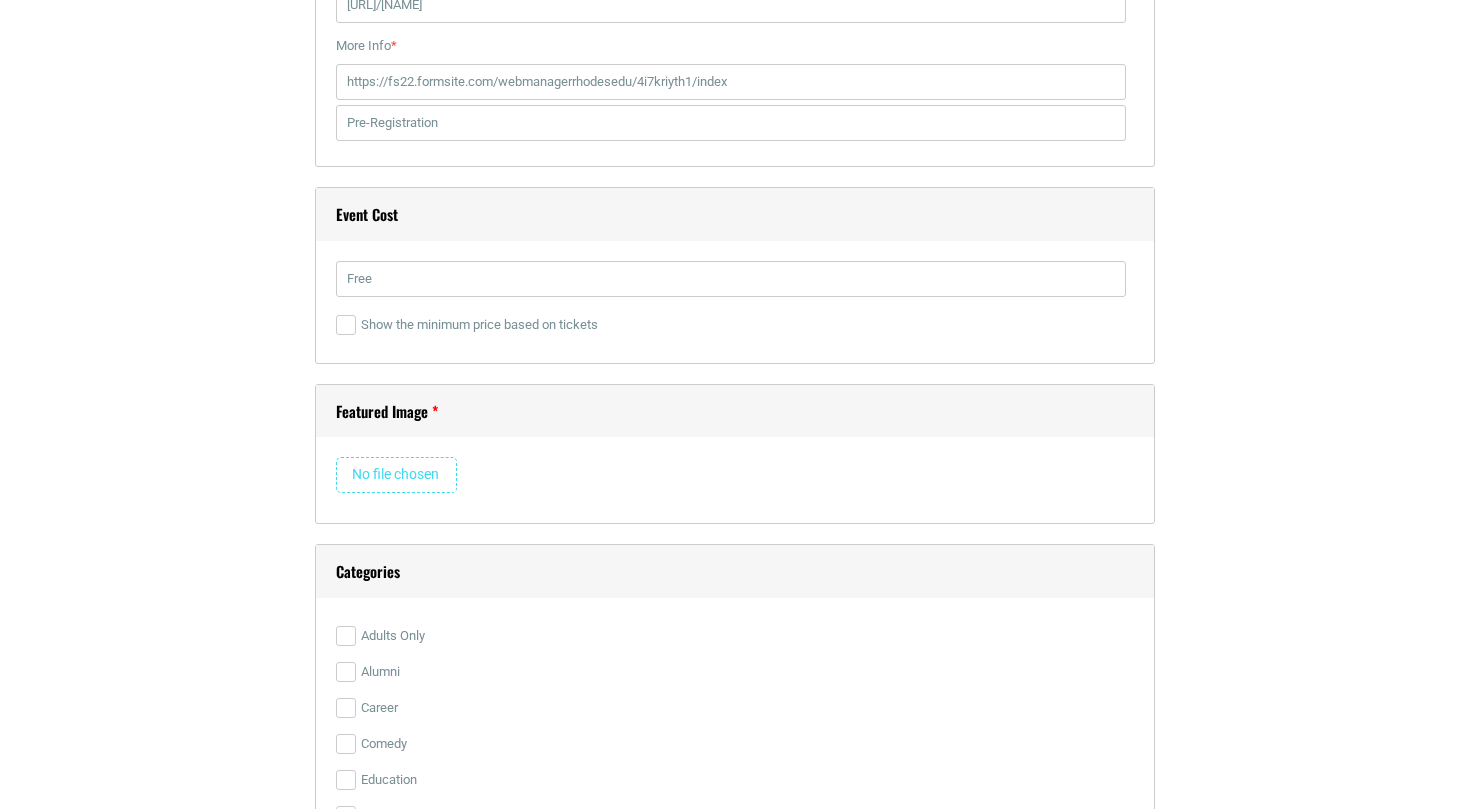 type on "C:\fakepath\[NAME].jpg" 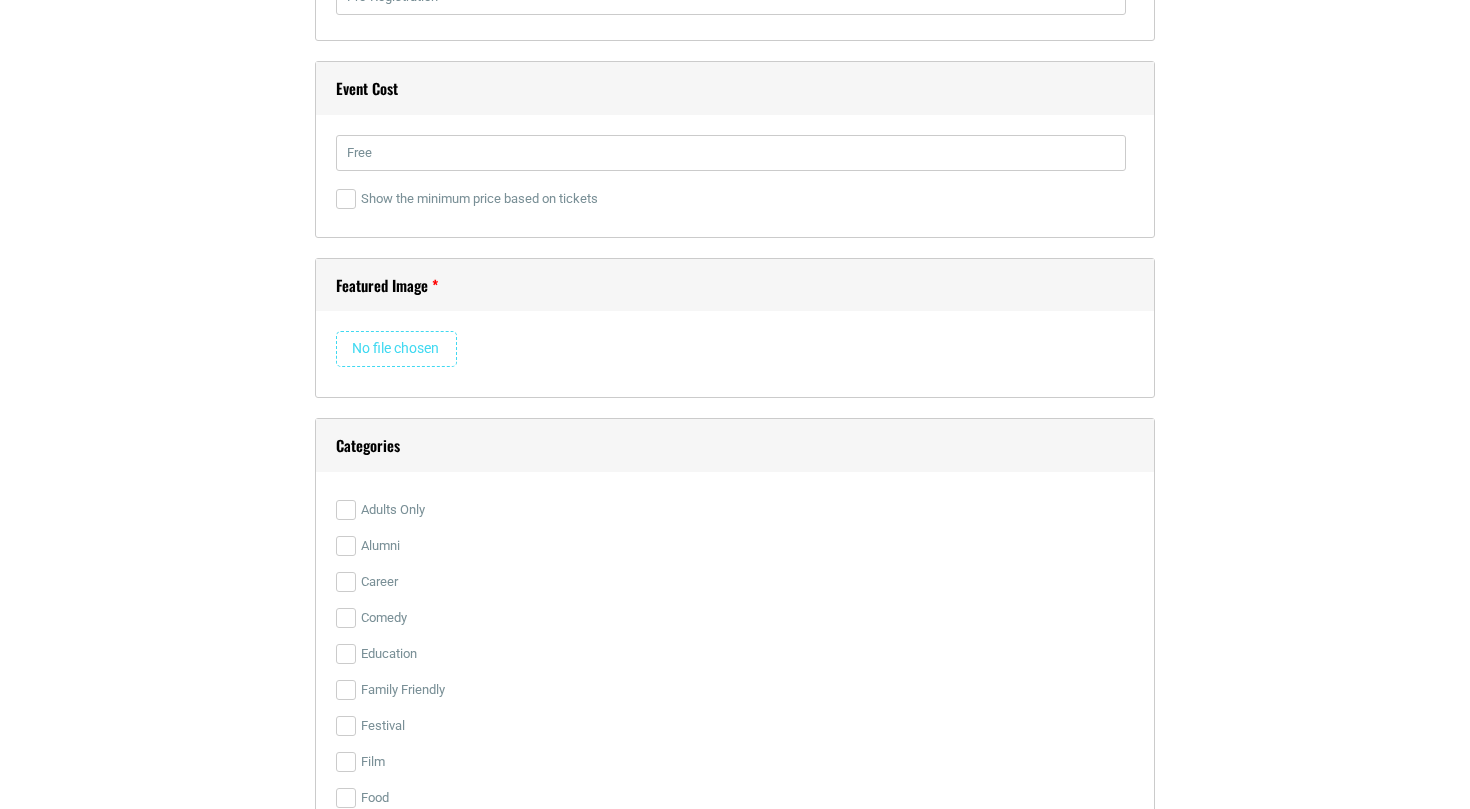 scroll, scrollTop: 3892, scrollLeft: 0, axis: vertical 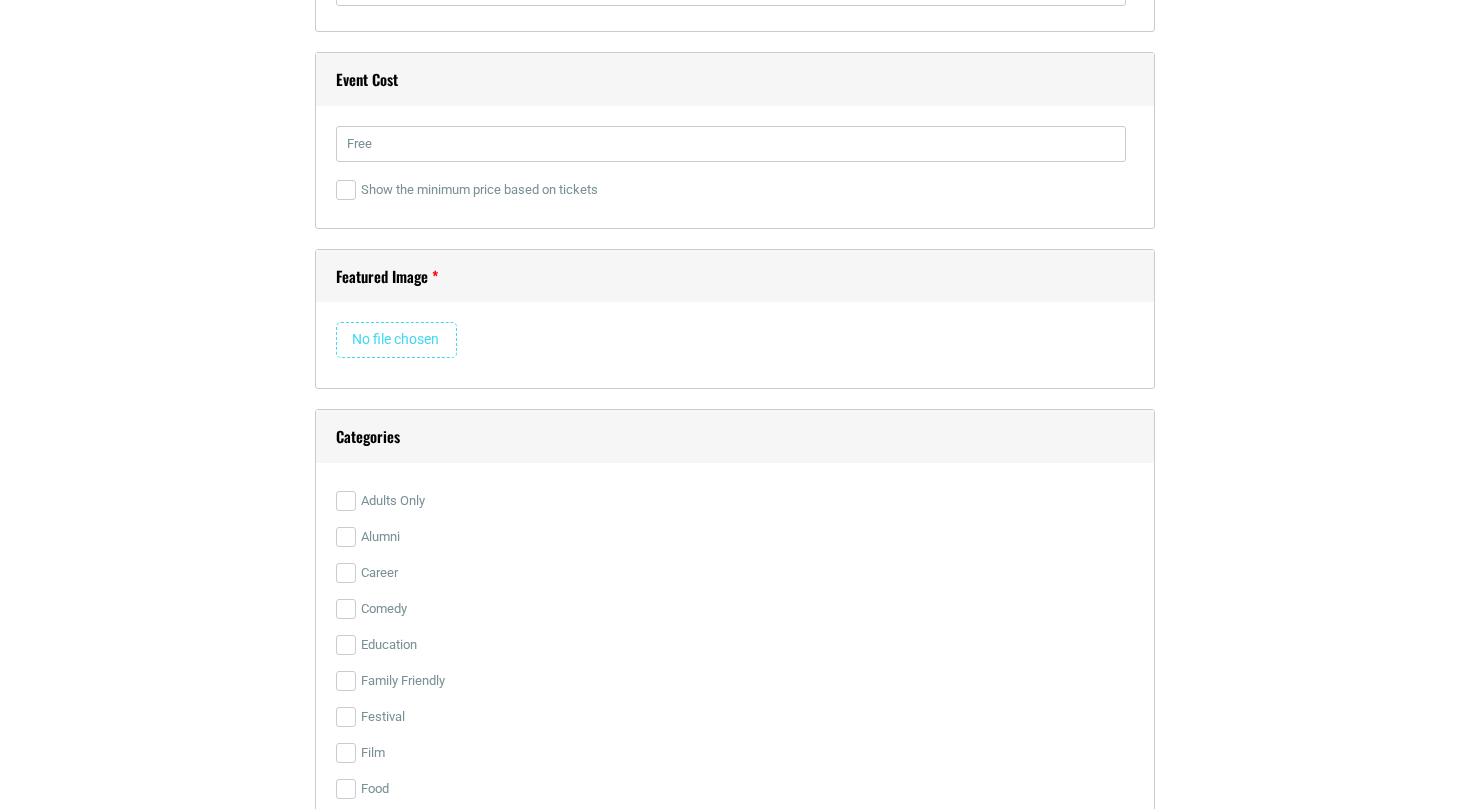 type 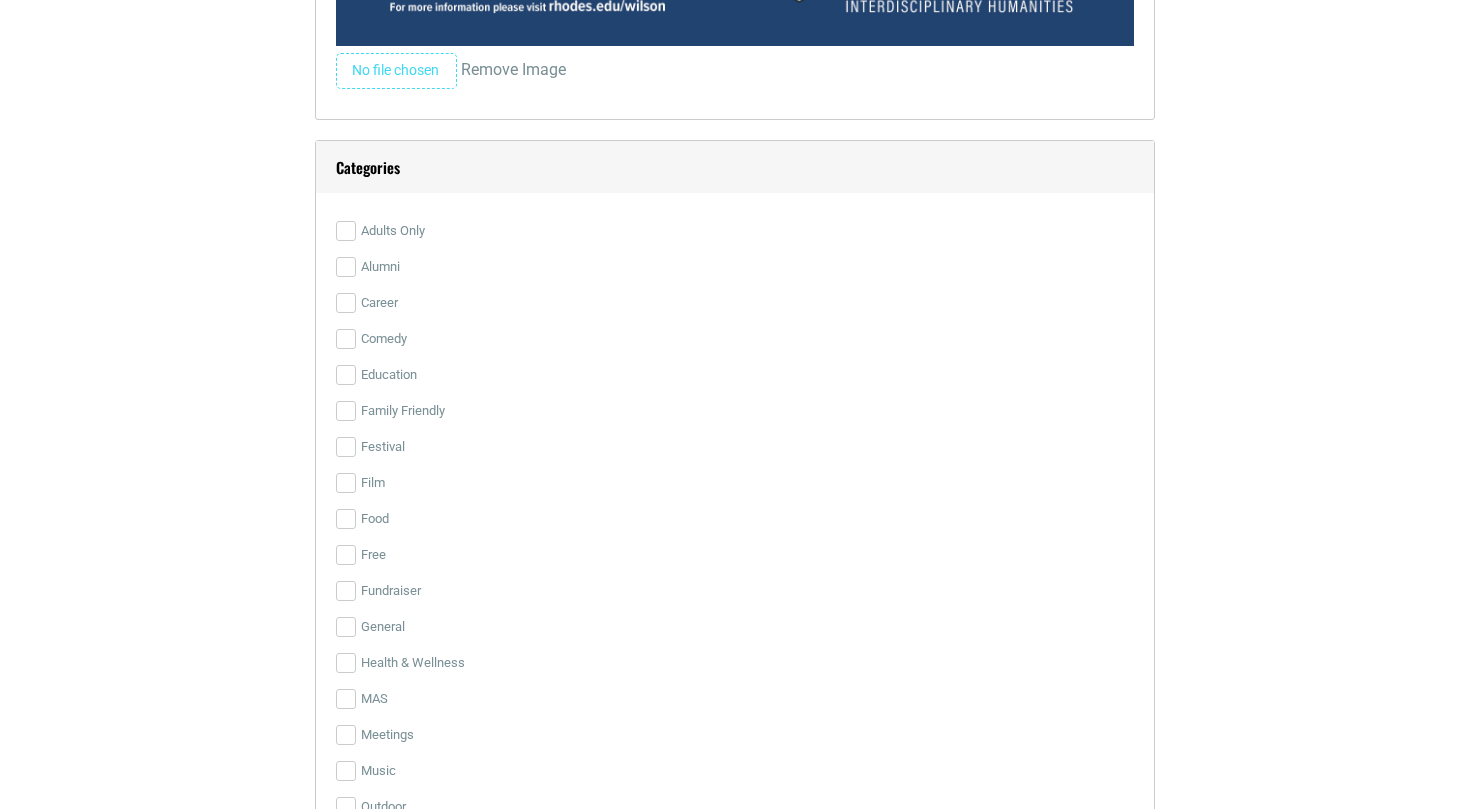 scroll, scrollTop: 5405, scrollLeft: 0, axis: vertical 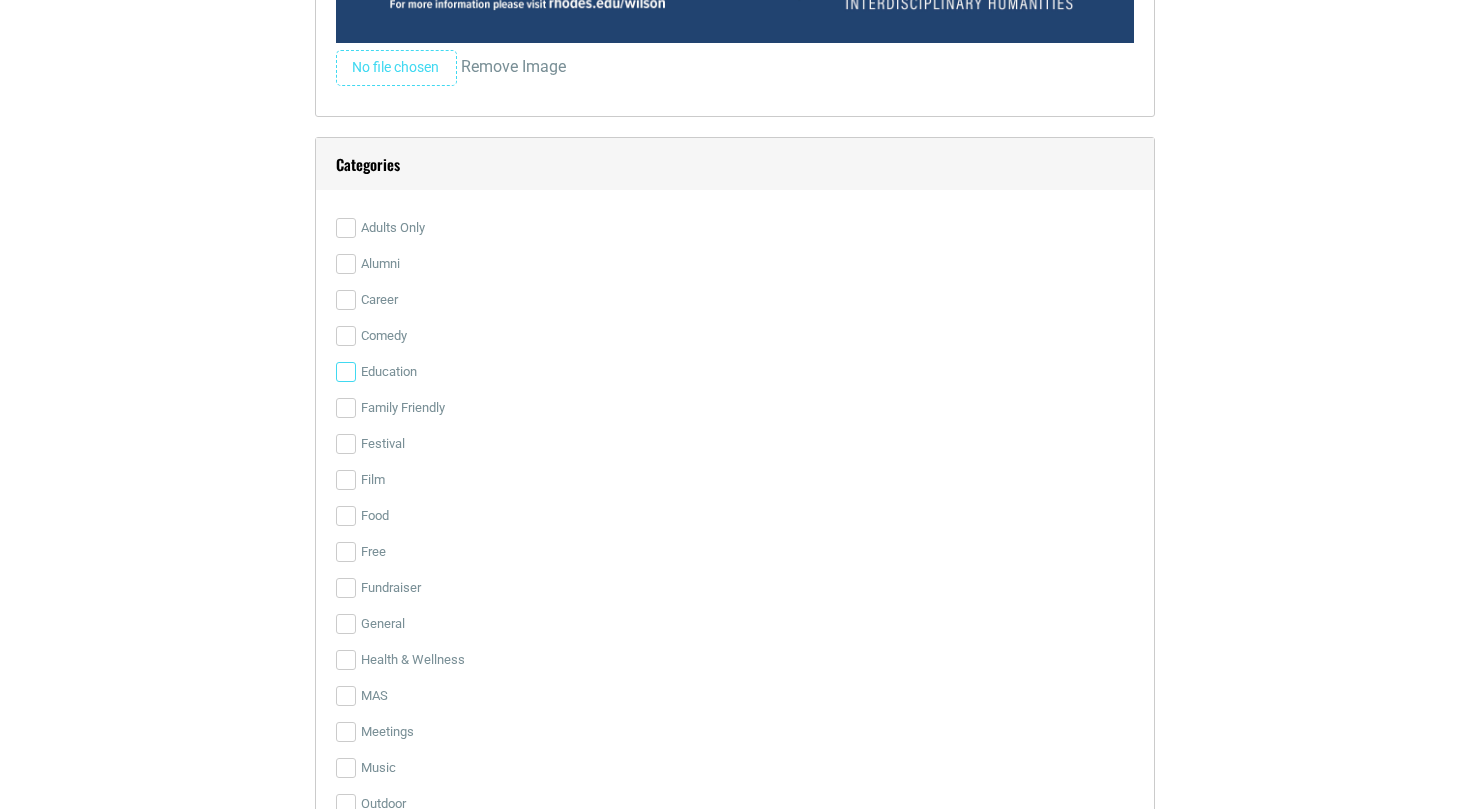 click on "Education" at bounding box center (346, 372) 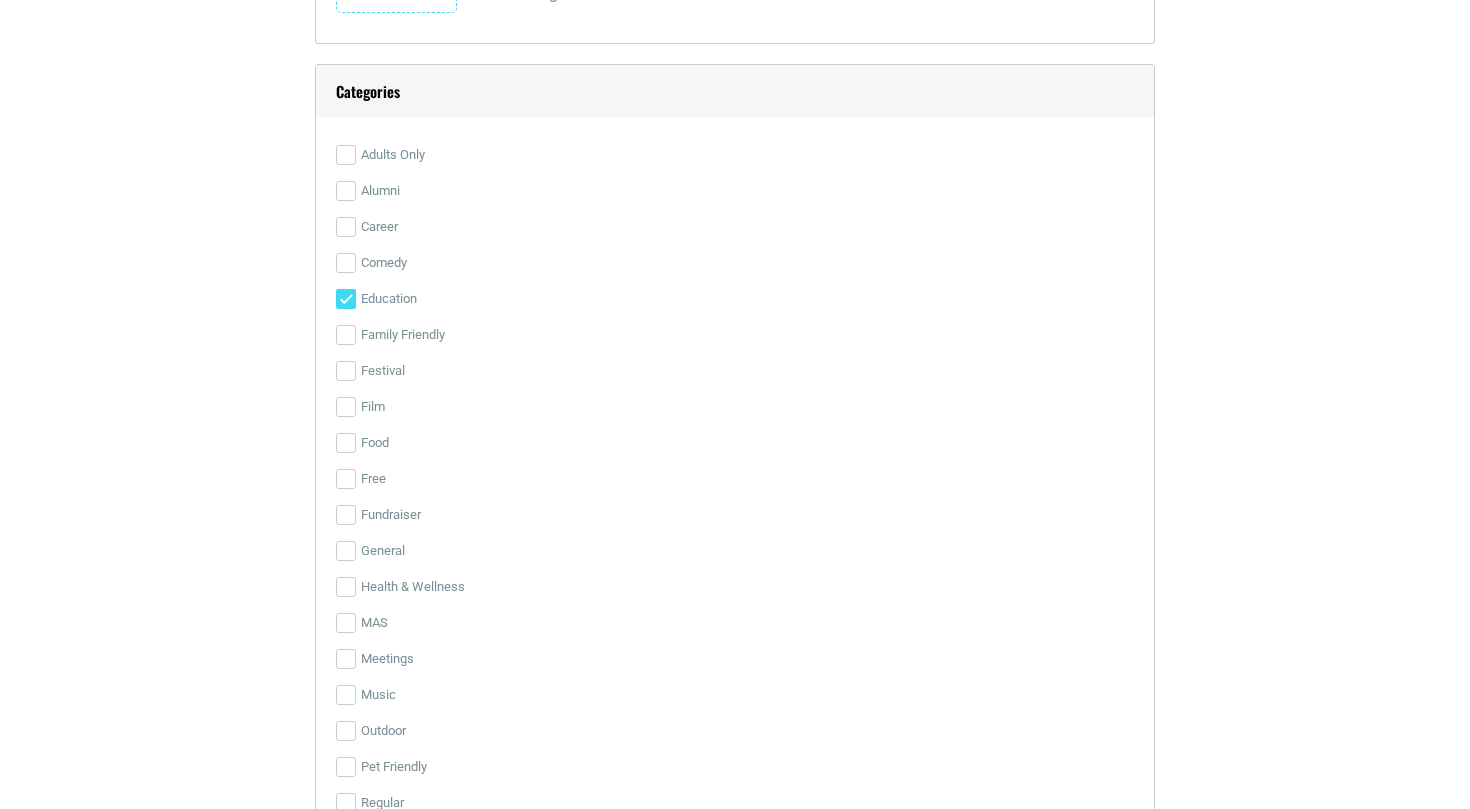 scroll, scrollTop: 5492, scrollLeft: 0, axis: vertical 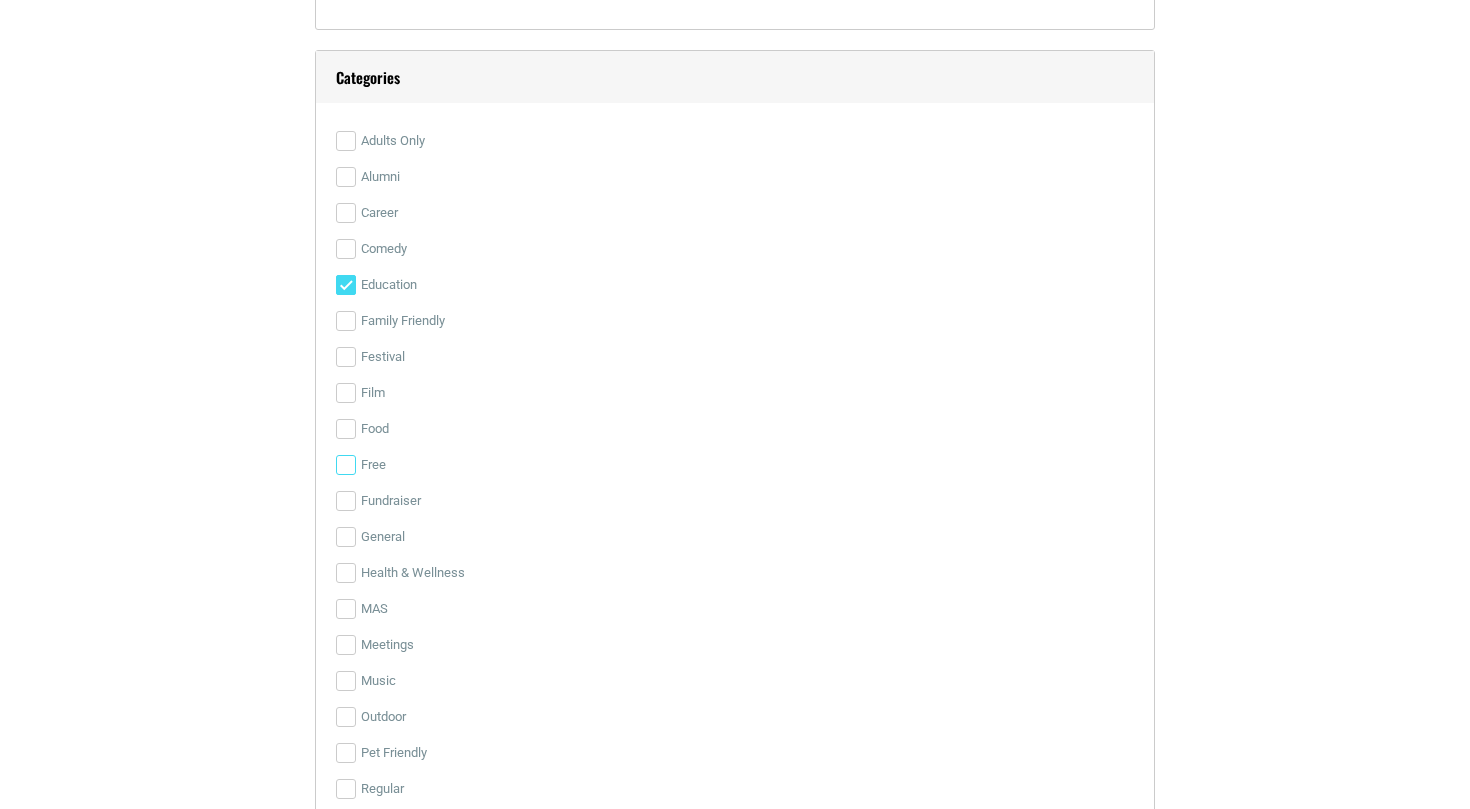 click on "Free" at bounding box center (346, 465) 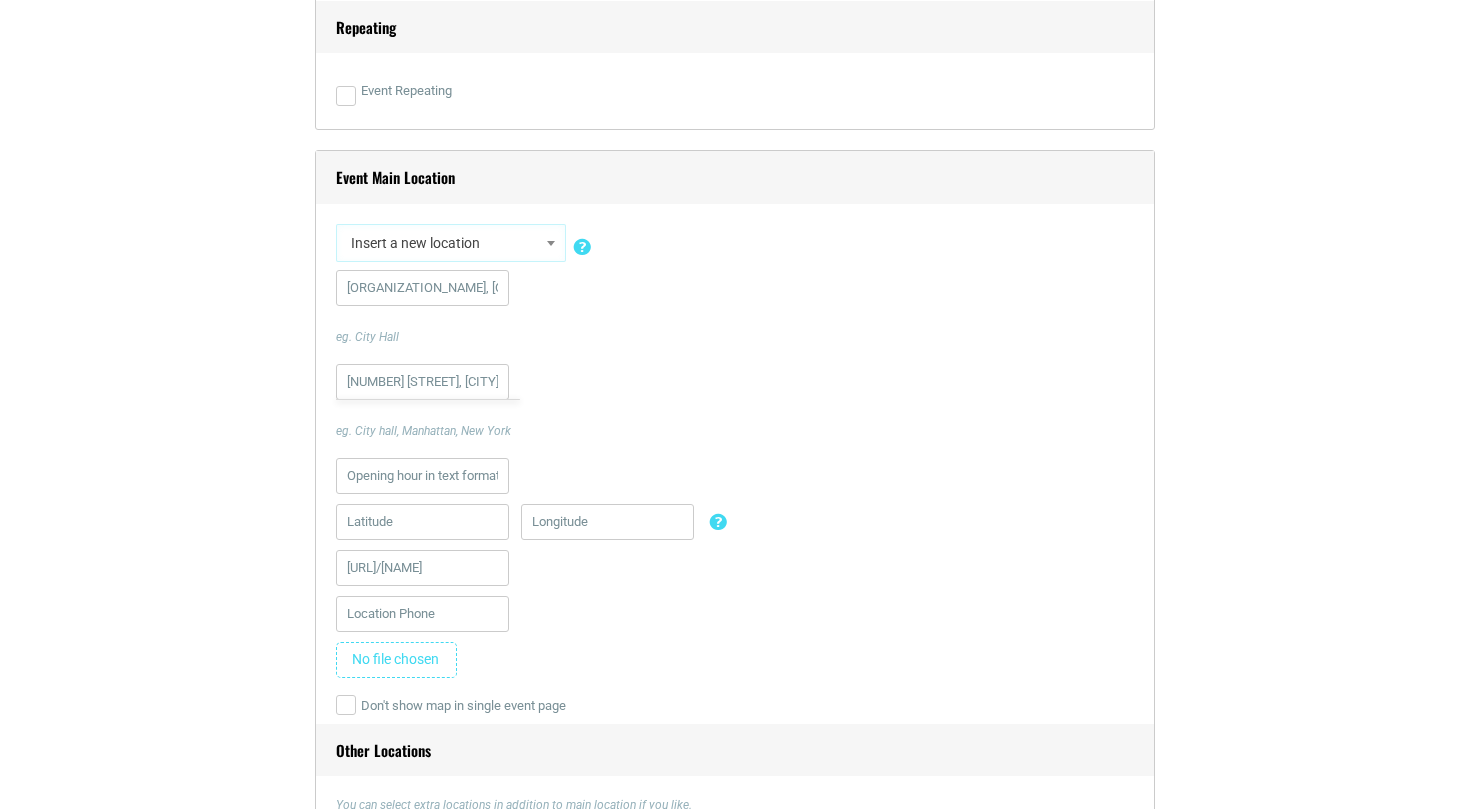 scroll, scrollTop: 1375, scrollLeft: 0, axis: vertical 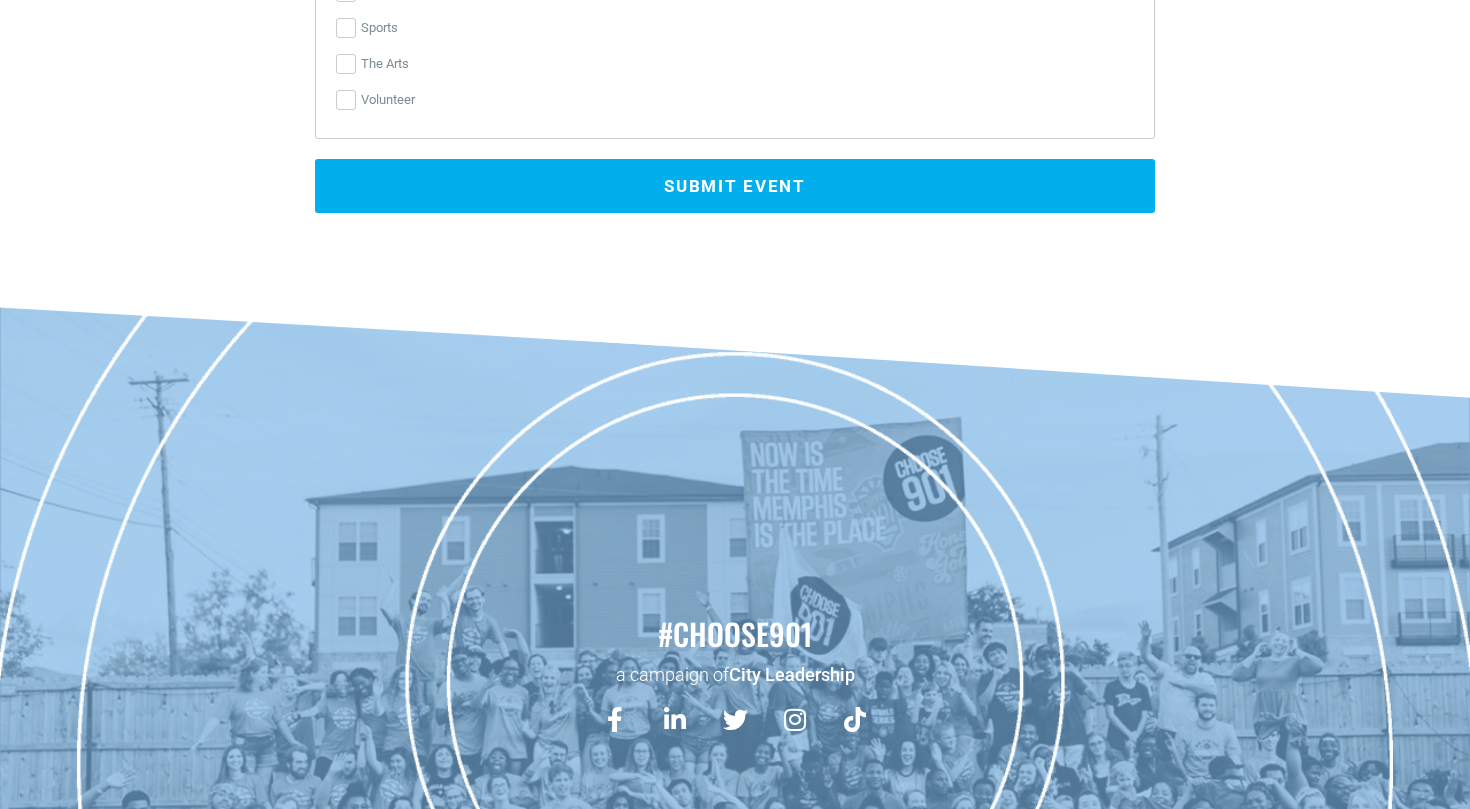 click on "Submit Event" at bounding box center (735, 186) 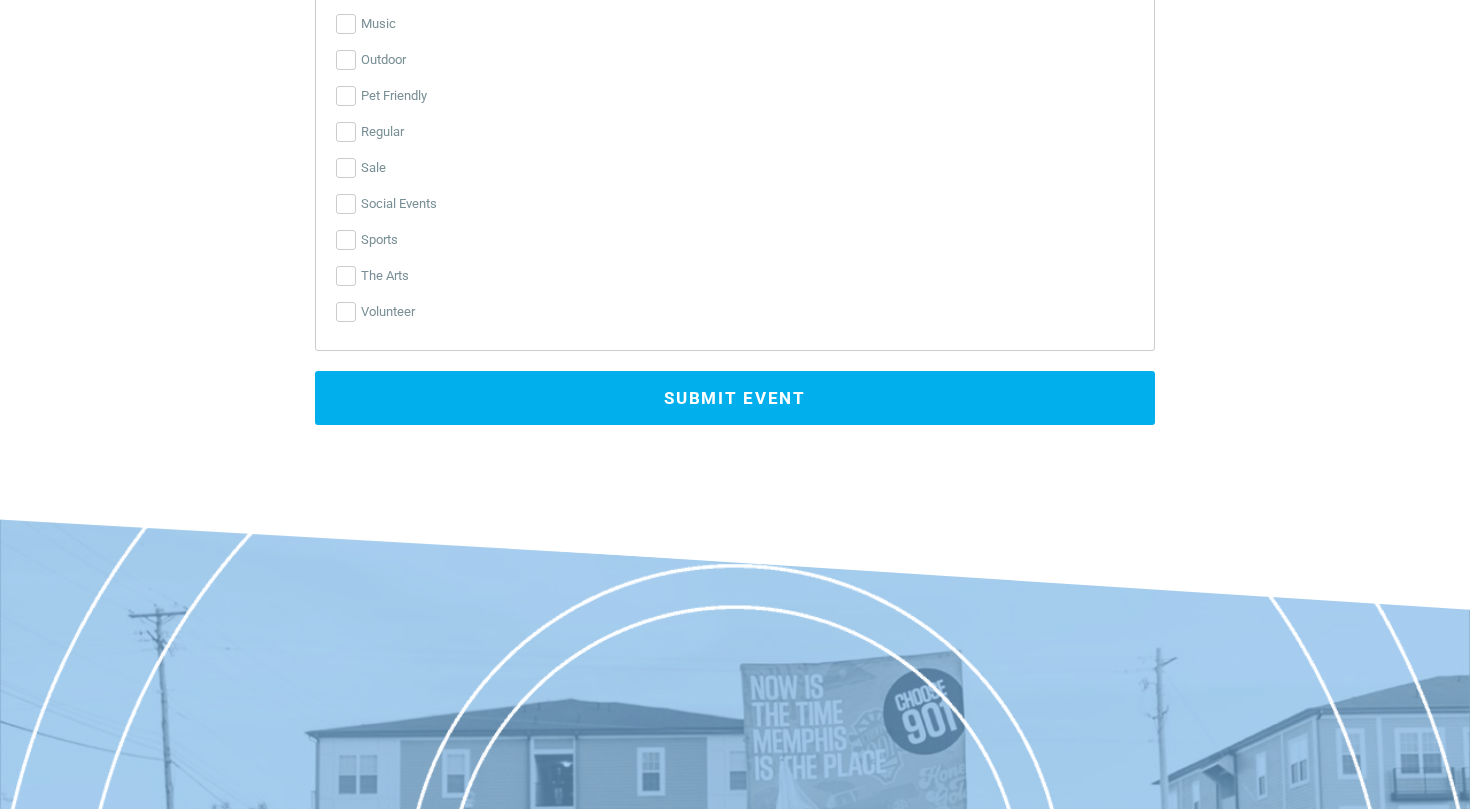 scroll, scrollTop: 6231, scrollLeft: 0, axis: vertical 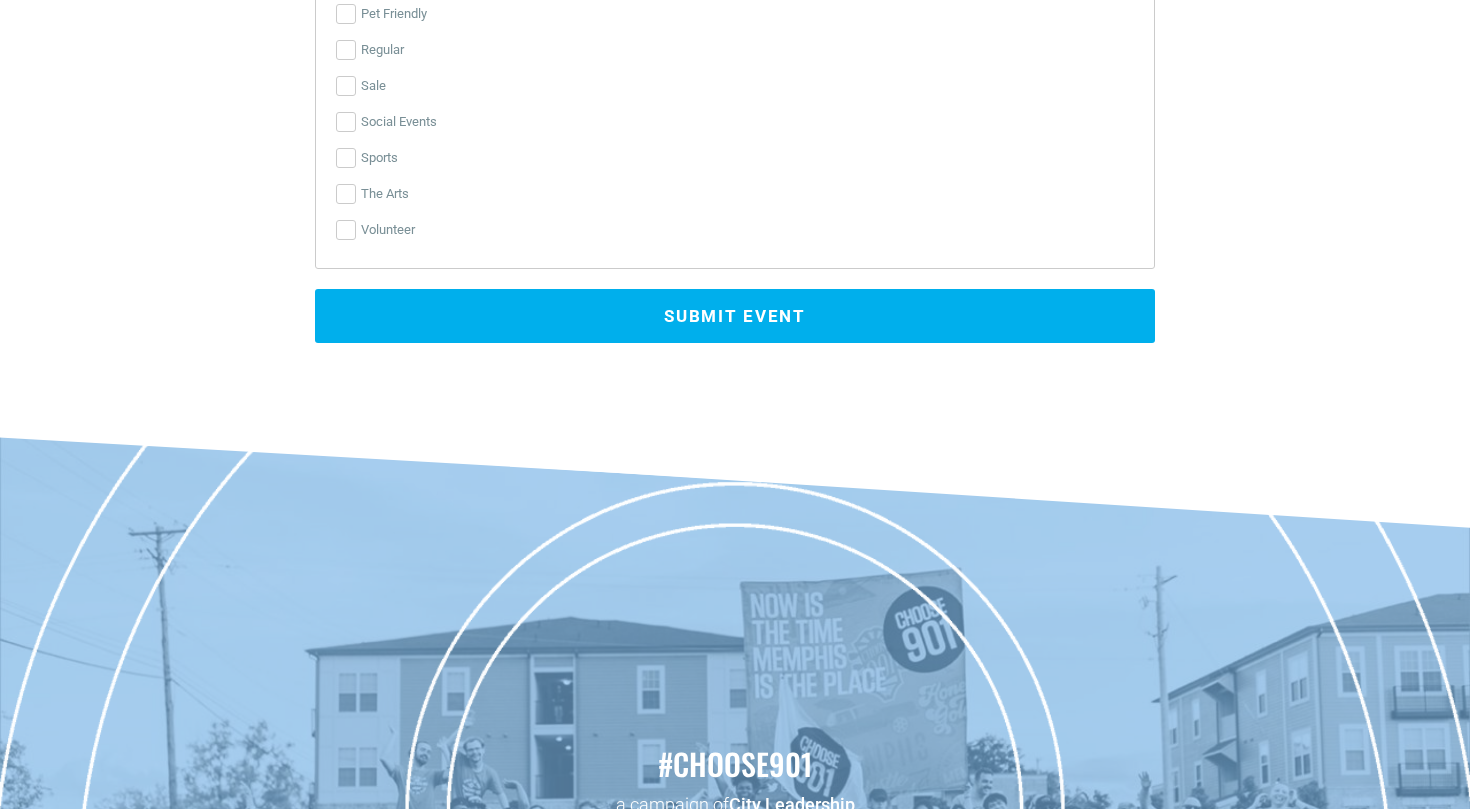 click on "Submit Event" at bounding box center (735, 316) 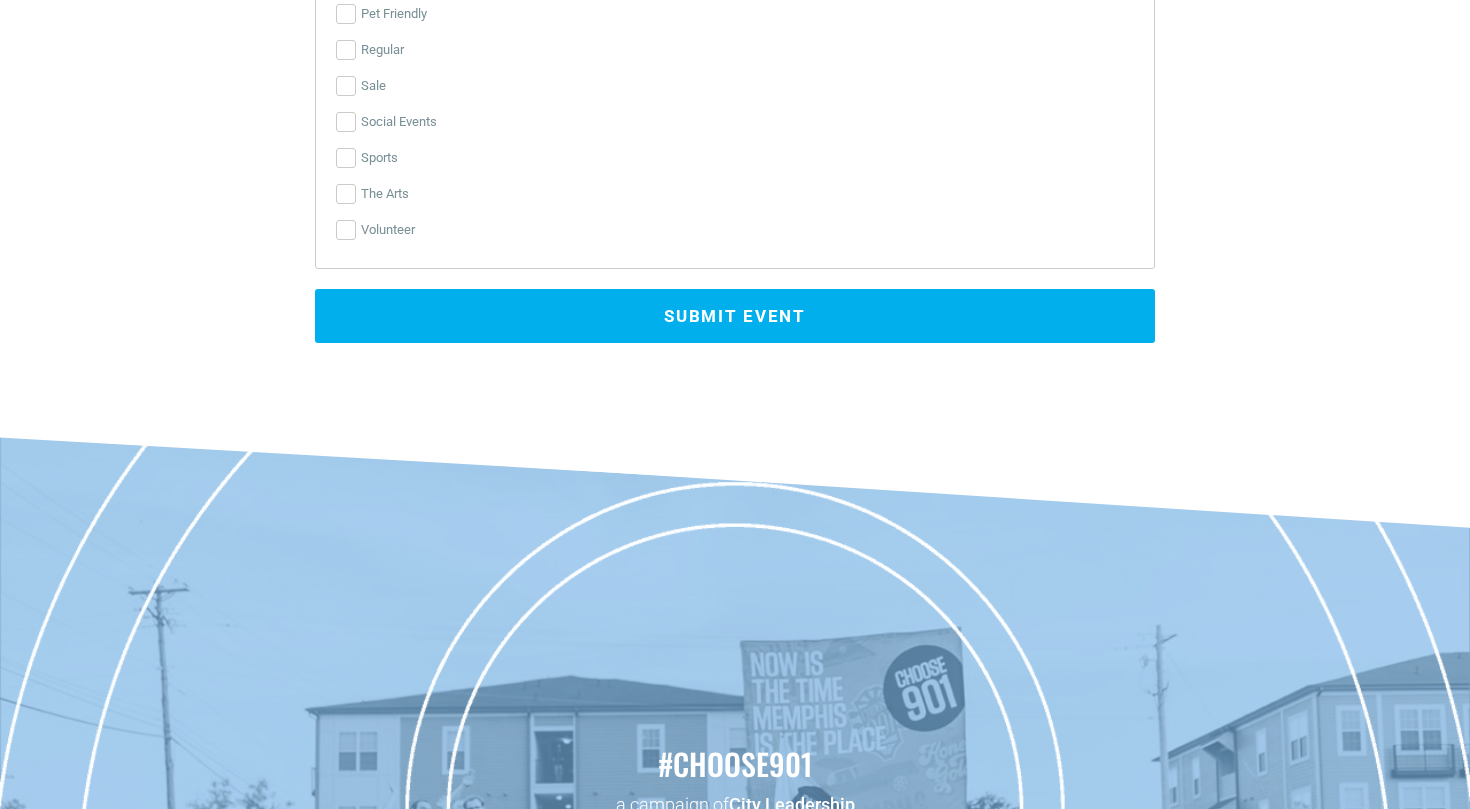 scroll, scrollTop: 2312, scrollLeft: 0, axis: vertical 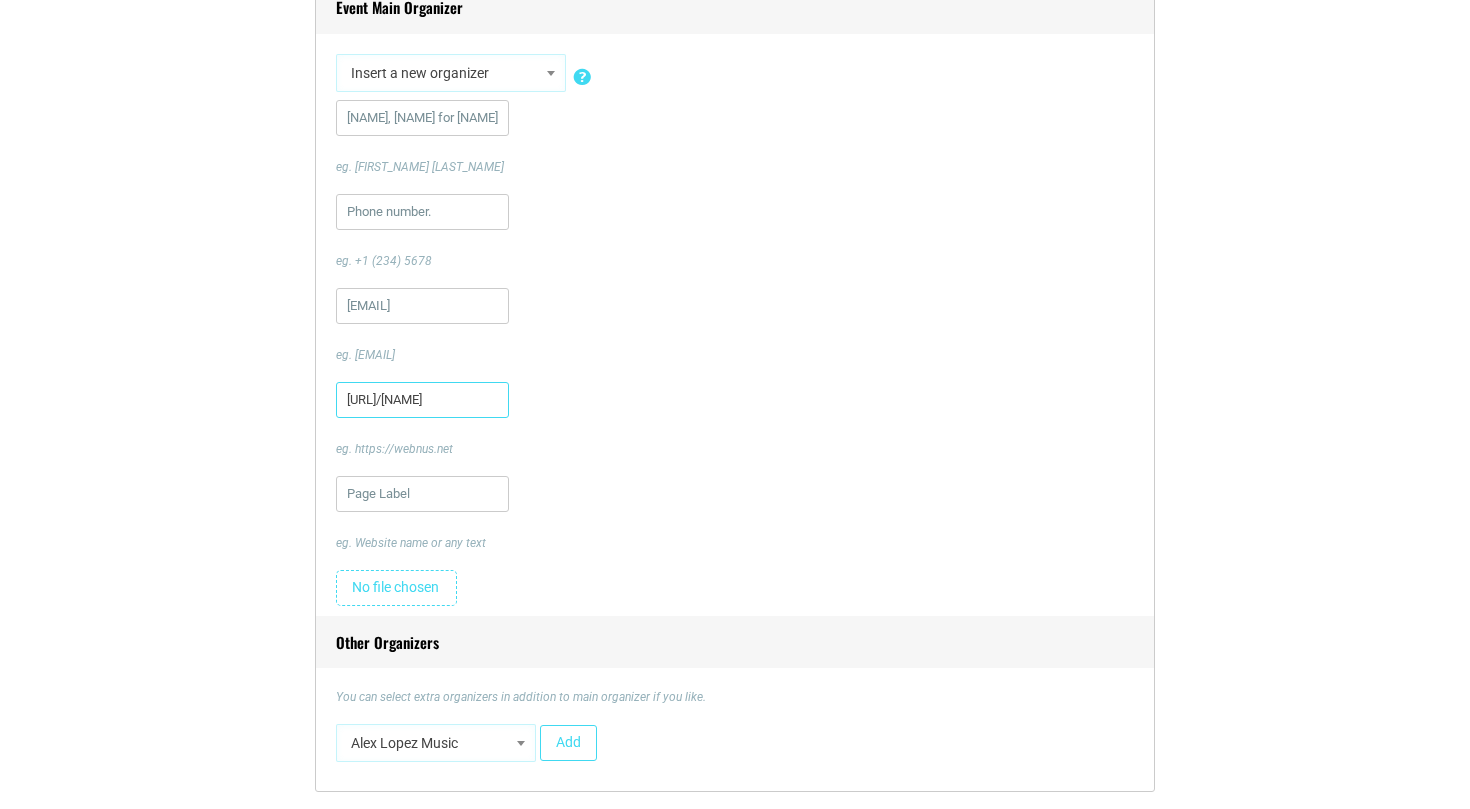 click on "[URL]/[NAME]" at bounding box center (422, 400) 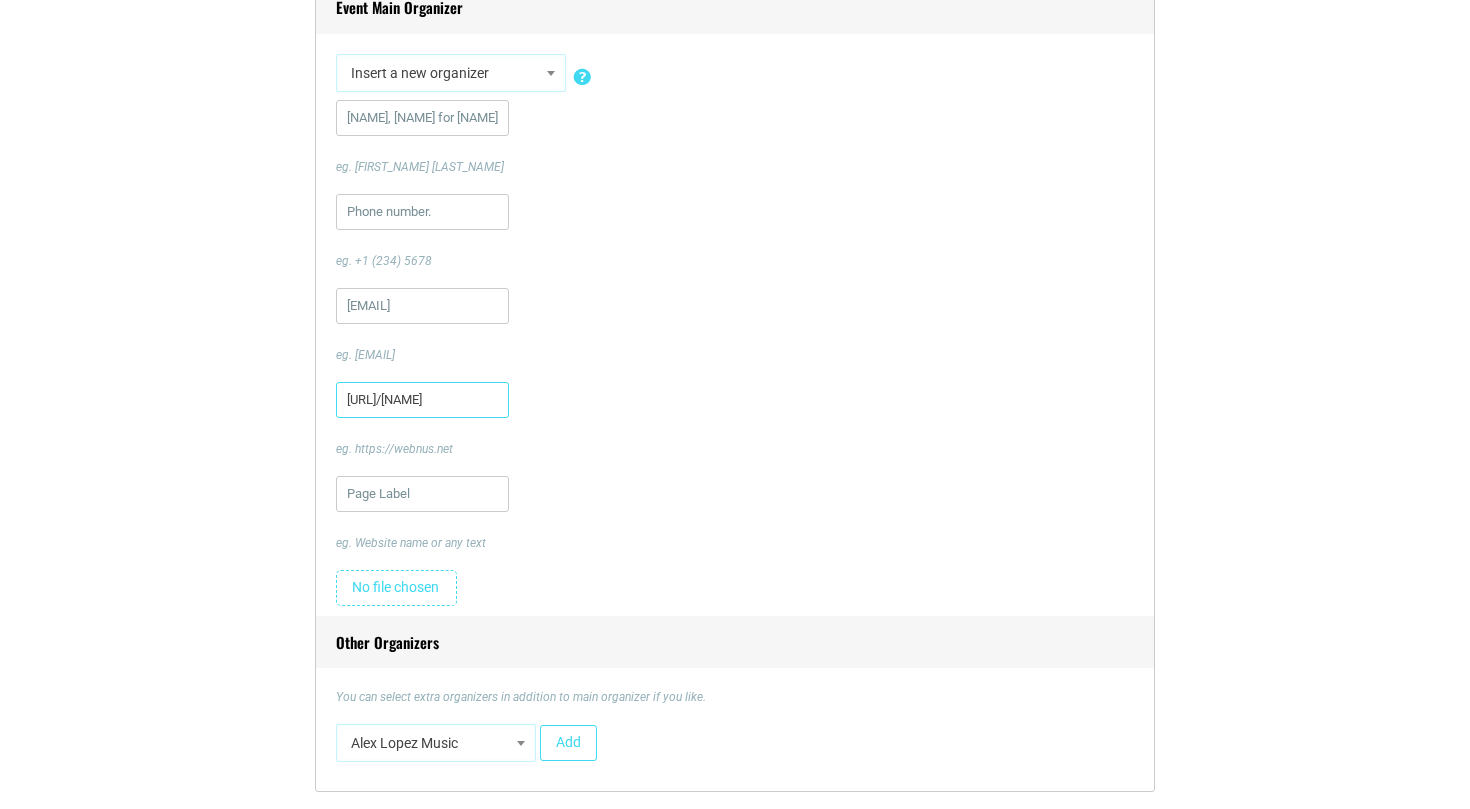 paste on "https://" 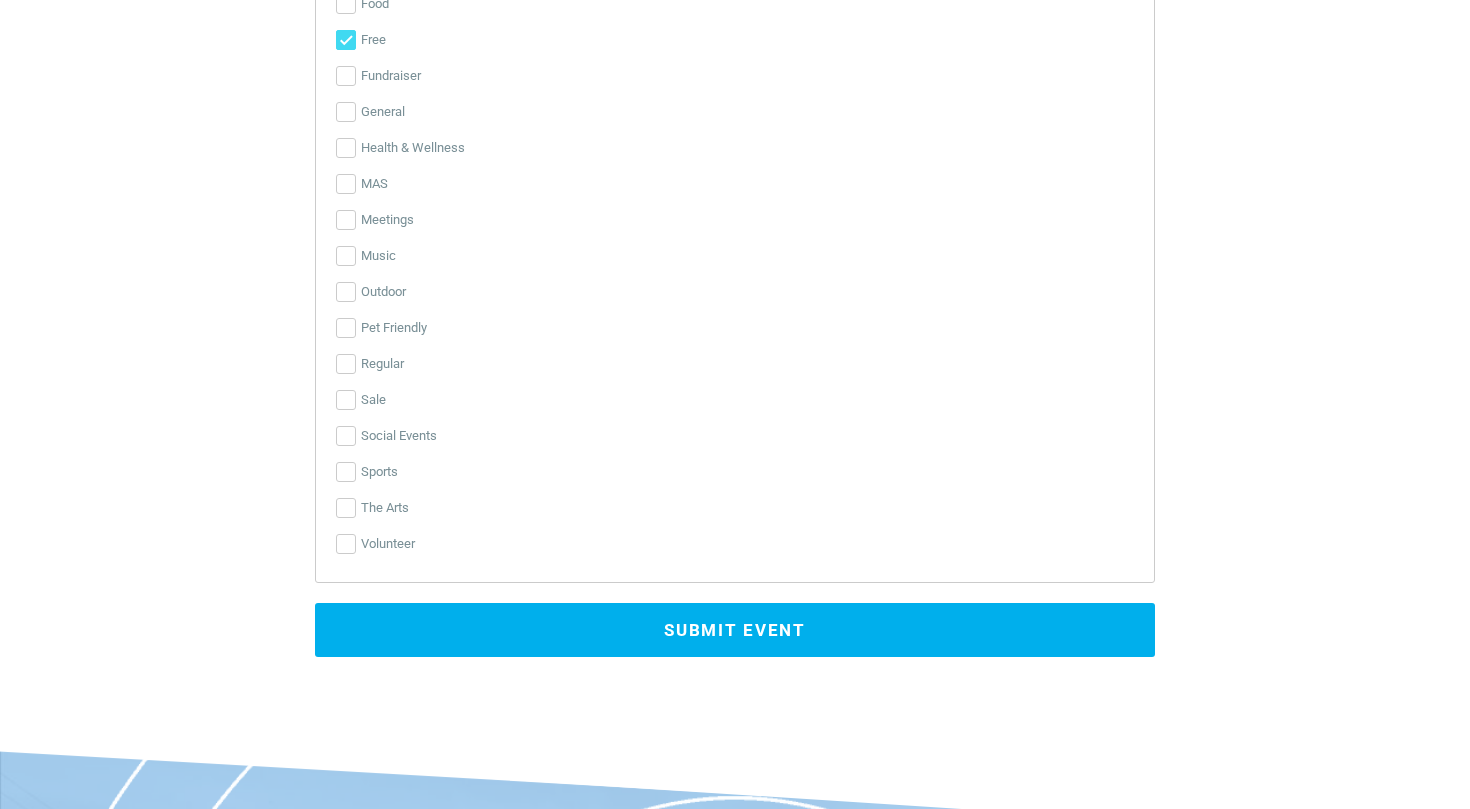 scroll, scrollTop: 5919, scrollLeft: 1, axis: both 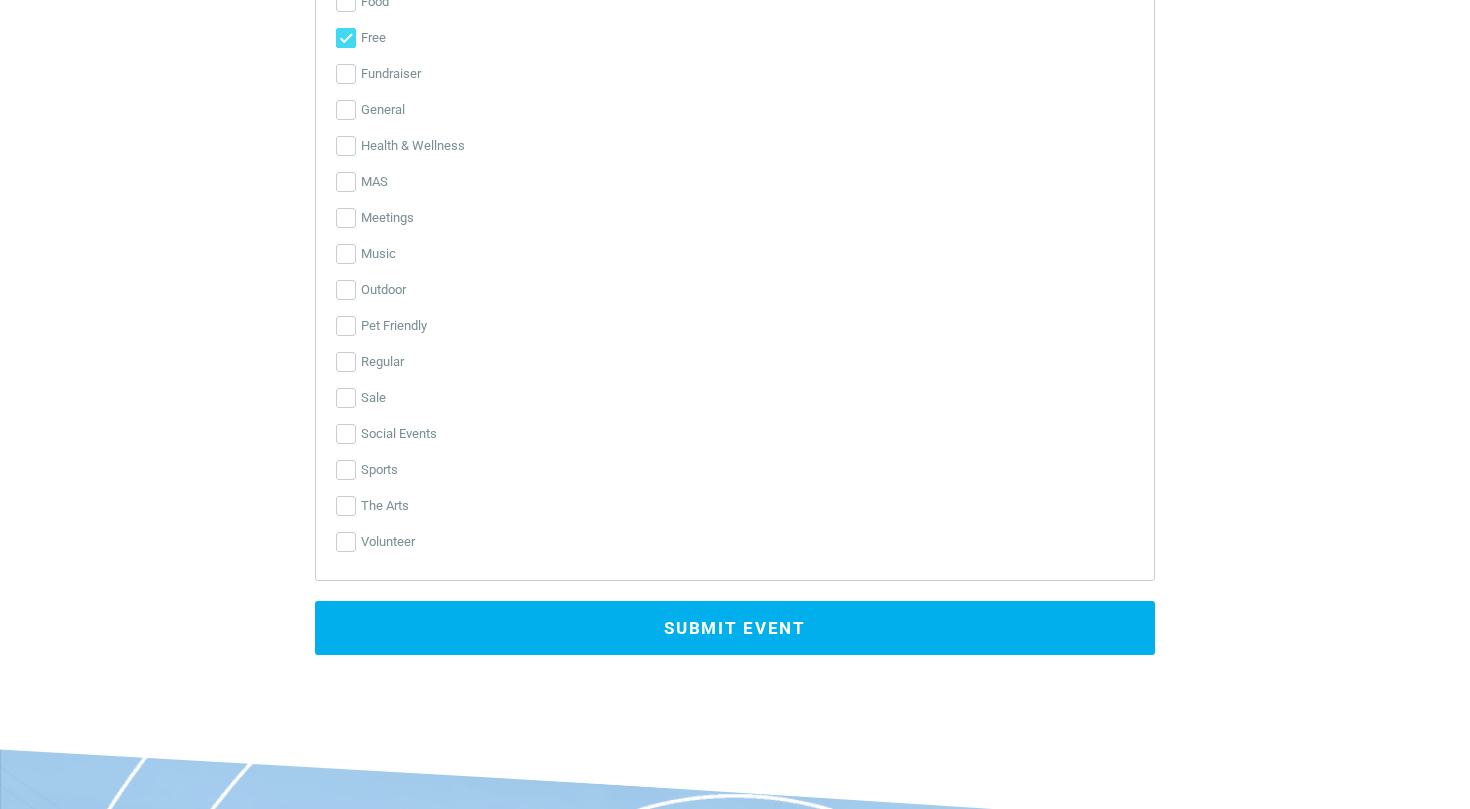 type on "[URL]/[NAME]" 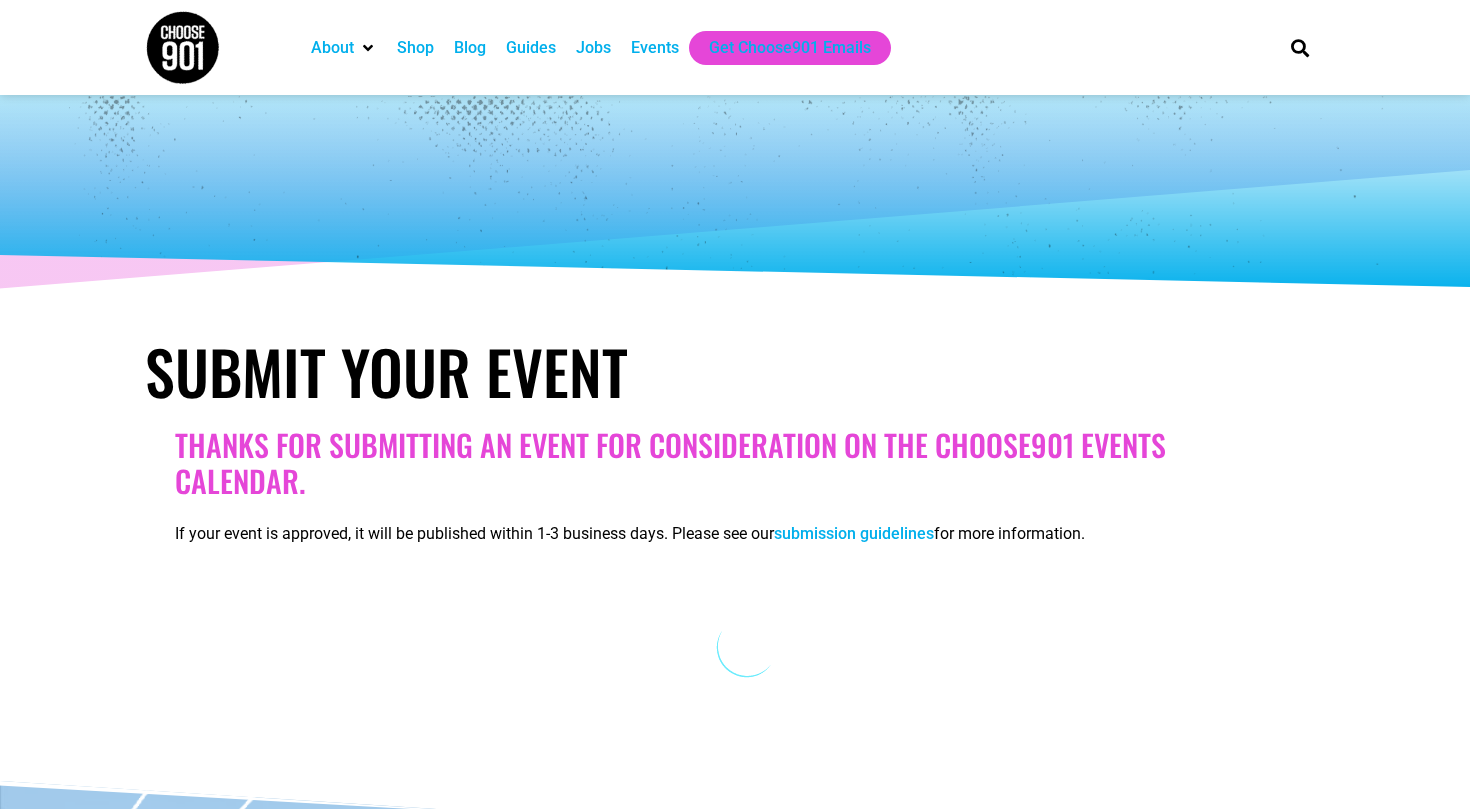 scroll, scrollTop: 0, scrollLeft: 0, axis: both 